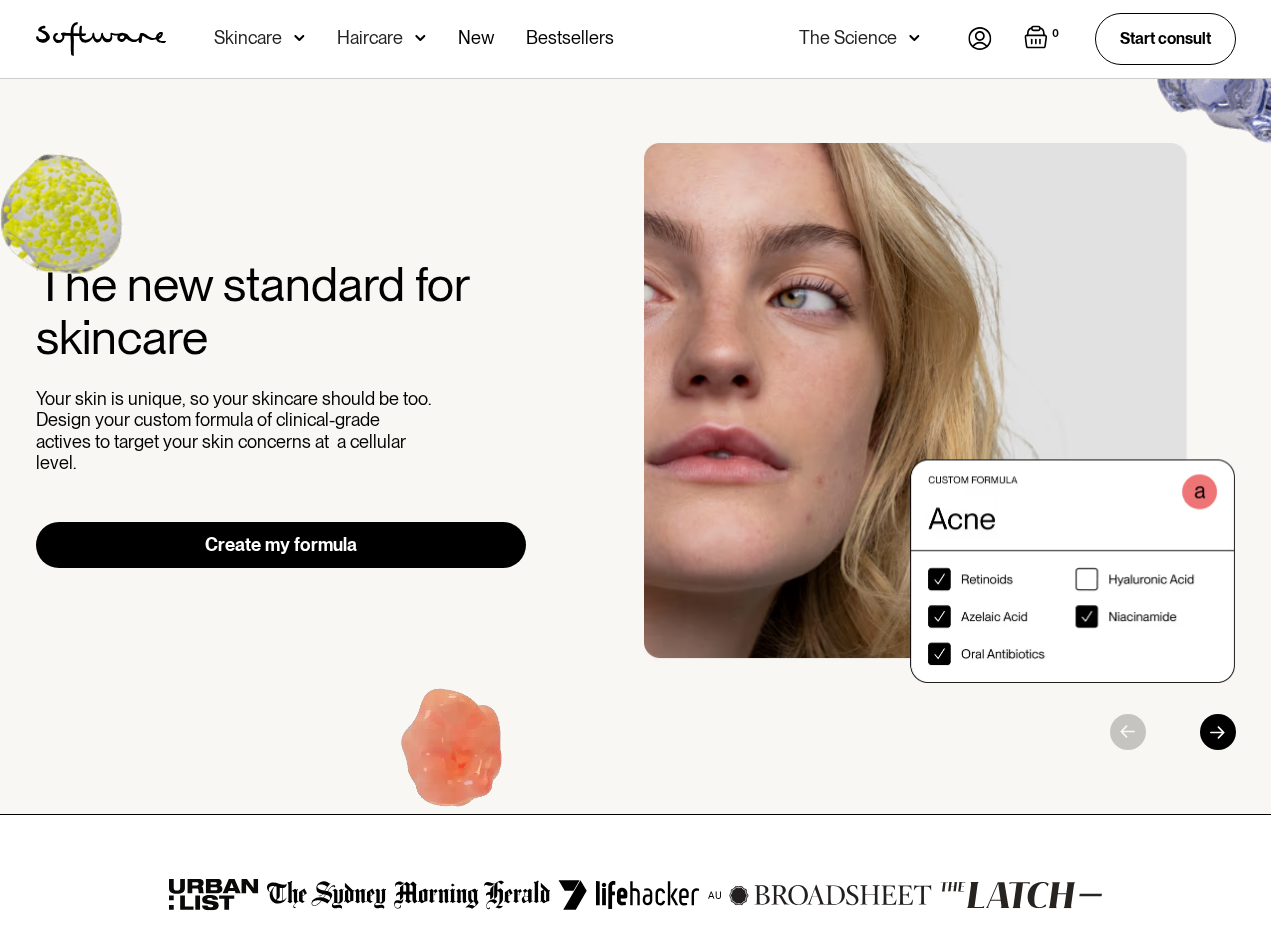 scroll, scrollTop: 0, scrollLeft: 0, axis: both 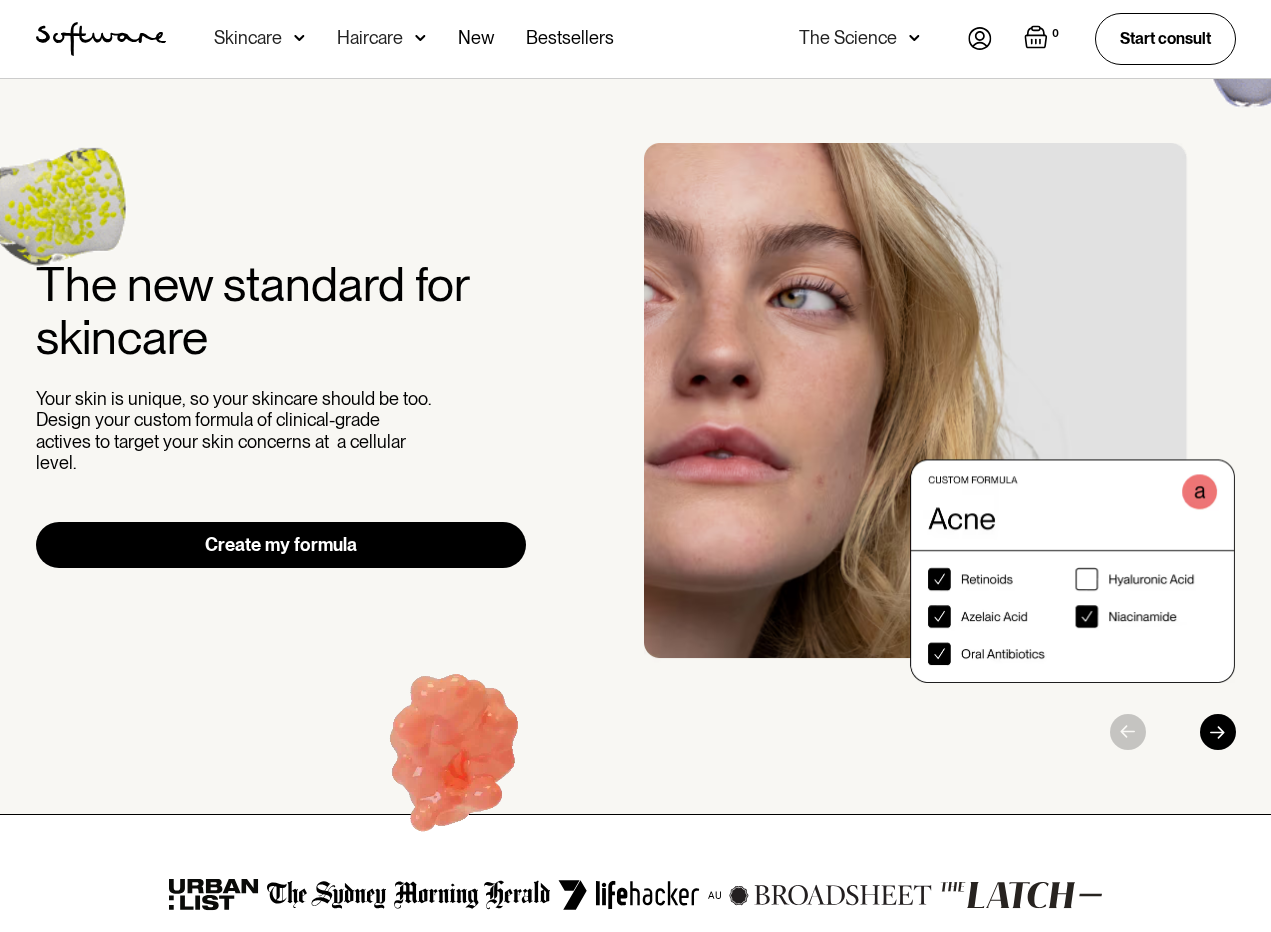 click on "Bestsellers" at bounding box center (570, 39) 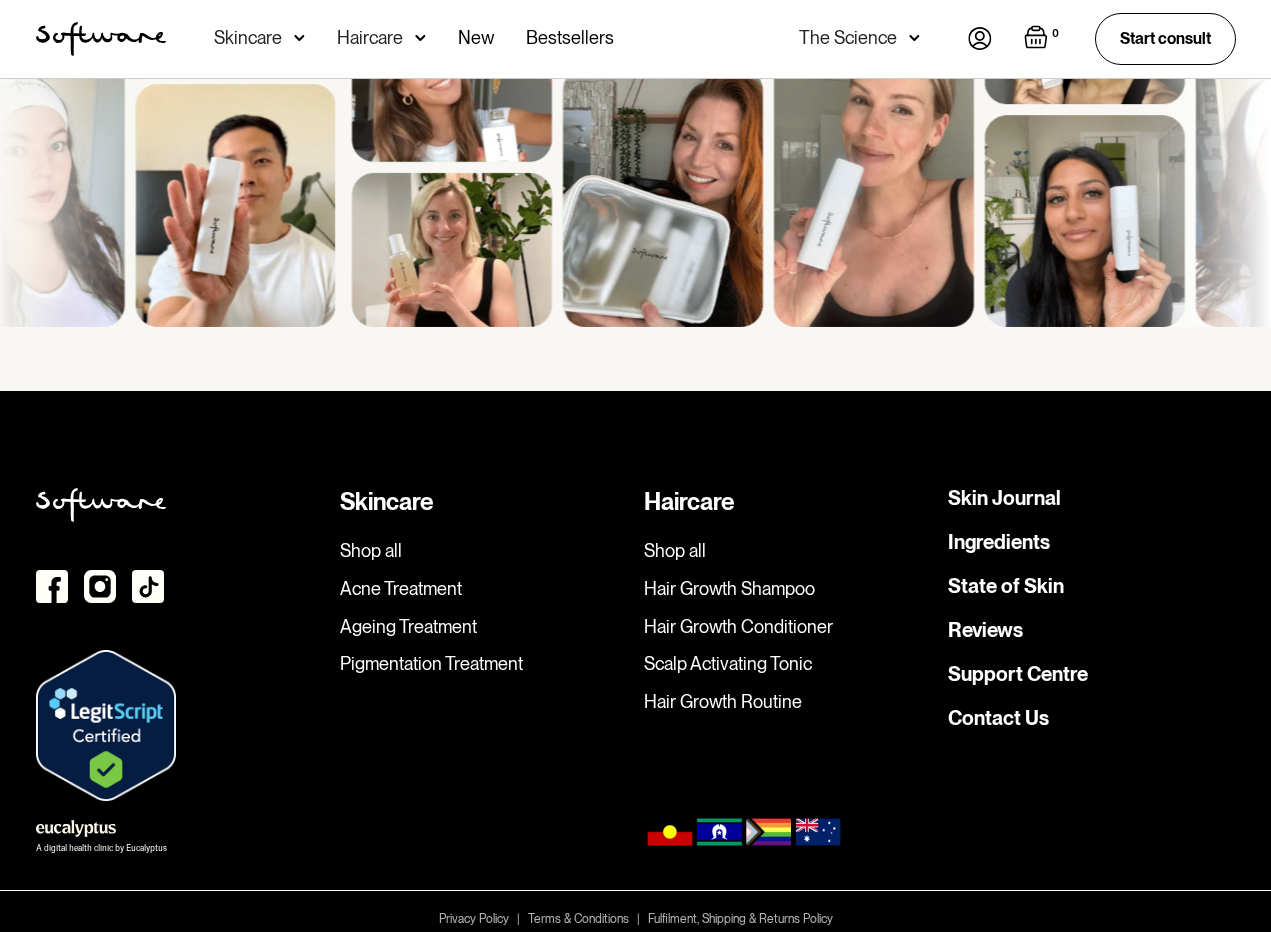 scroll, scrollTop: 2043, scrollLeft: 0, axis: vertical 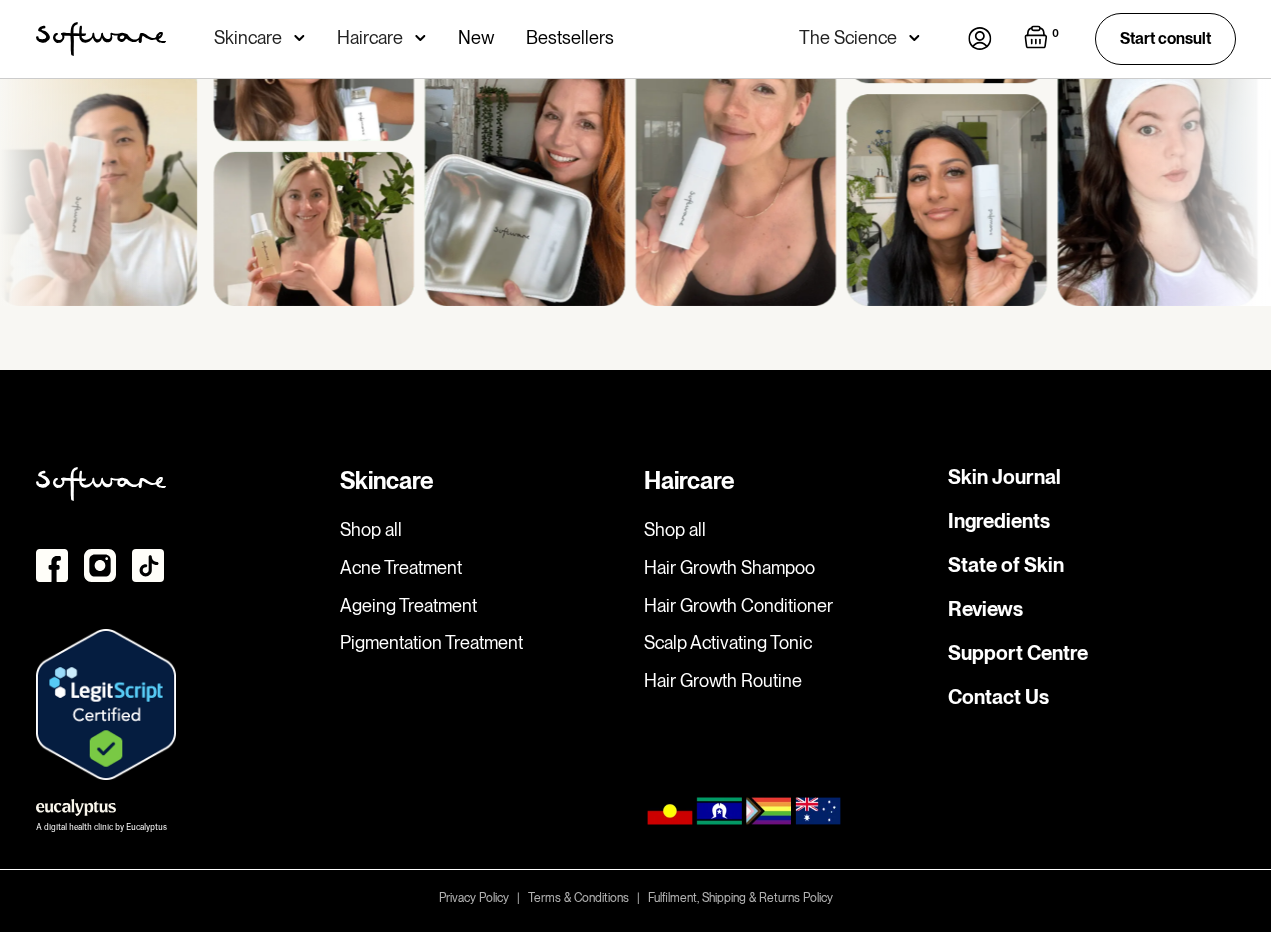 click on "Ageing Treatment" at bounding box center [484, 606] 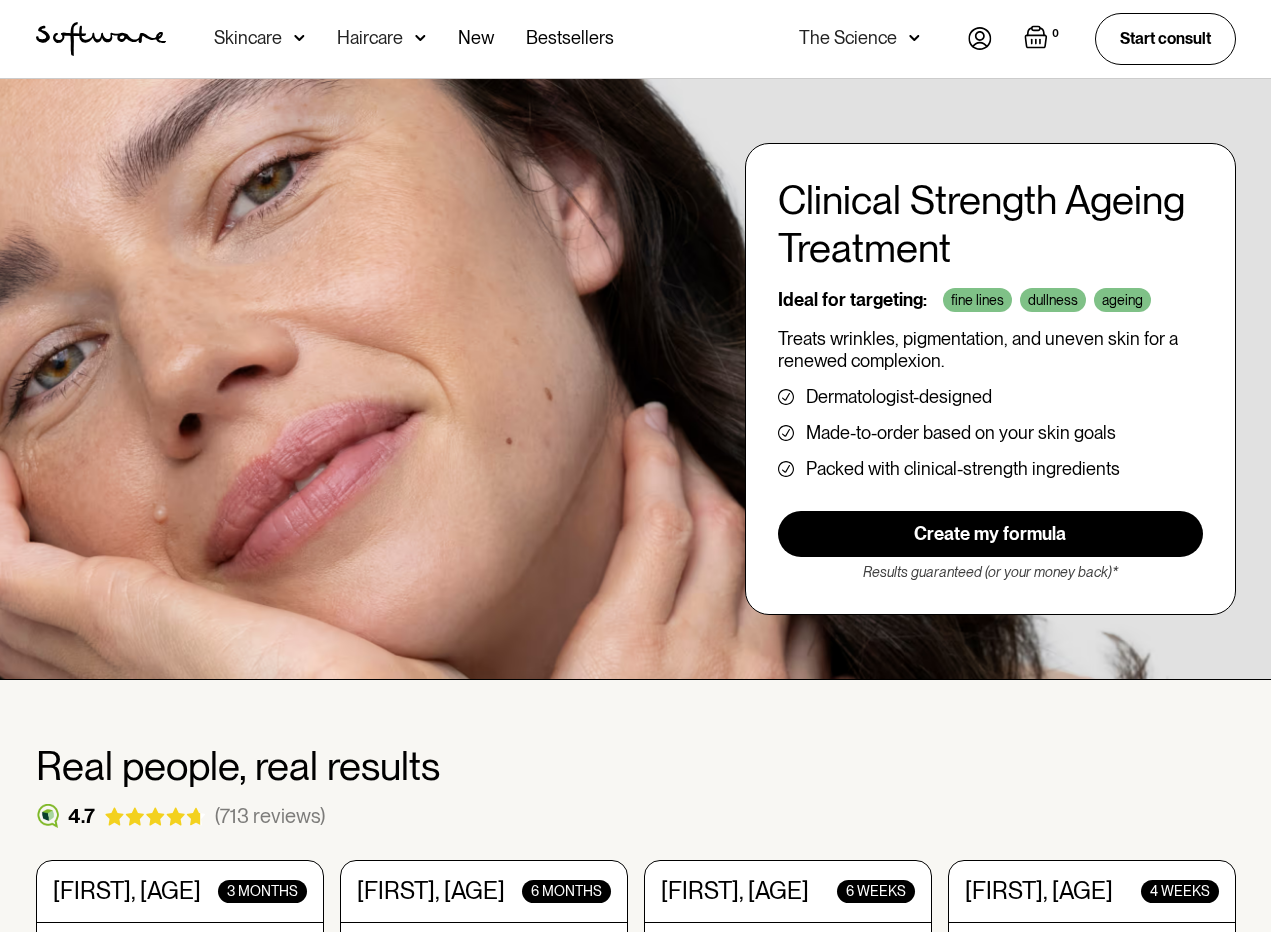 scroll, scrollTop: 0, scrollLeft: 0, axis: both 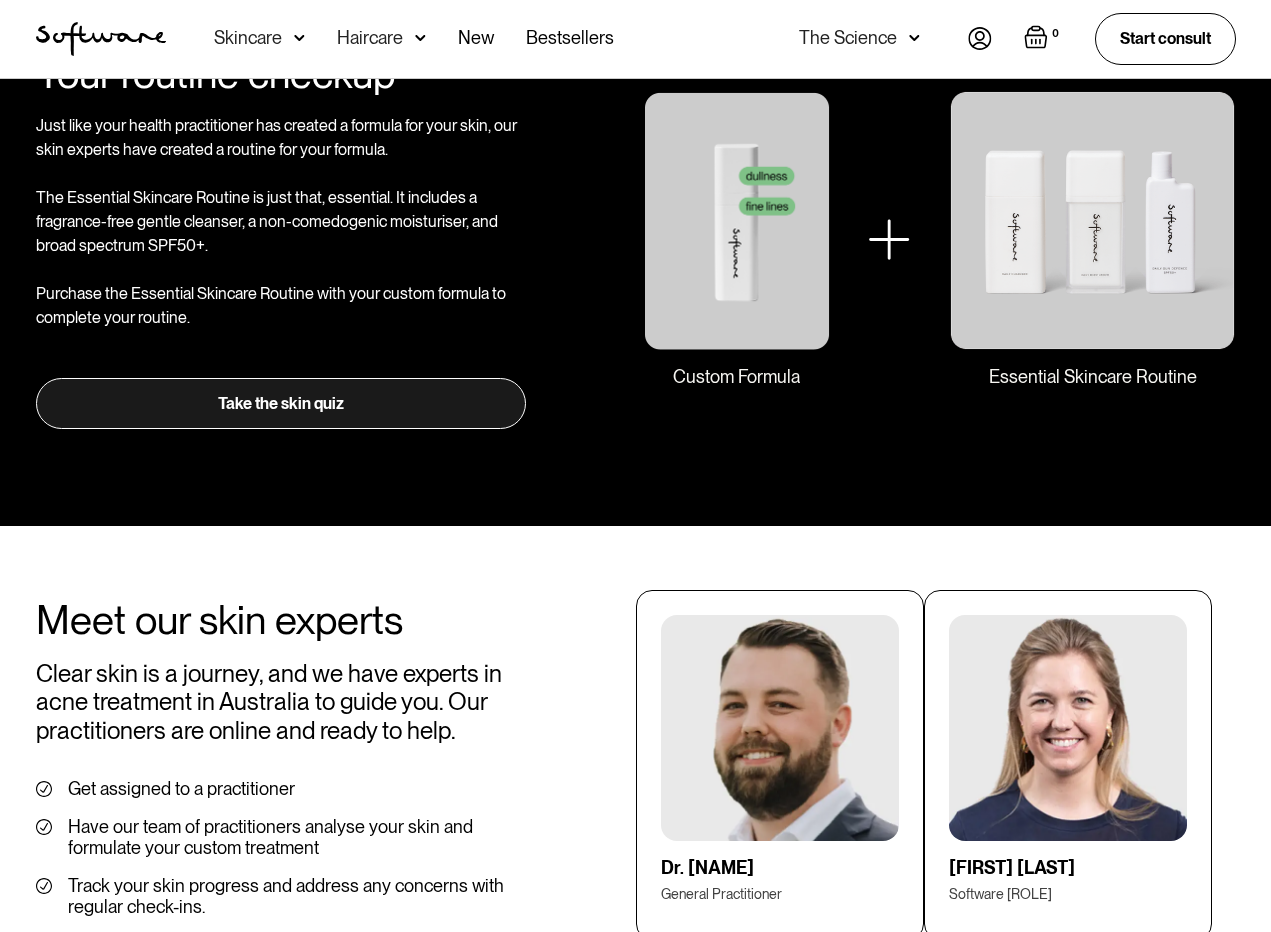 click on "Take the skin quiz" at bounding box center [281, 403] 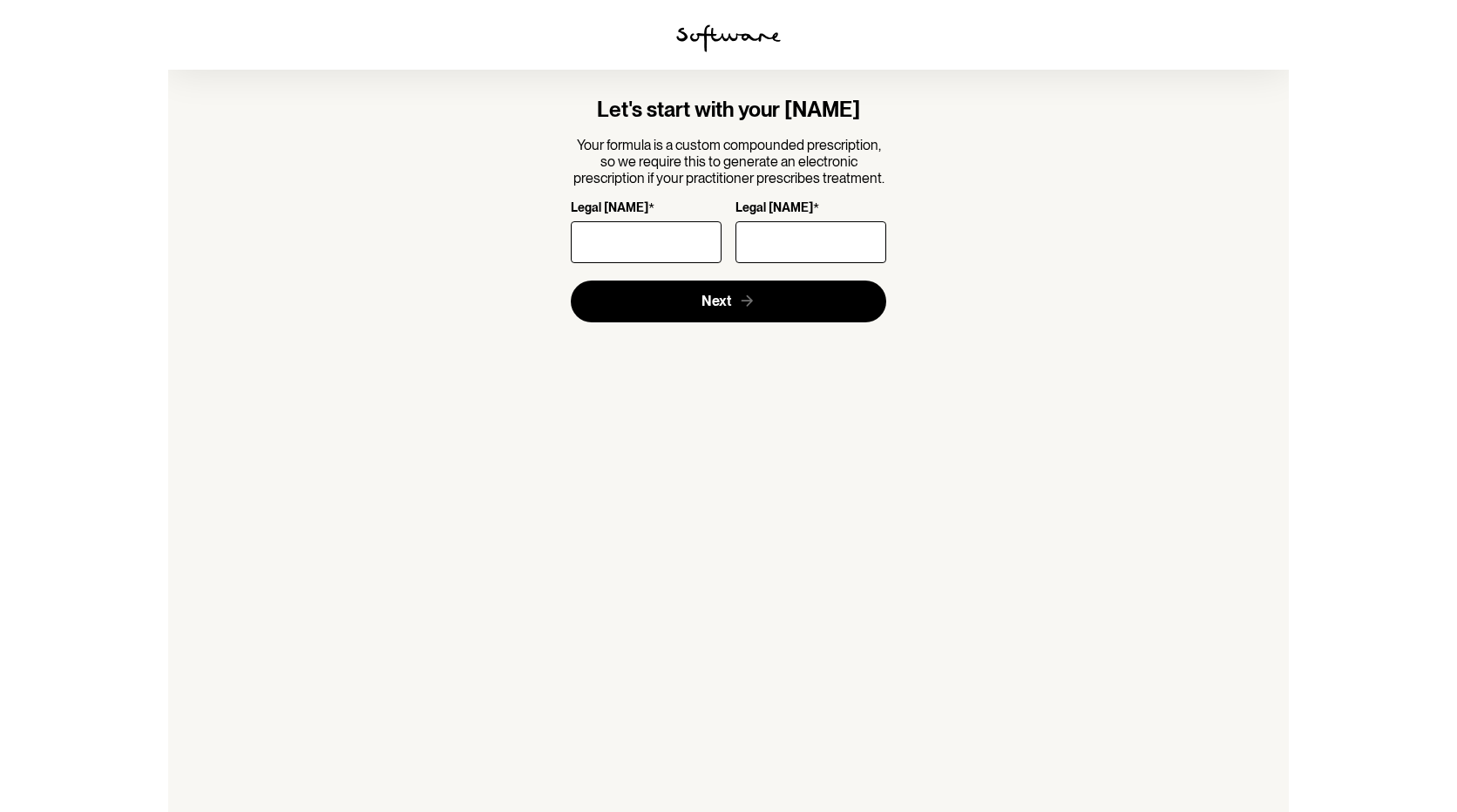 scroll, scrollTop: 0, scrollLeft: 0, axis: both 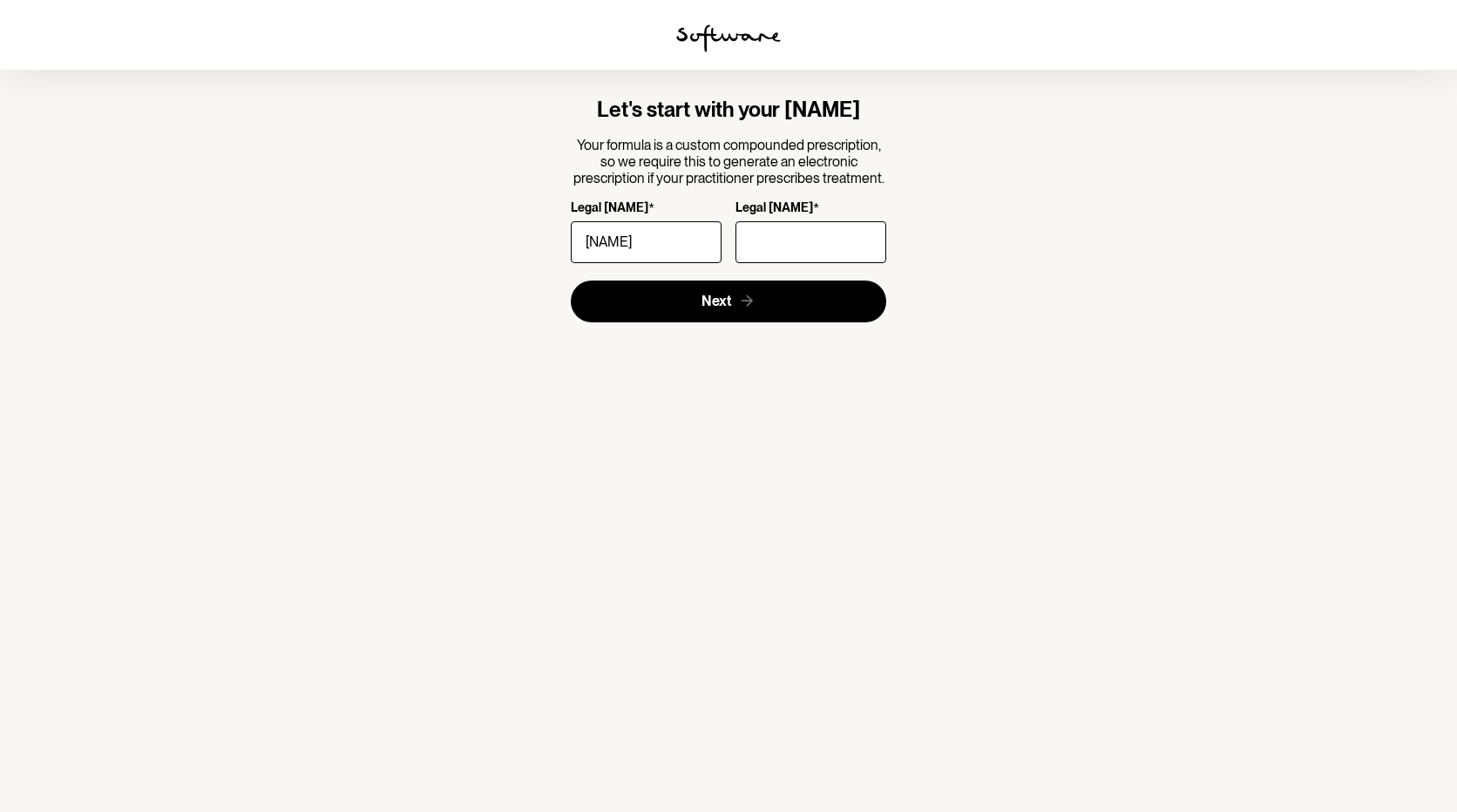 type on "phoebe" 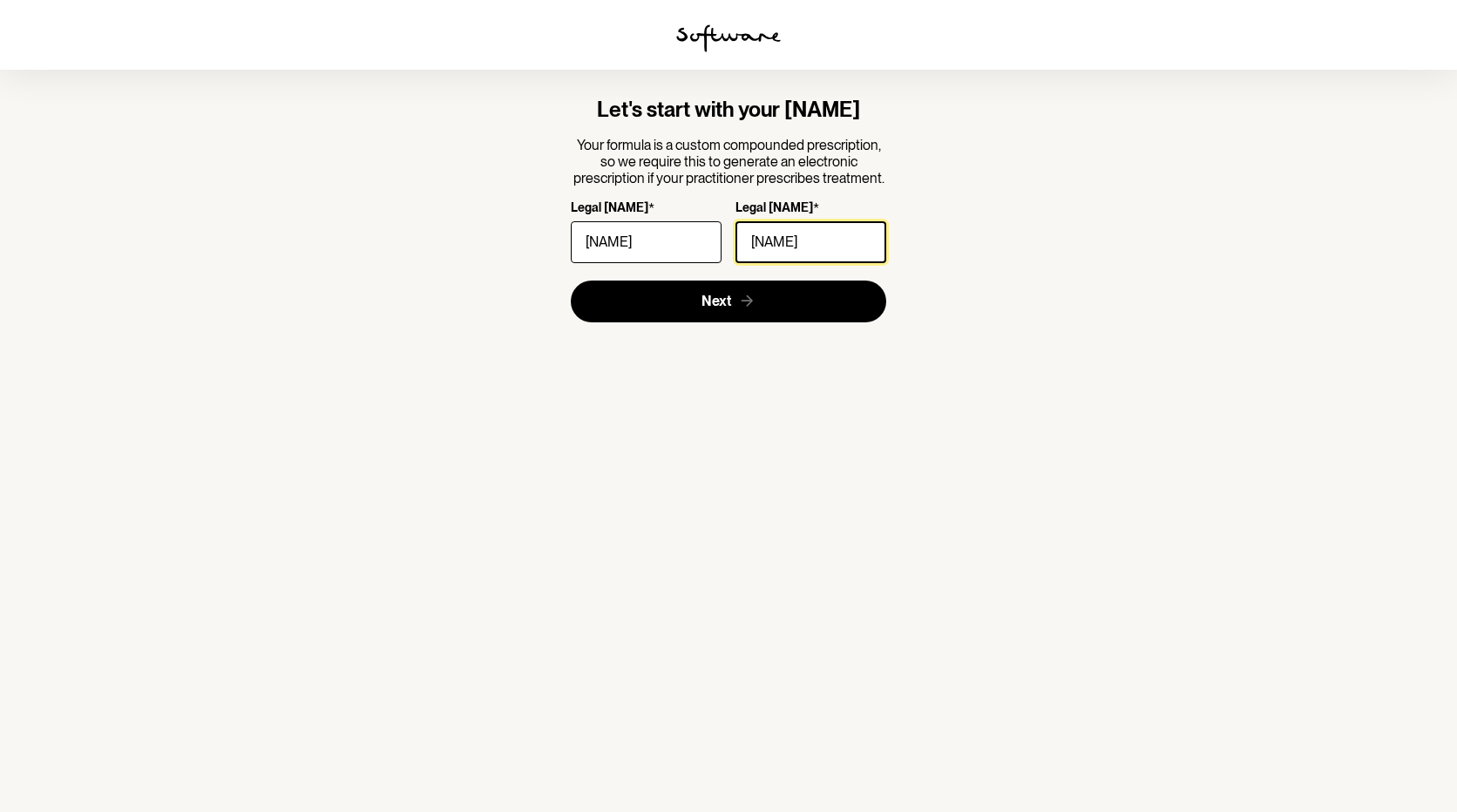 type on "robinson" 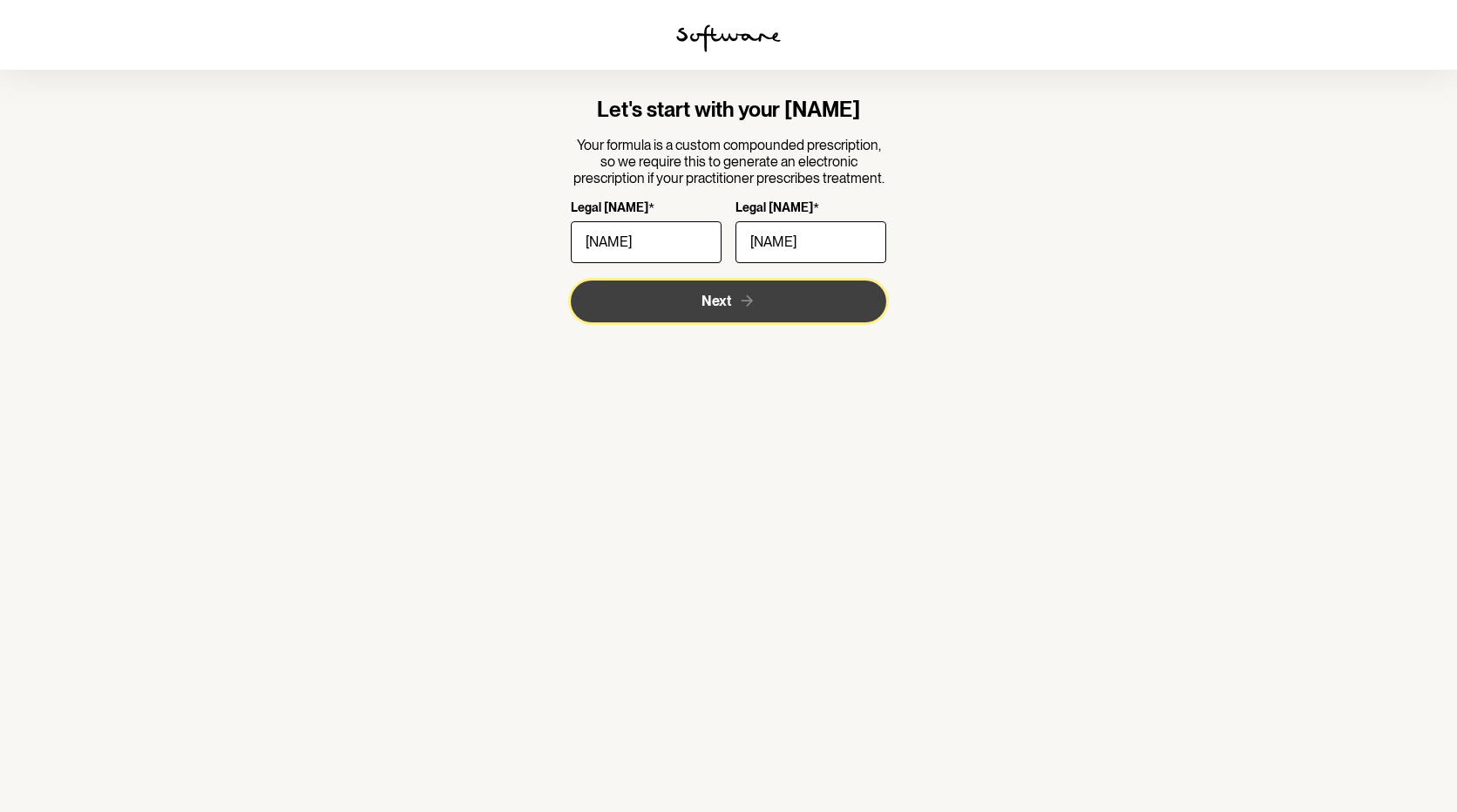 type 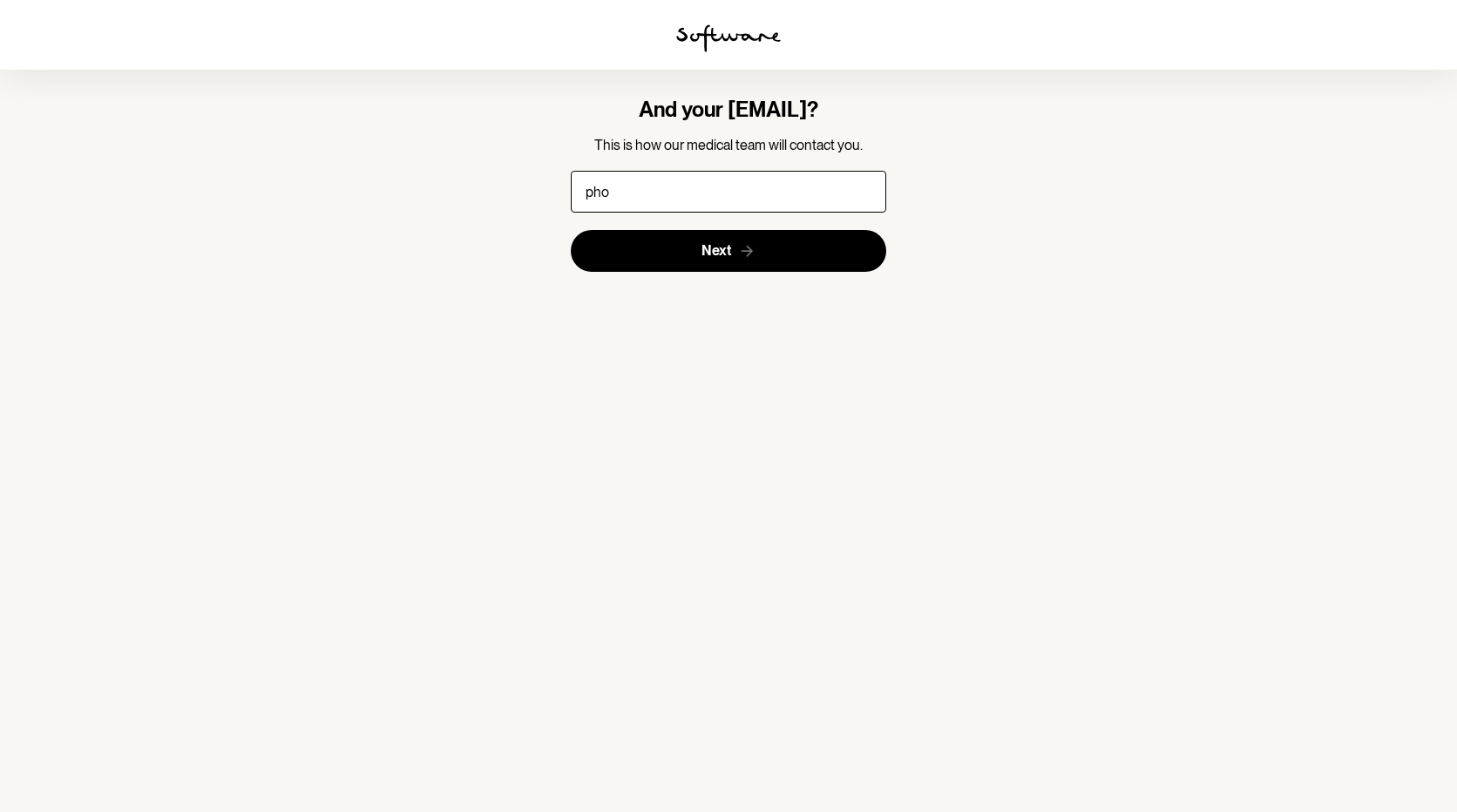 type on "[EMAIL]" 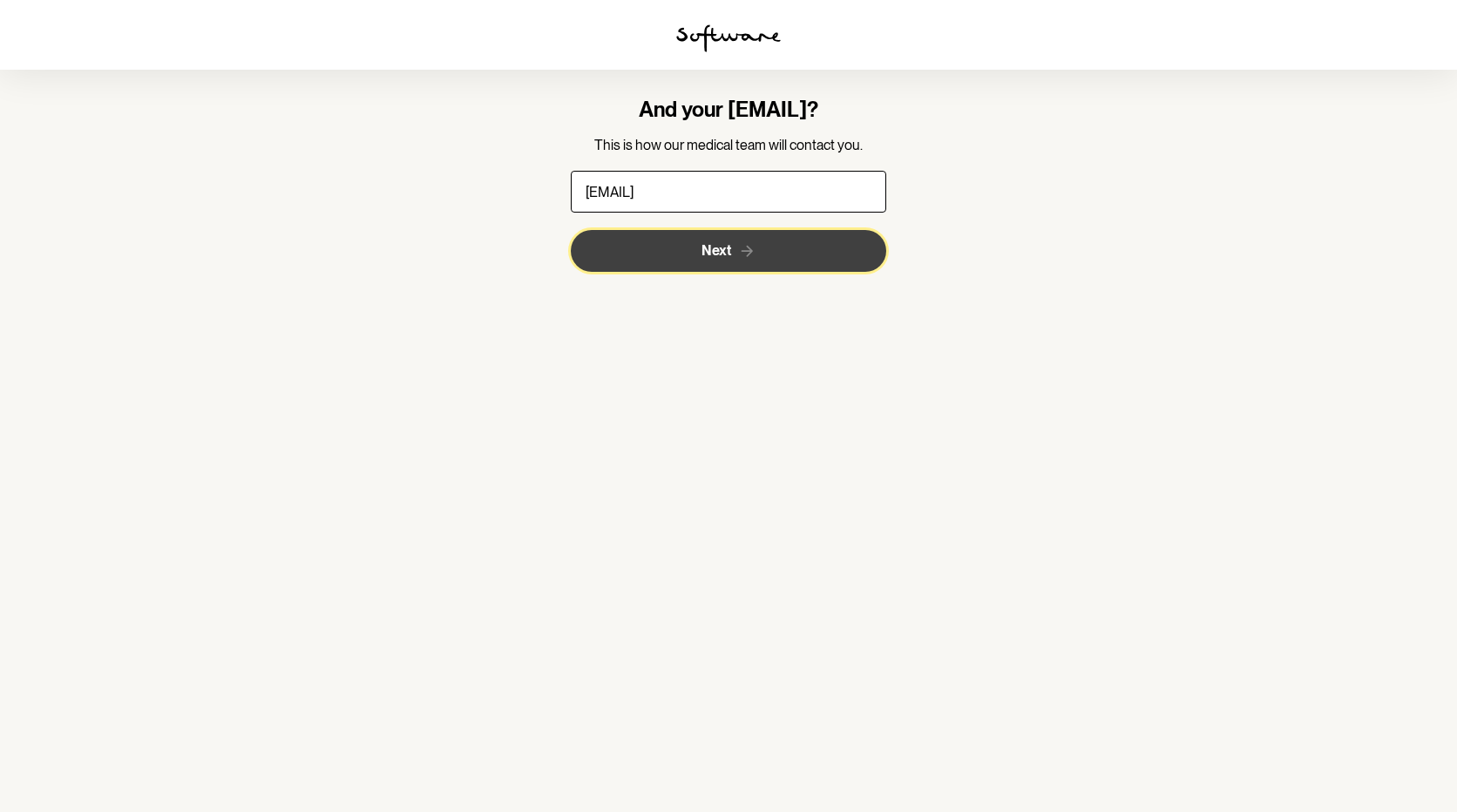 click on "Next" at bounding box center [728, 251] 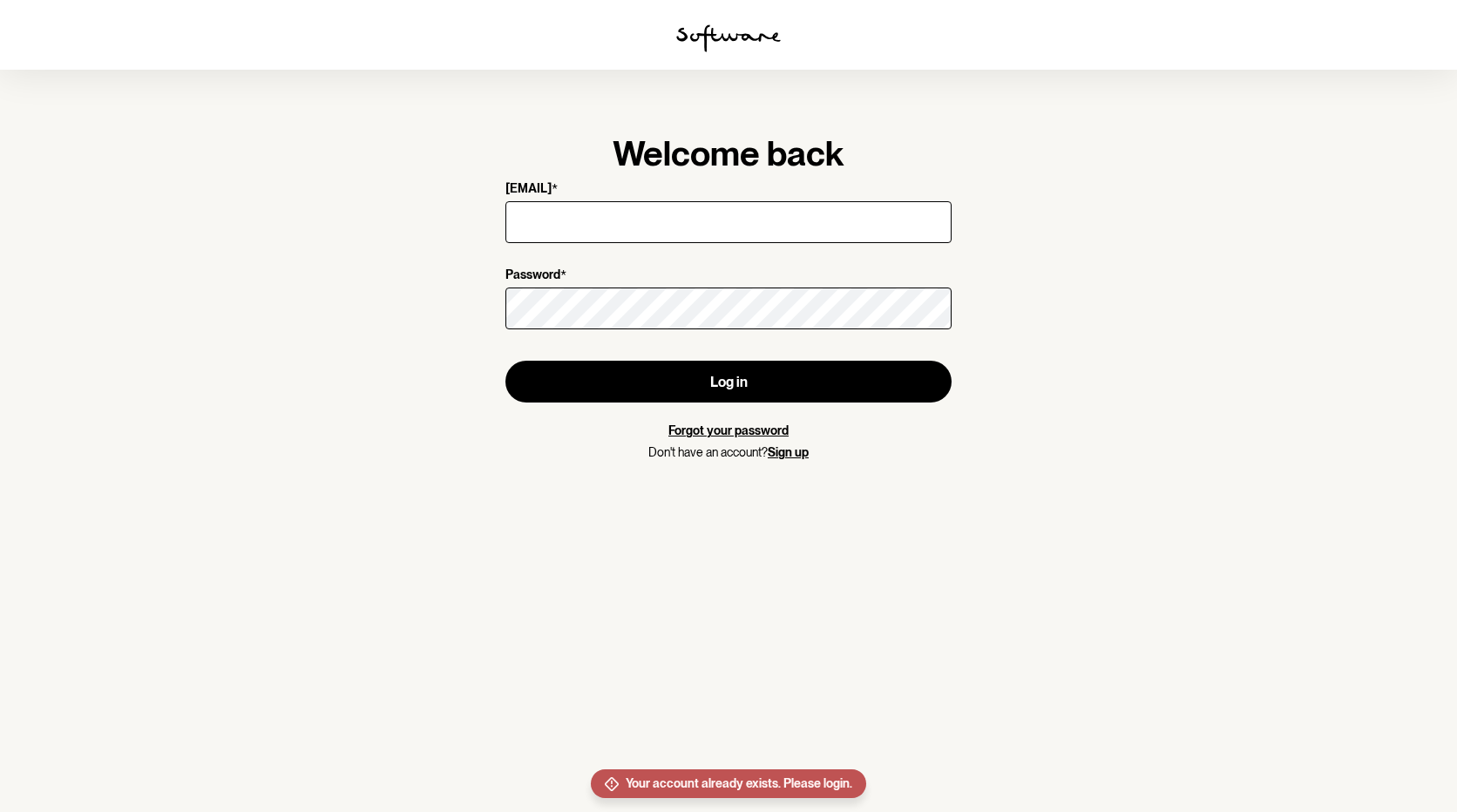 click on "Email *" at bounding box center (728, 222) 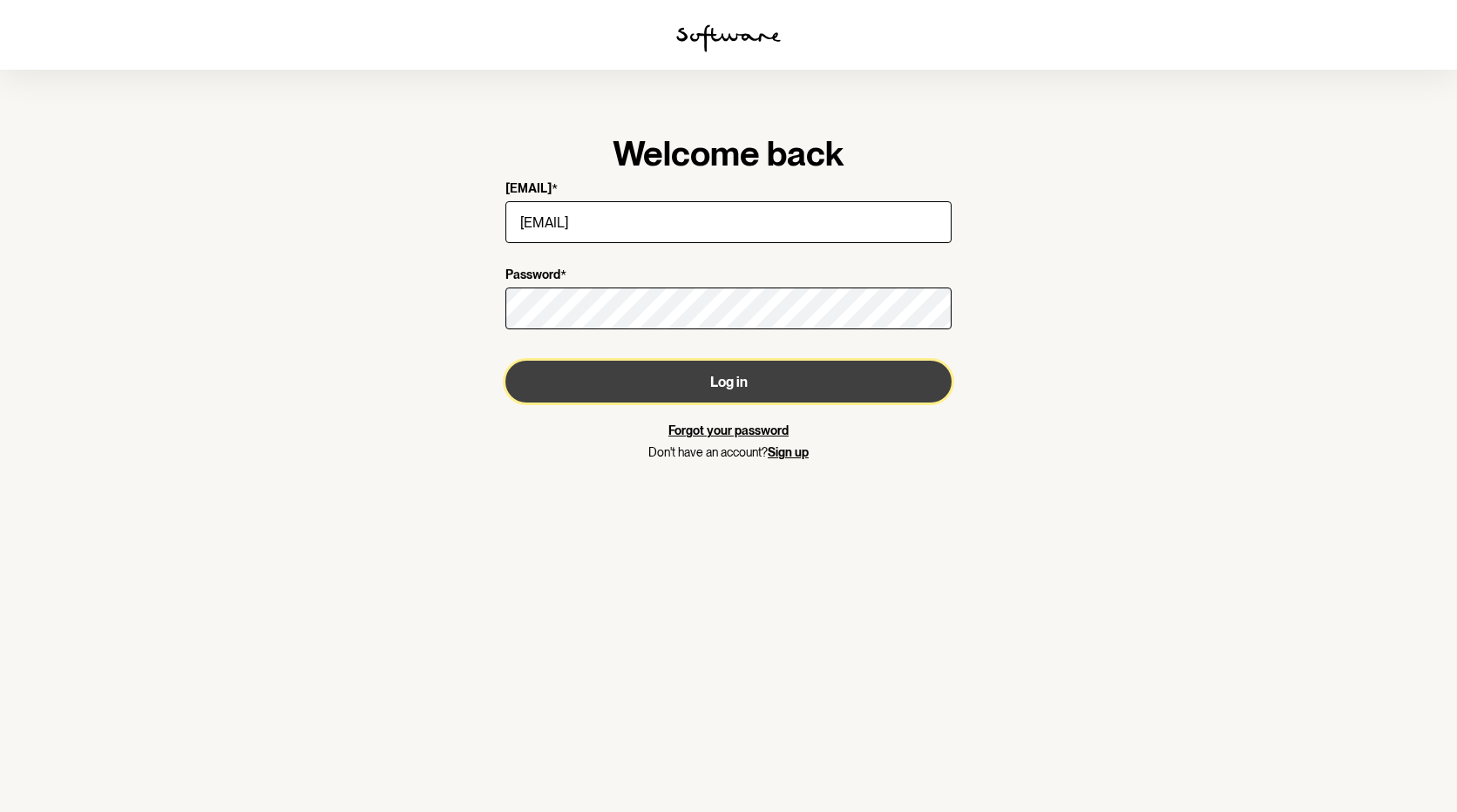 type 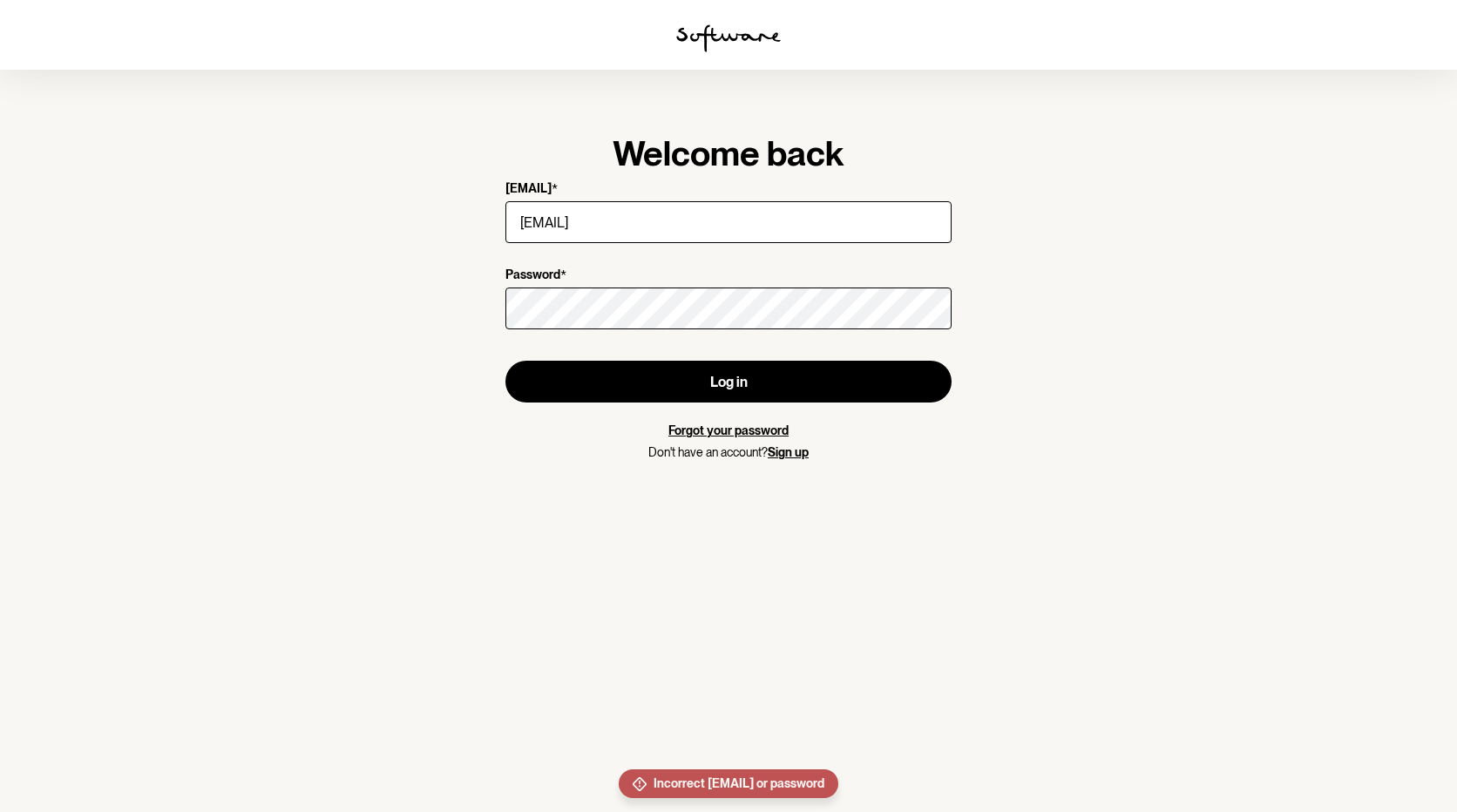 click on "Forgot your password" at bounding box center (728, 430) 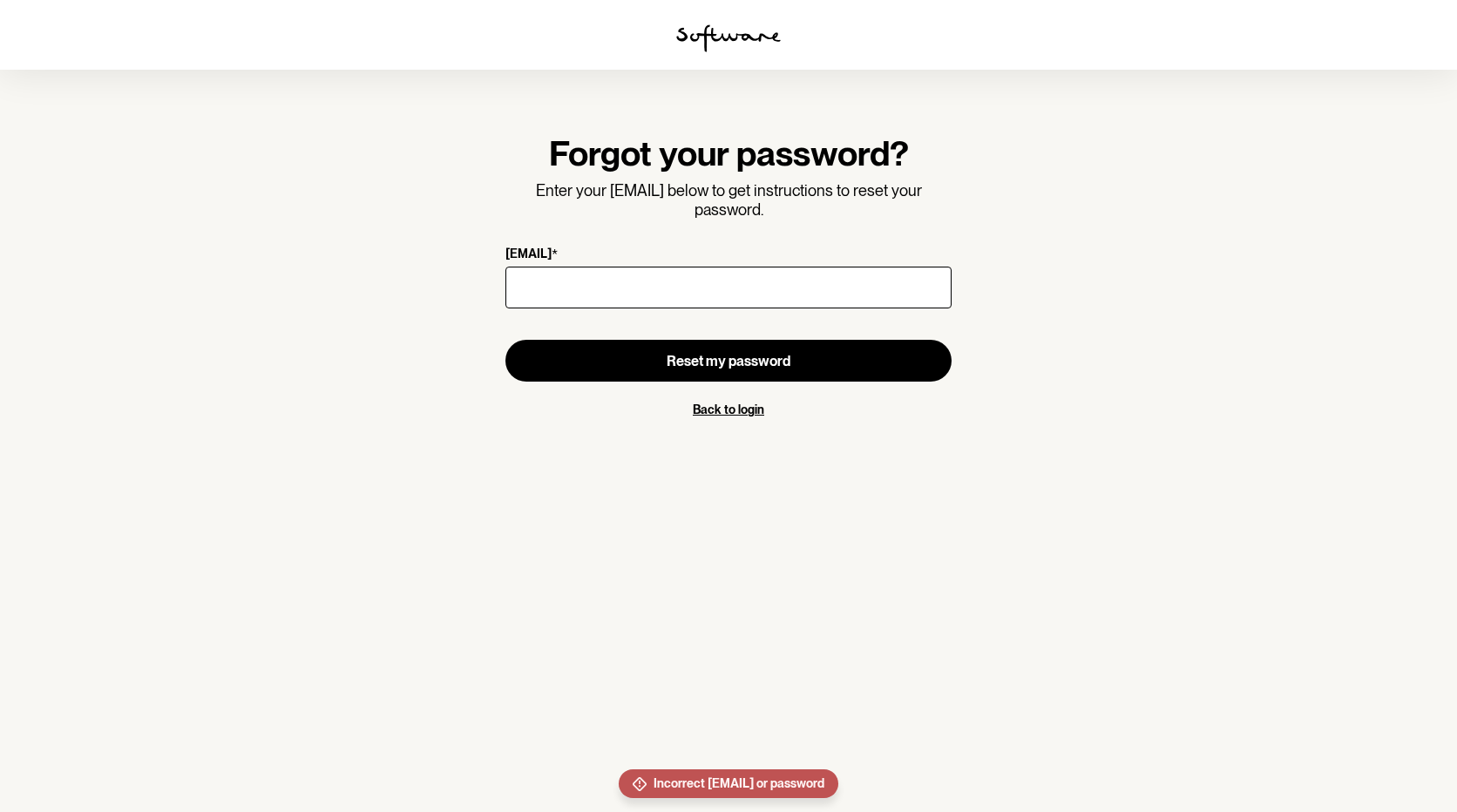 click on "Email *" at bounding box center [728, 288] 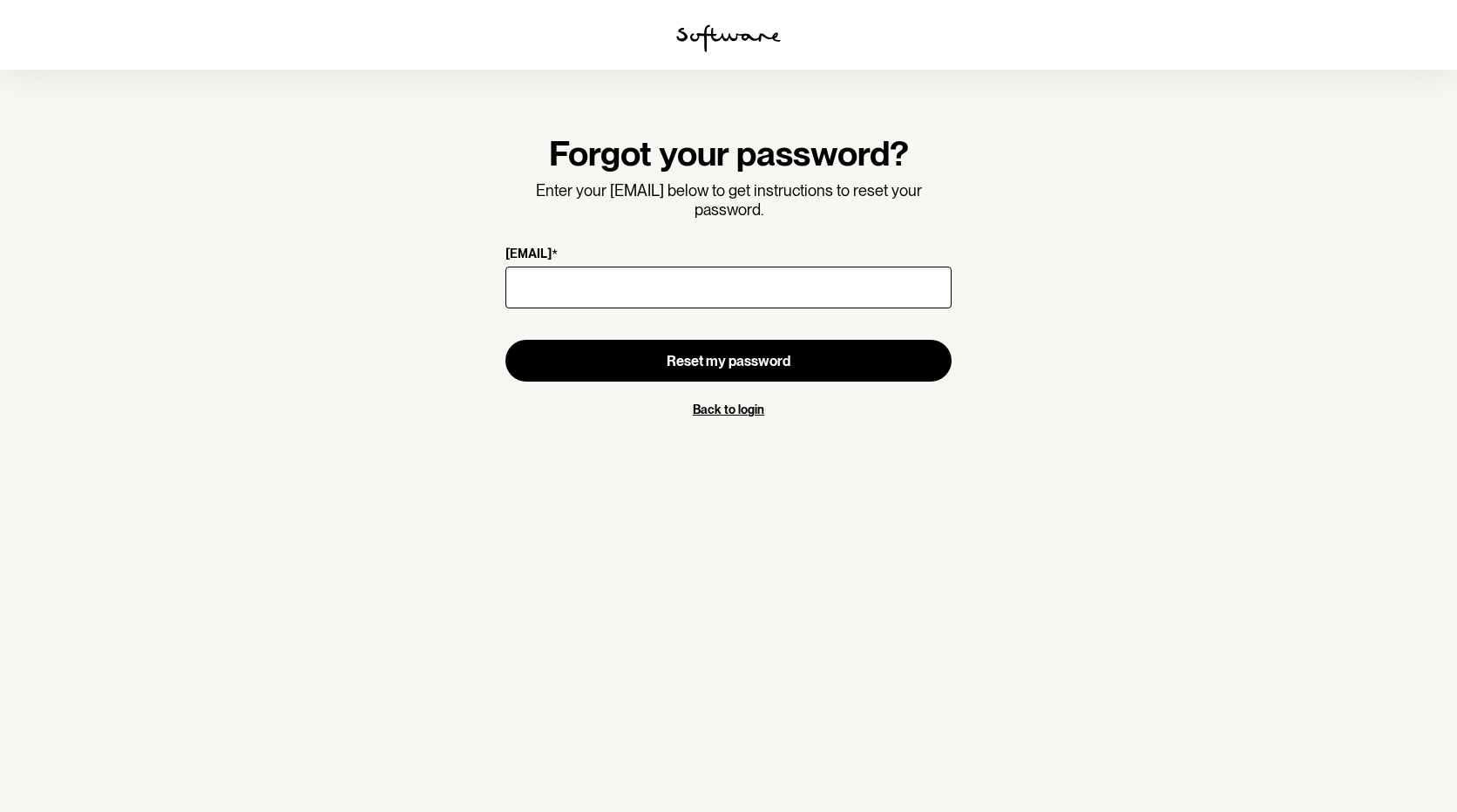type on "[EMAIL]" 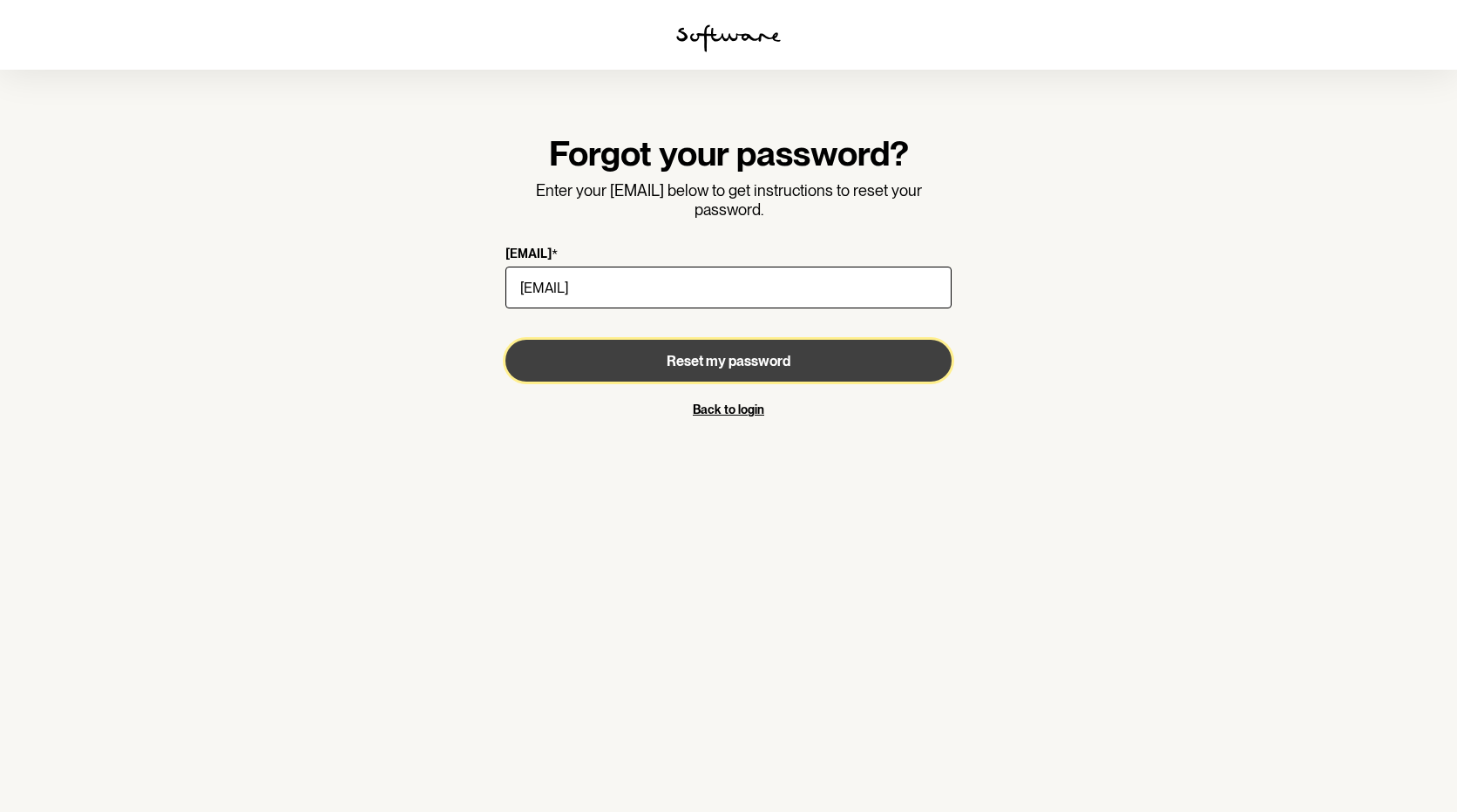 click on "Reset my password" at bounding box center [728, 361] 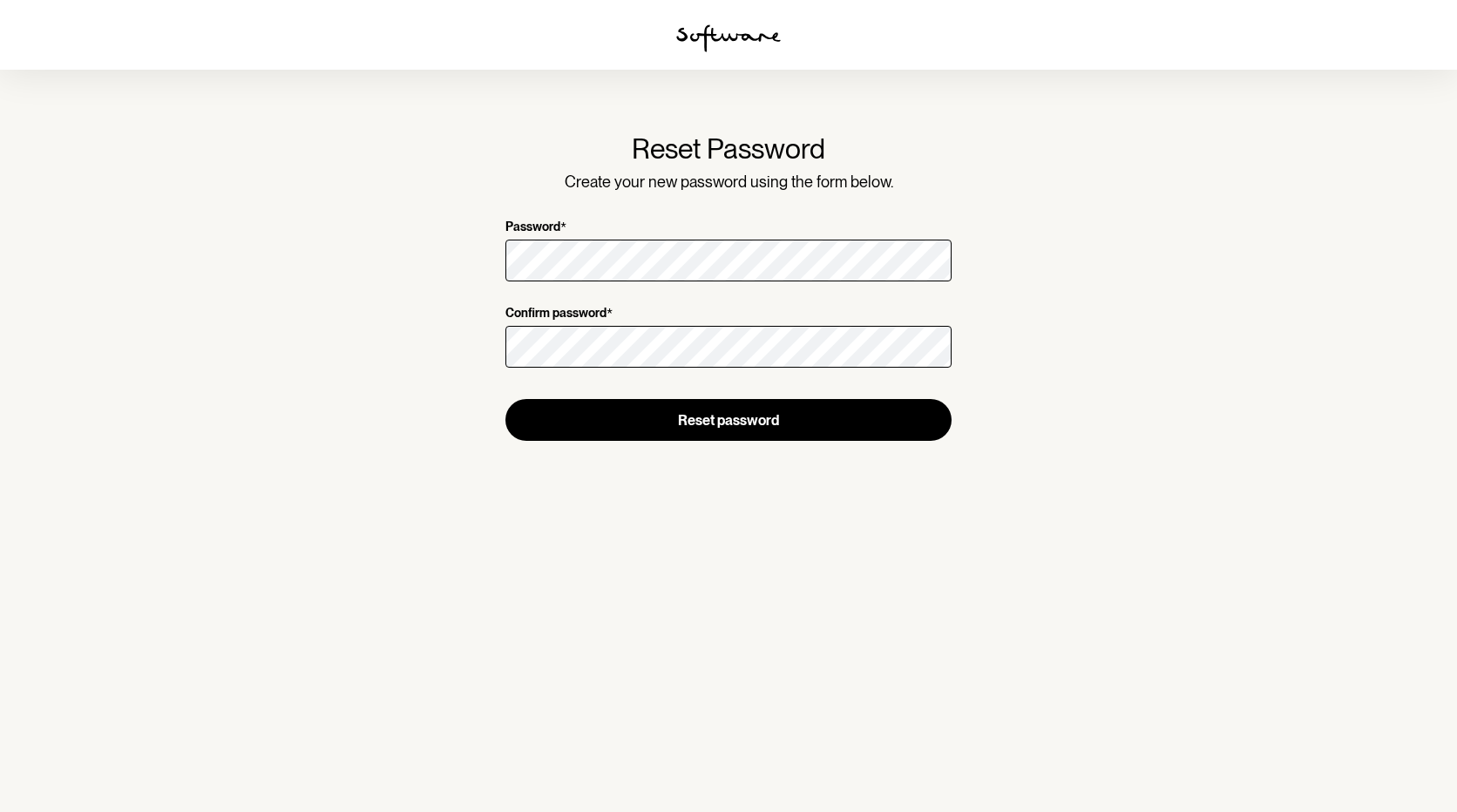 scroll, scrollTop: 0, scrollLeft: 0, axis: both 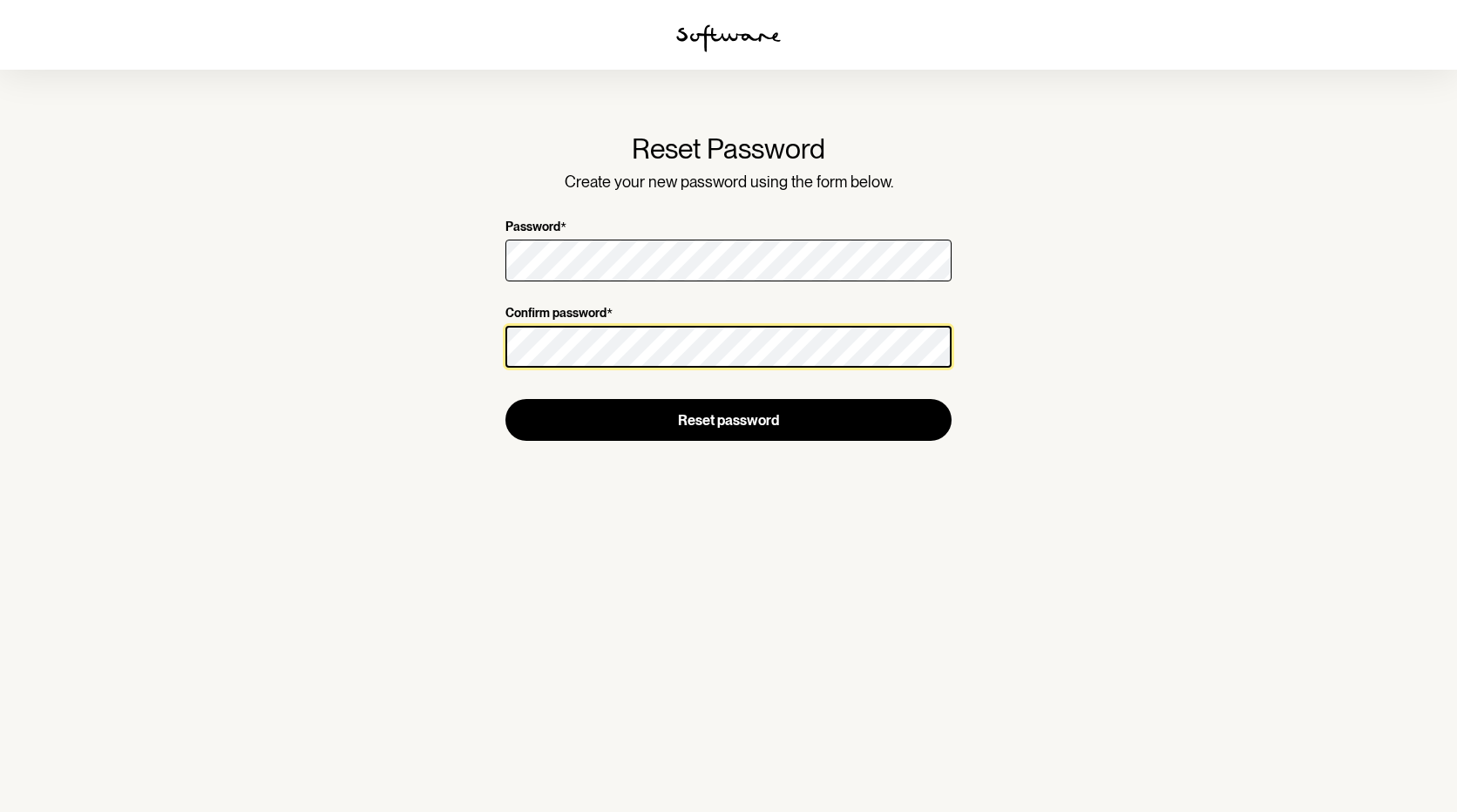 click on "Reset password" at bounding box center [728, 420] 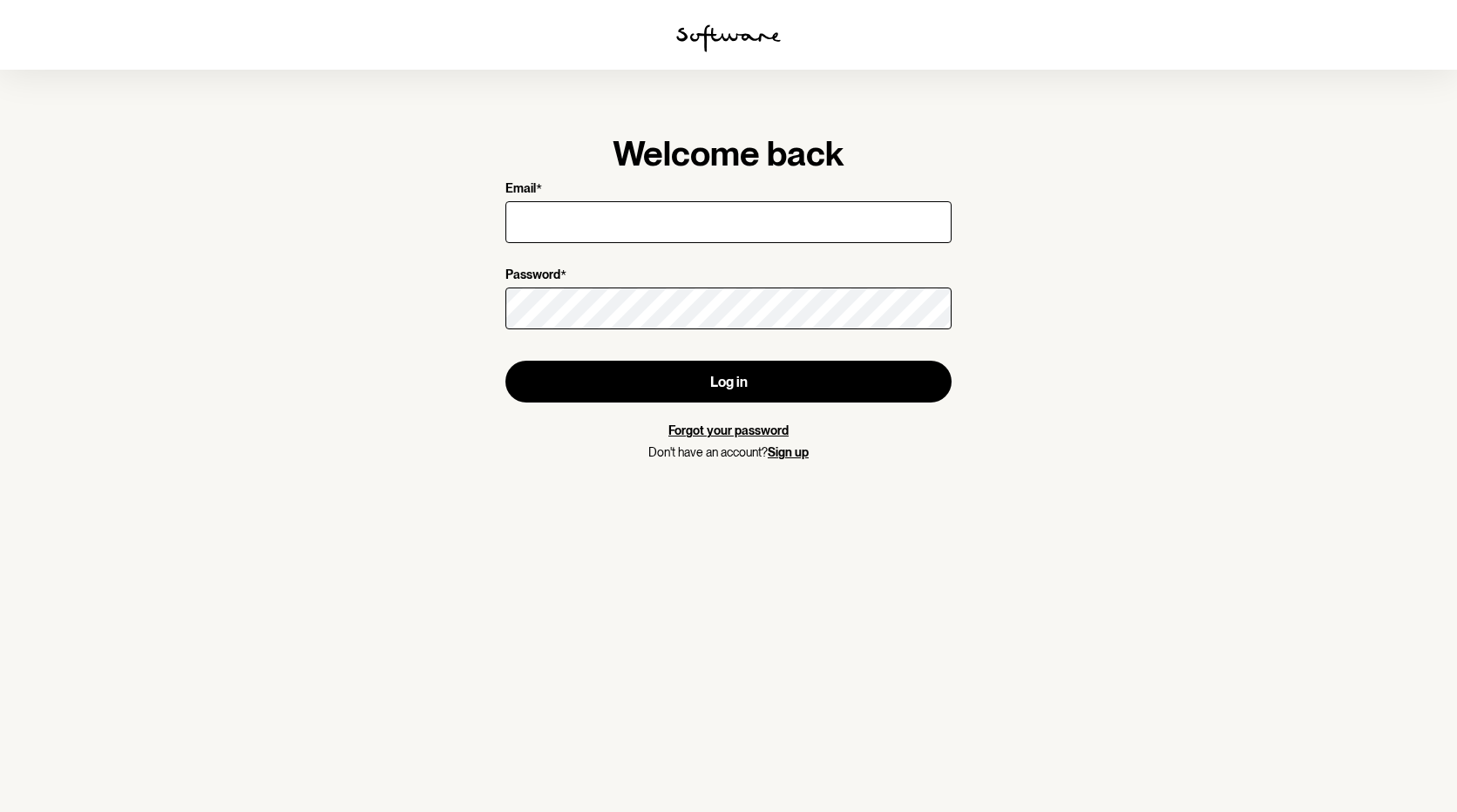 click on "Email *" at bounding box center (728, 222) 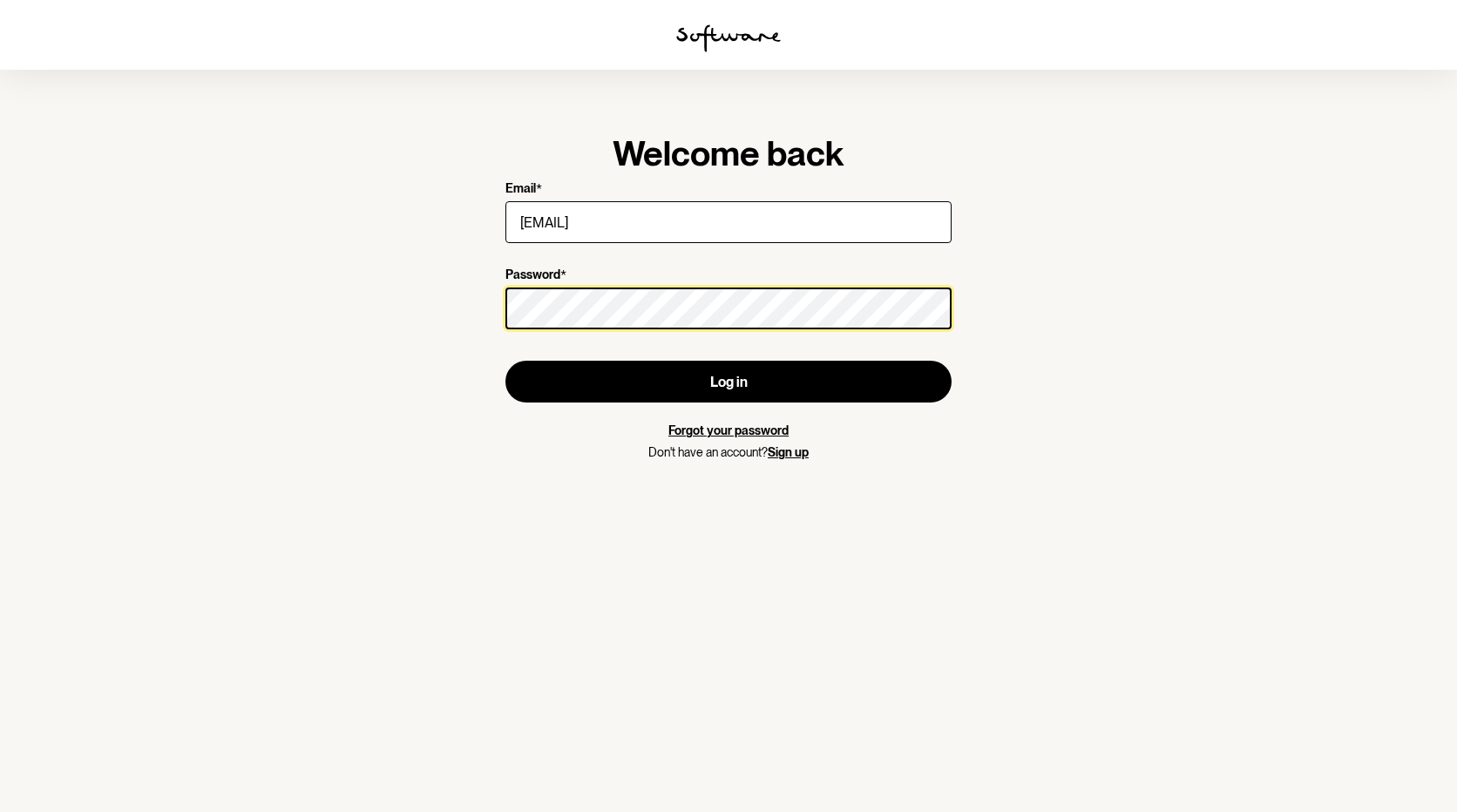 click on "Log in" at bounding box center [728, 382] 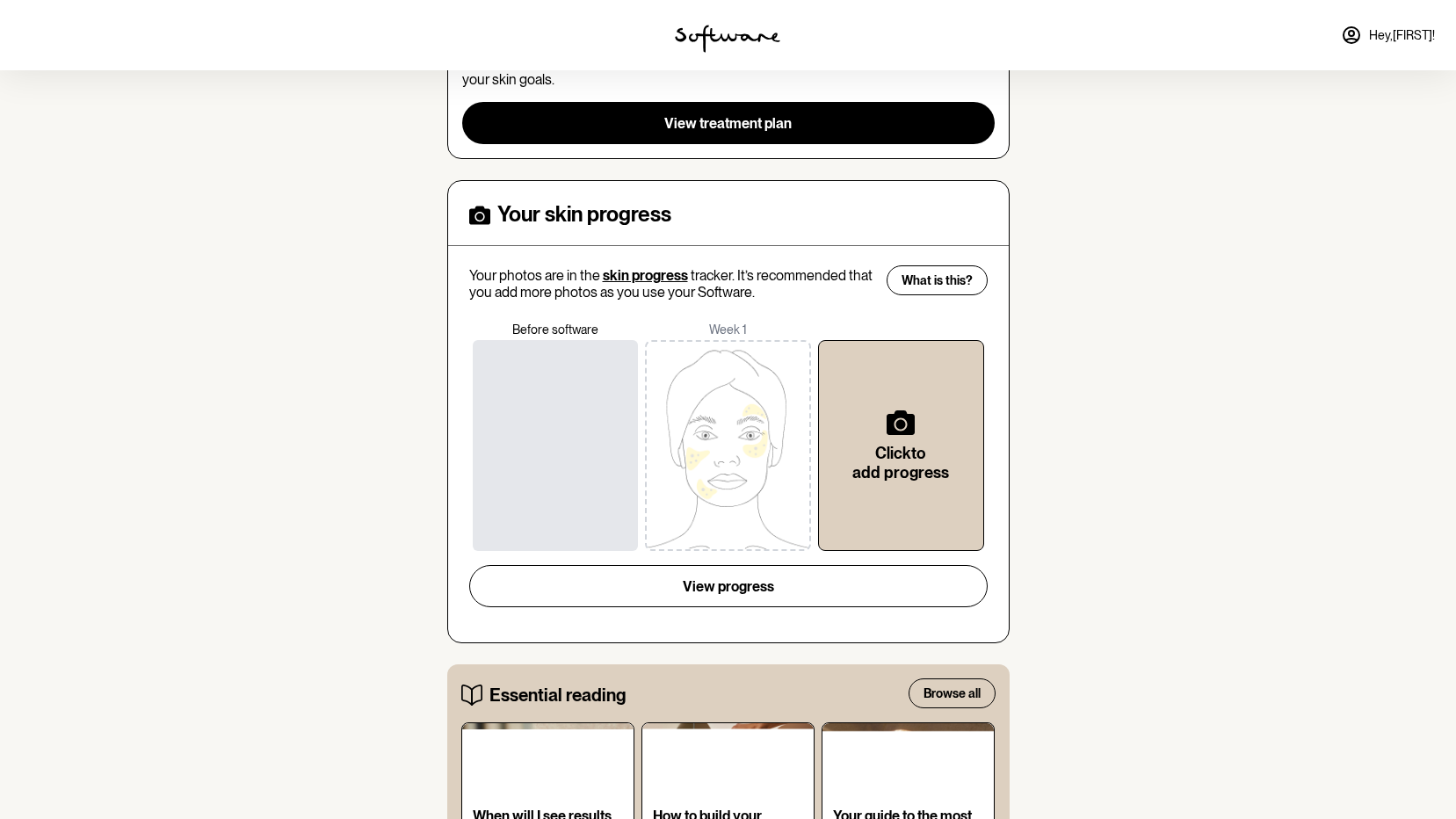 scroll, scrollTop: 264, scrollLeft: 0, axis: vertical 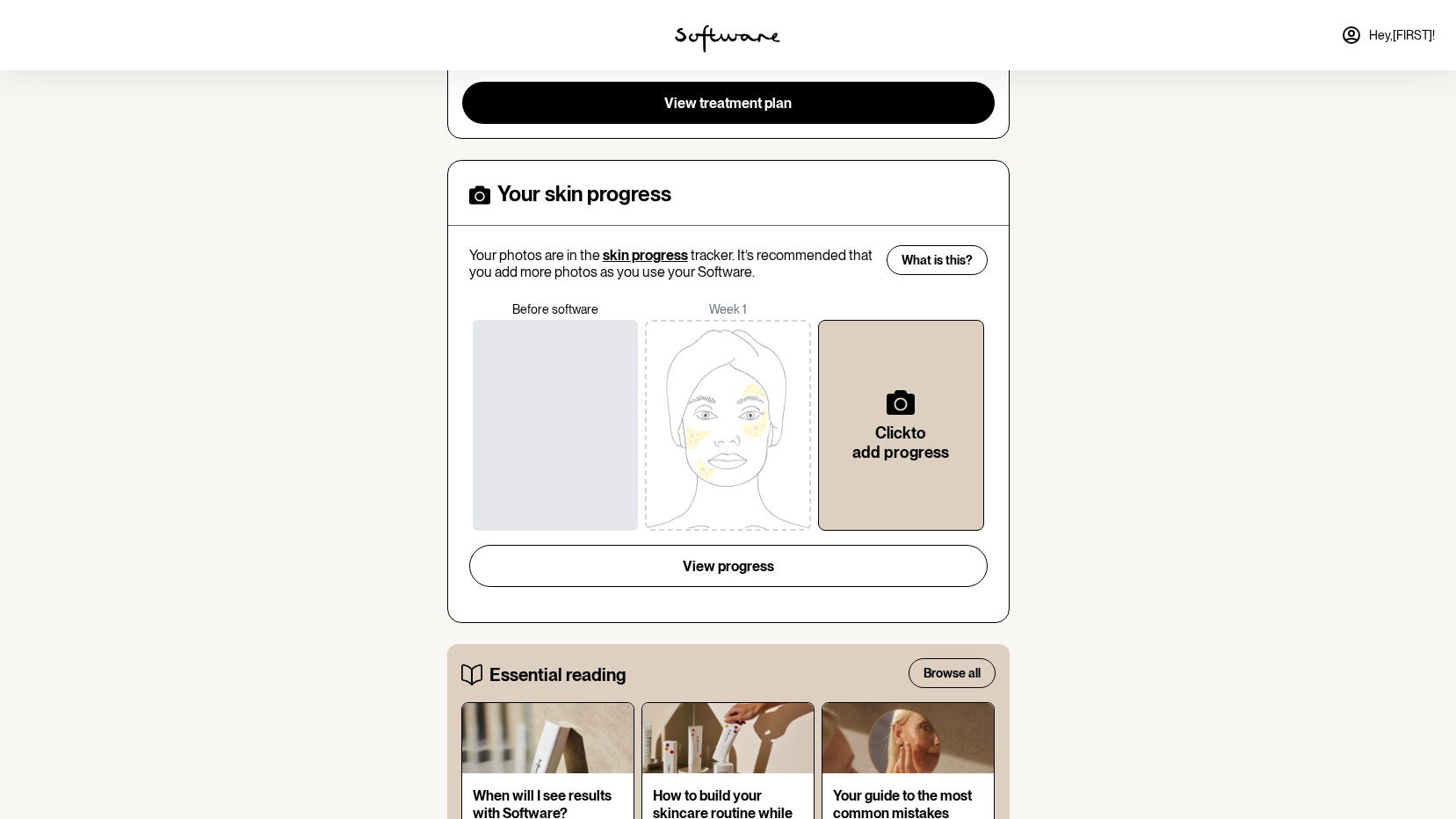 click at bounding box center (555, 425) 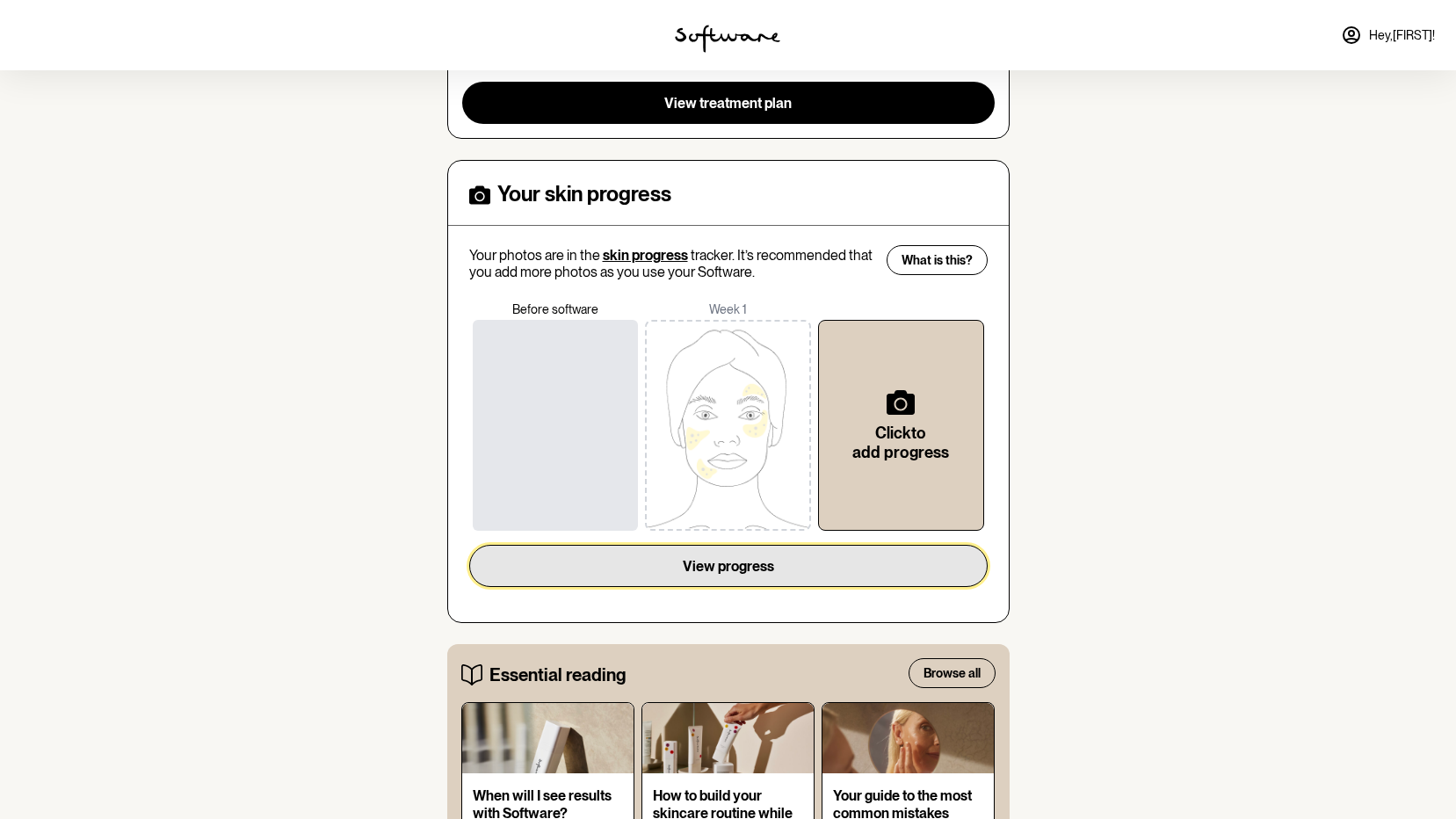 click on "View progress" at bounding box center [728, 566] 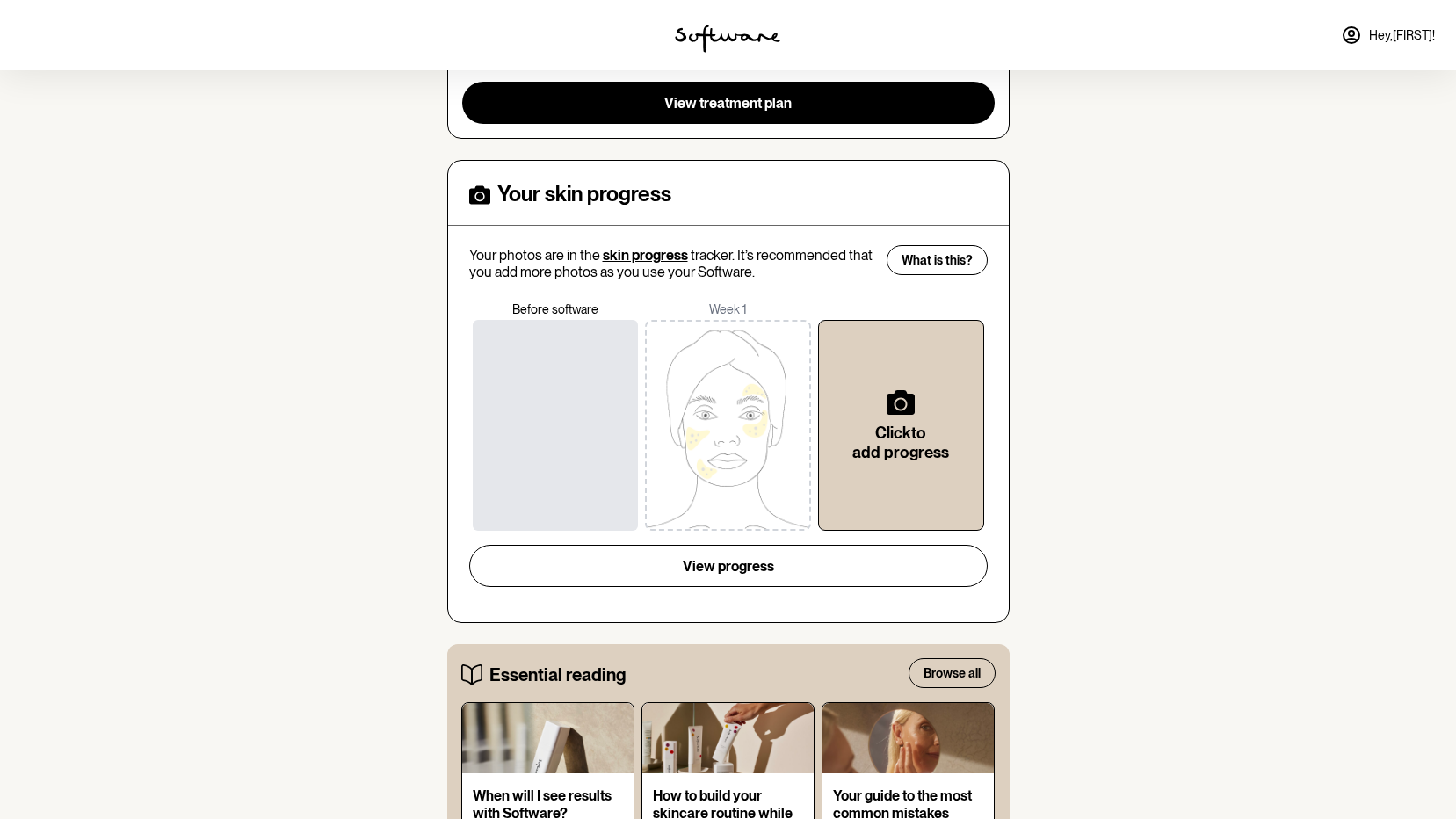 scroll, scrollTop: 0, scrollLeft: 0, axis: both 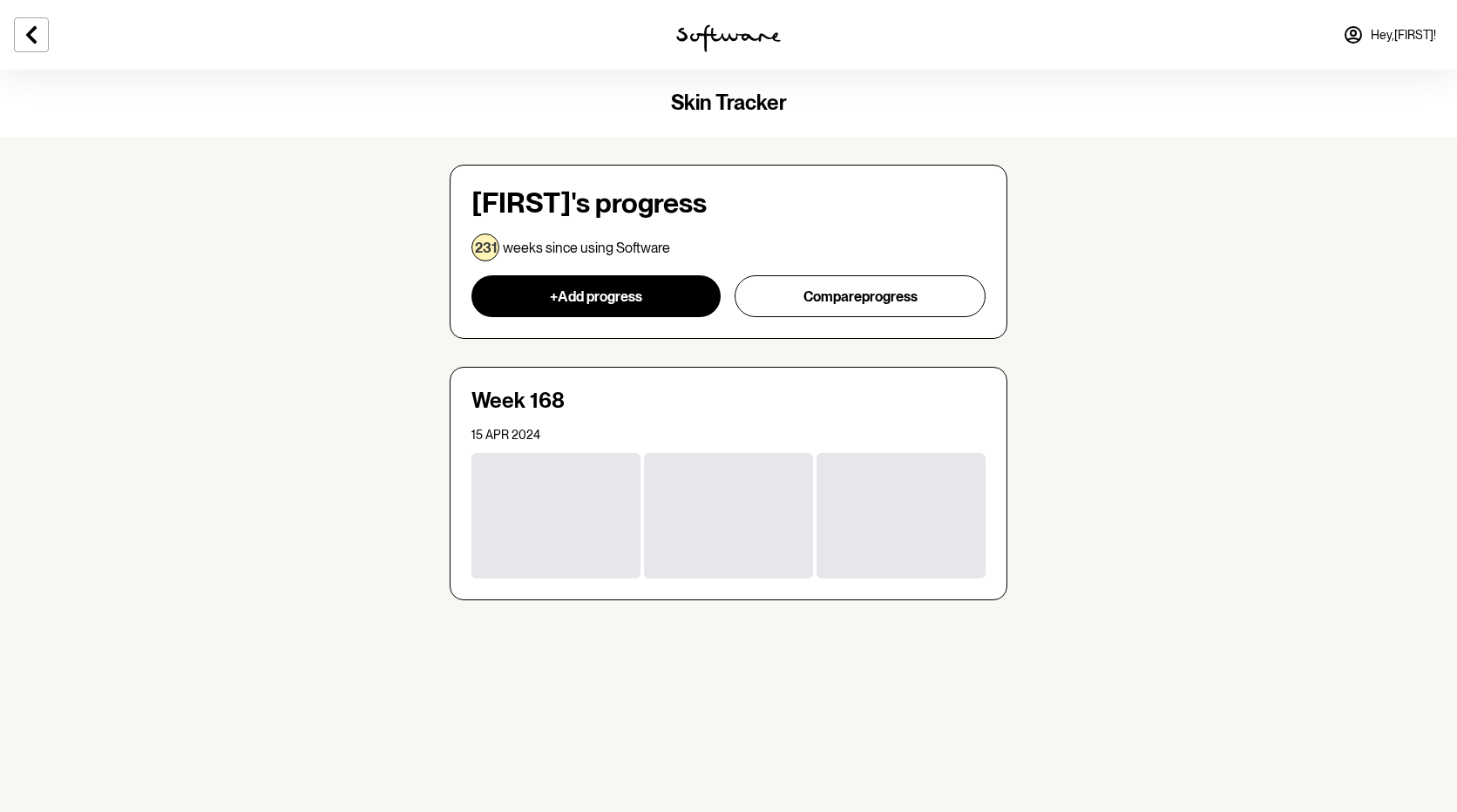 click at bounding box center (556, 516) 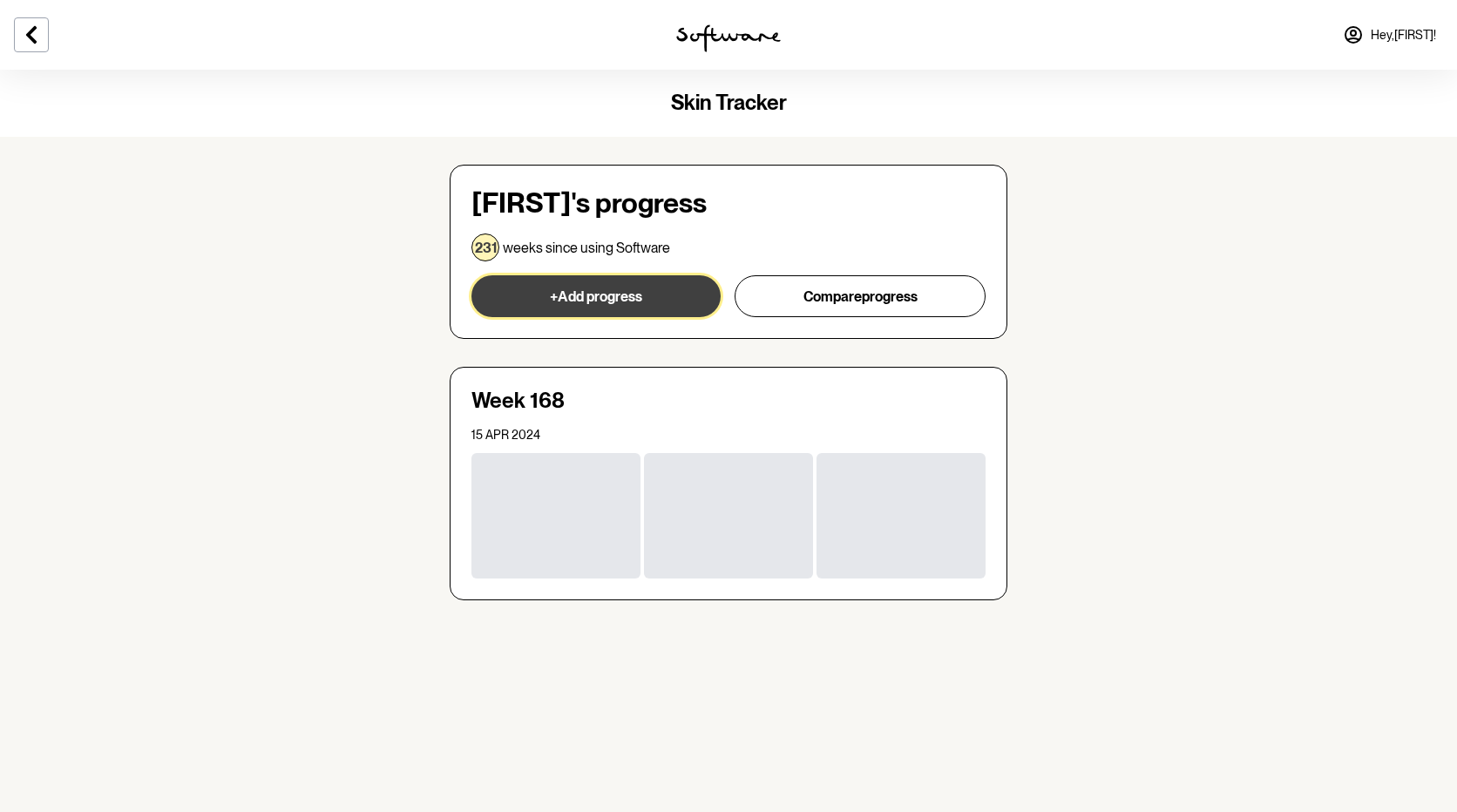click on "+  Add progress" at bounding box center [596, 296] 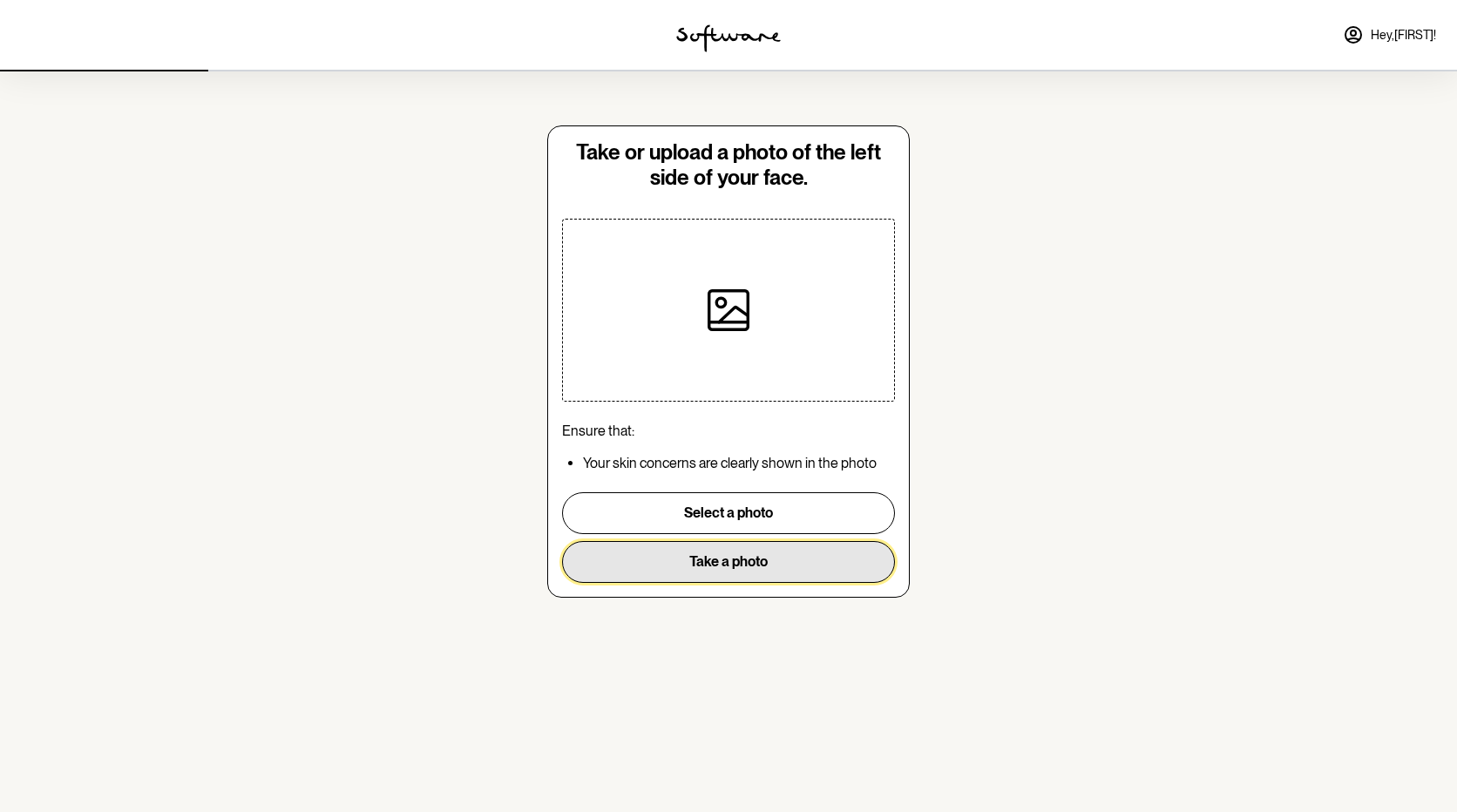 click on "Take a photo" at bounding box center (728, 562) 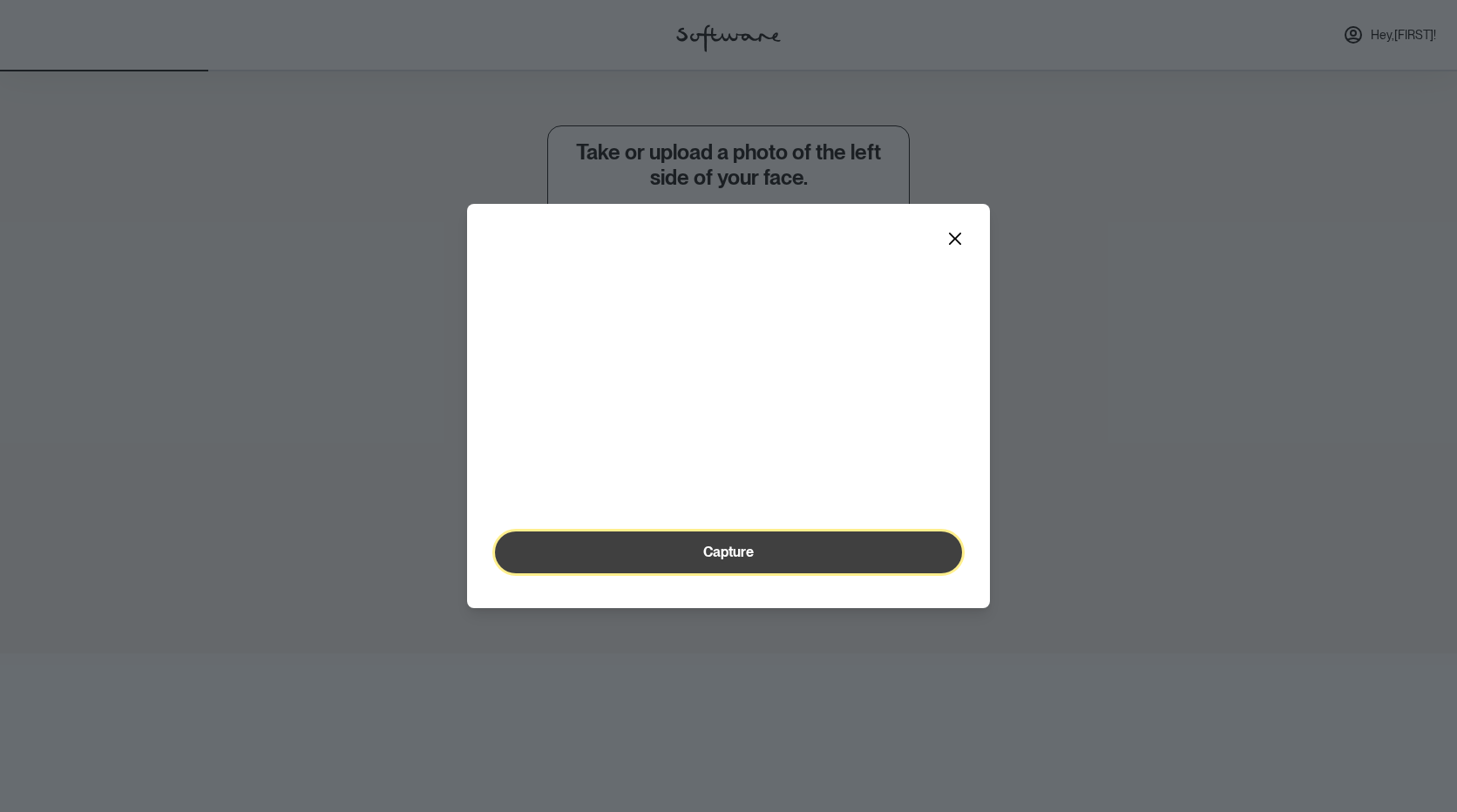 click on "Capture" at bounding box center (728, 551) 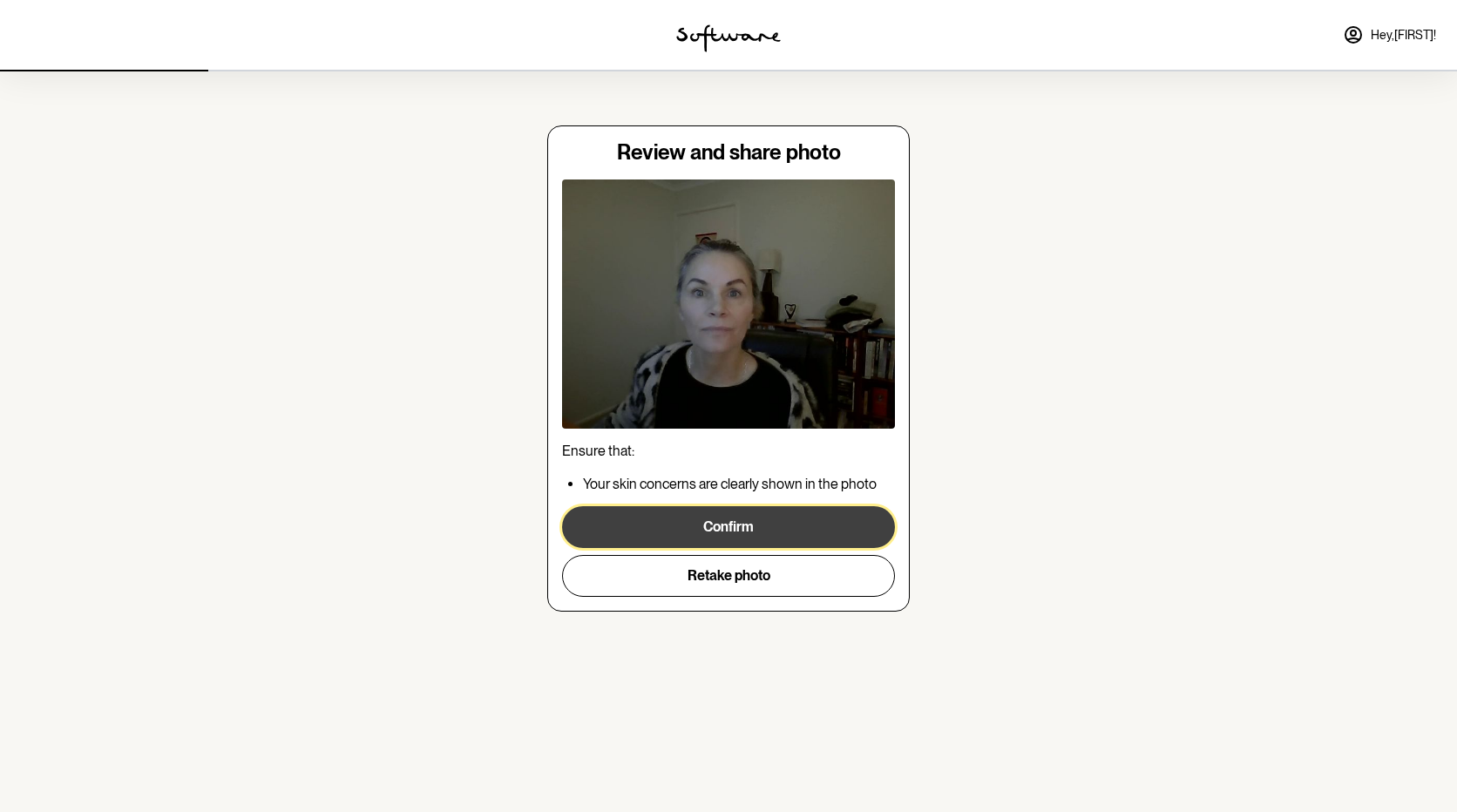 click on "Confirm" at bounding box center (728, 527) 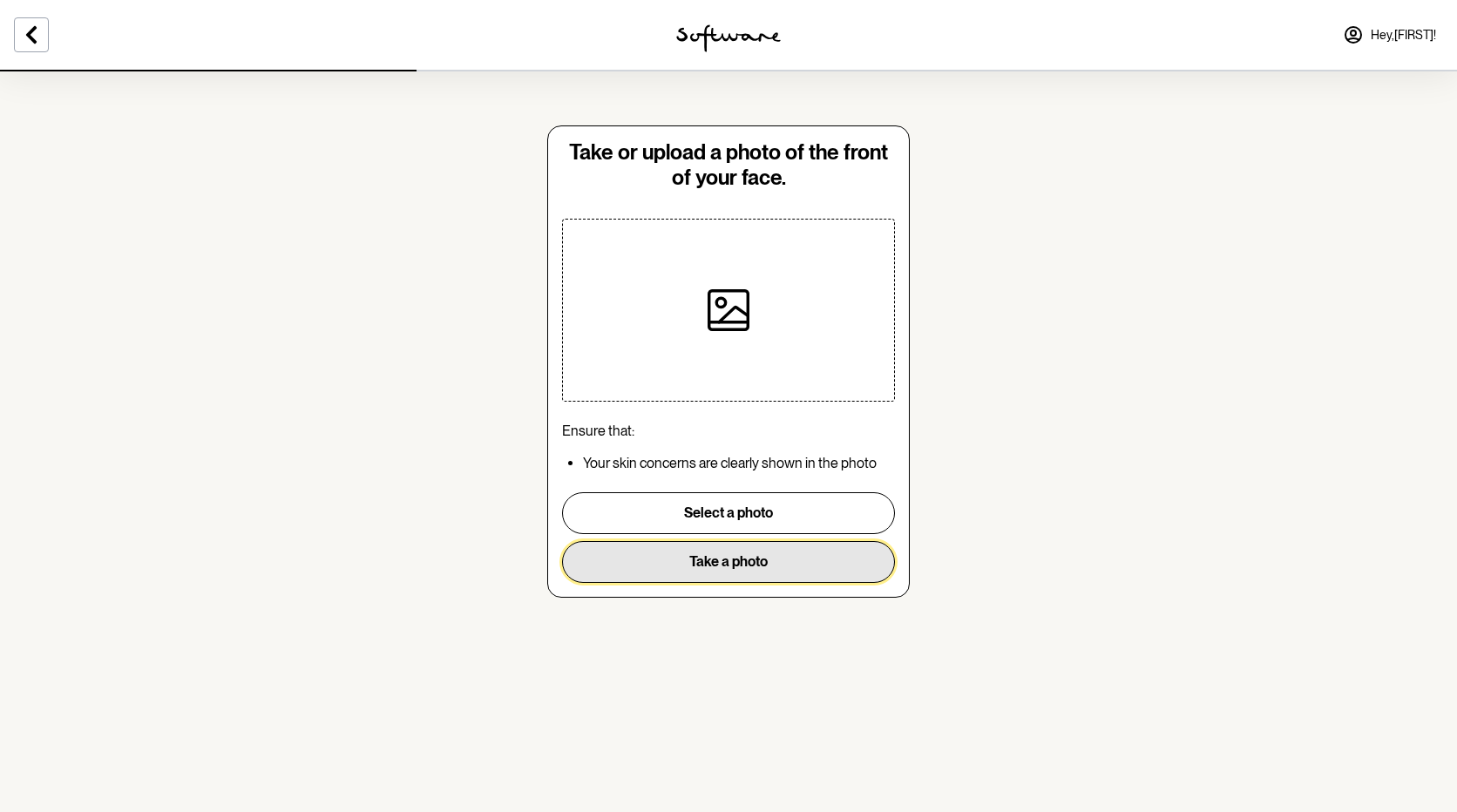 click on "Take a photo" at bounding box center [728, 562] 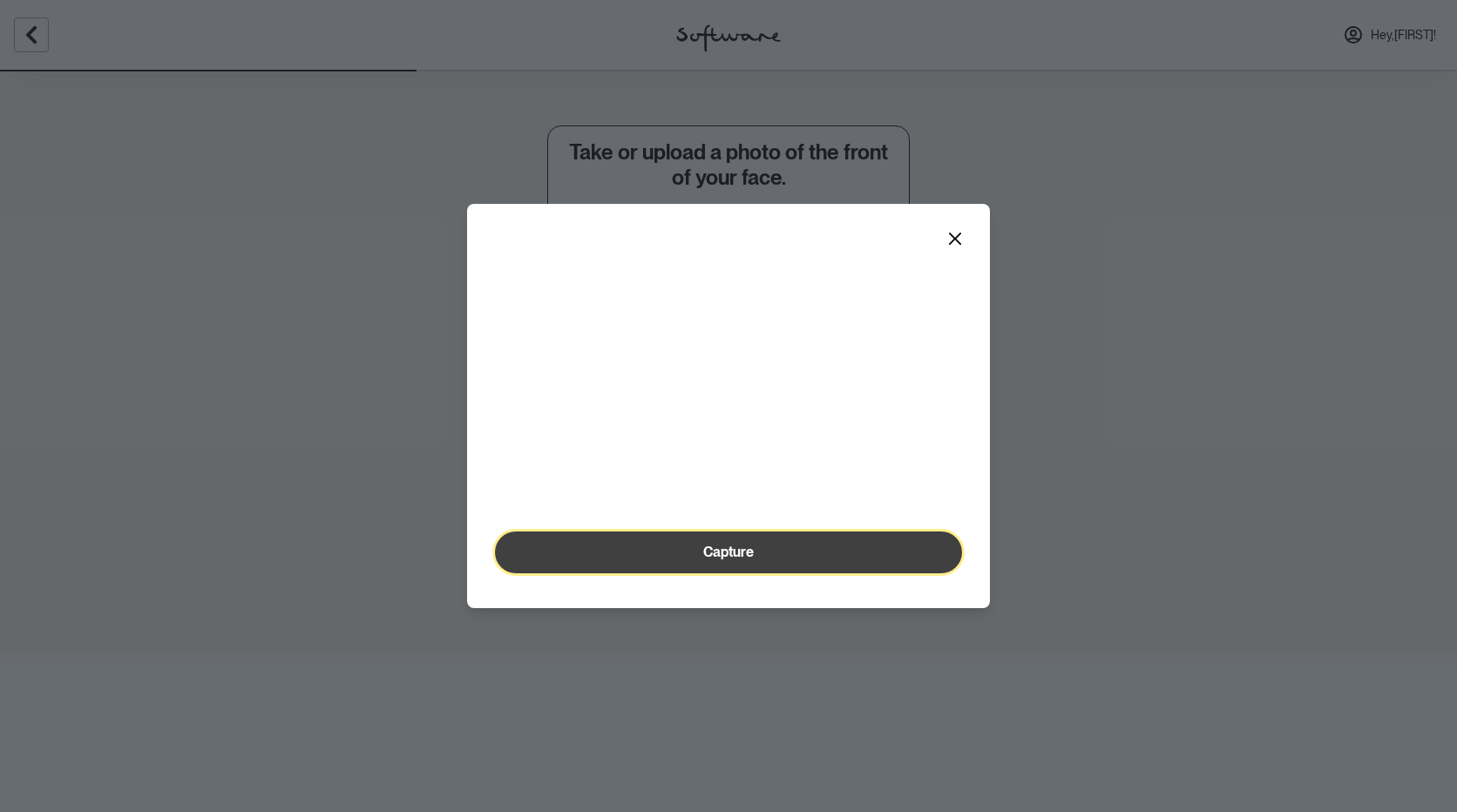 click on "Capture" at bounding box center [728, 551] 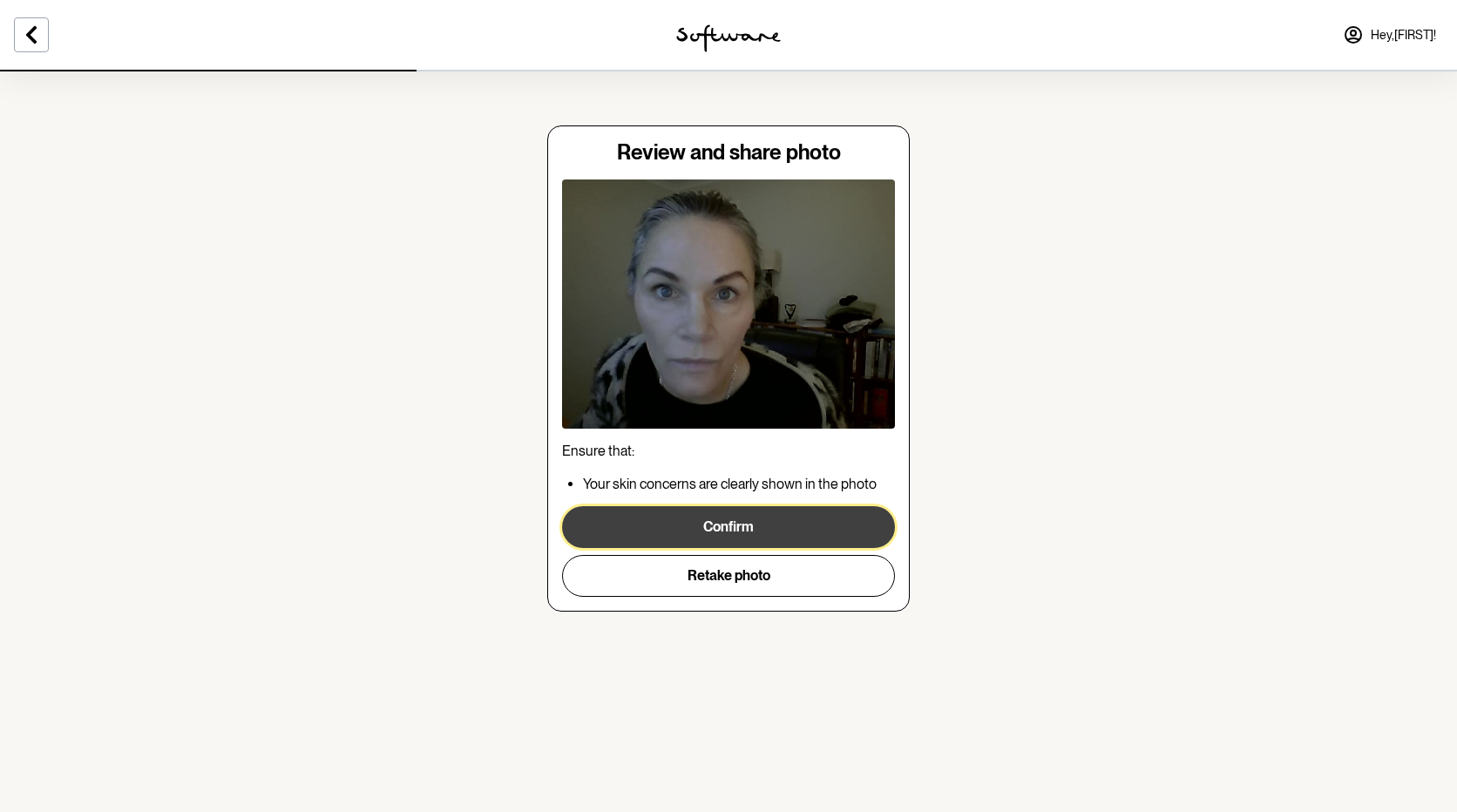 click on "Confirm" at bounding box center (728, 527) 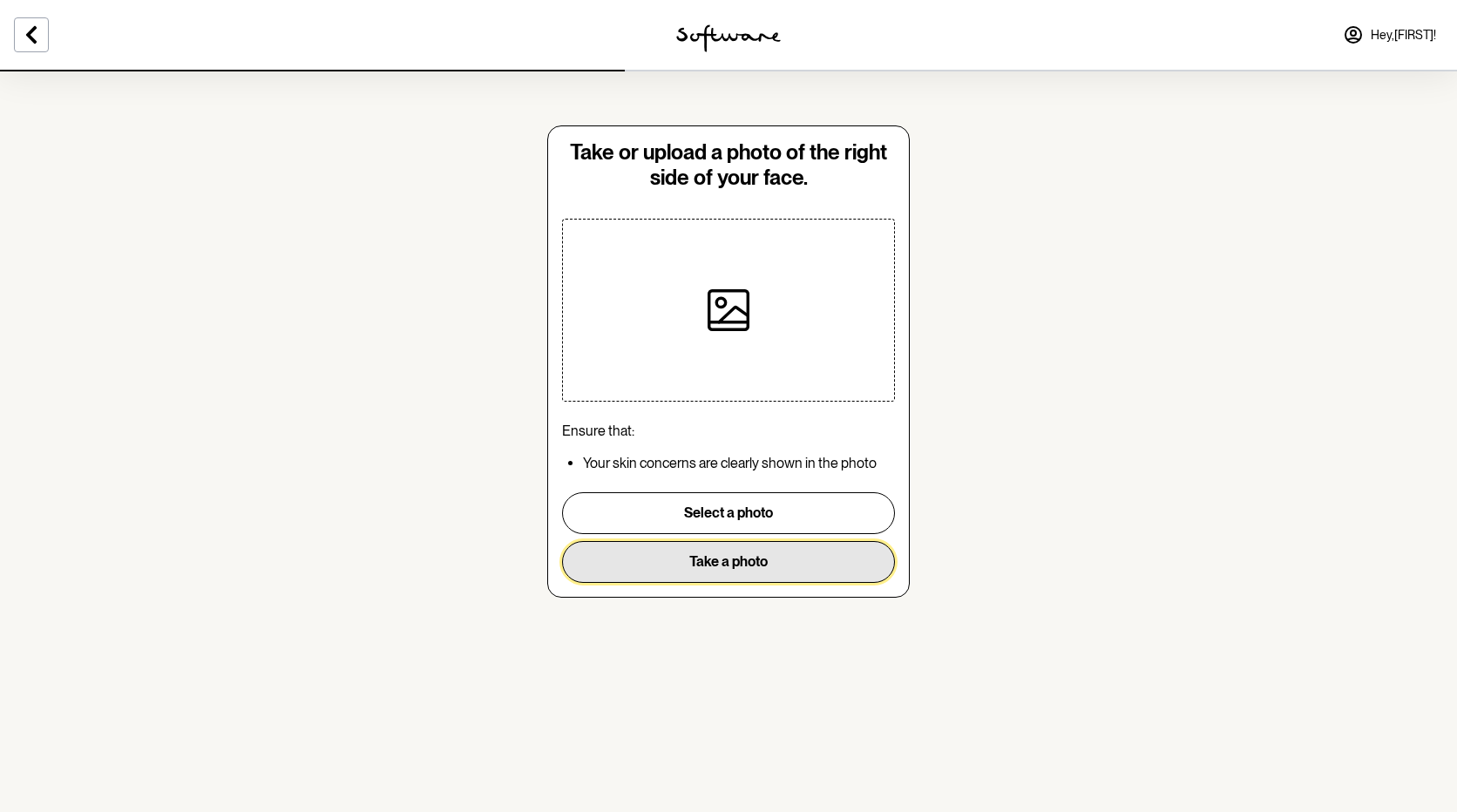click on "Take a photo" at bounding box center [728, 562] 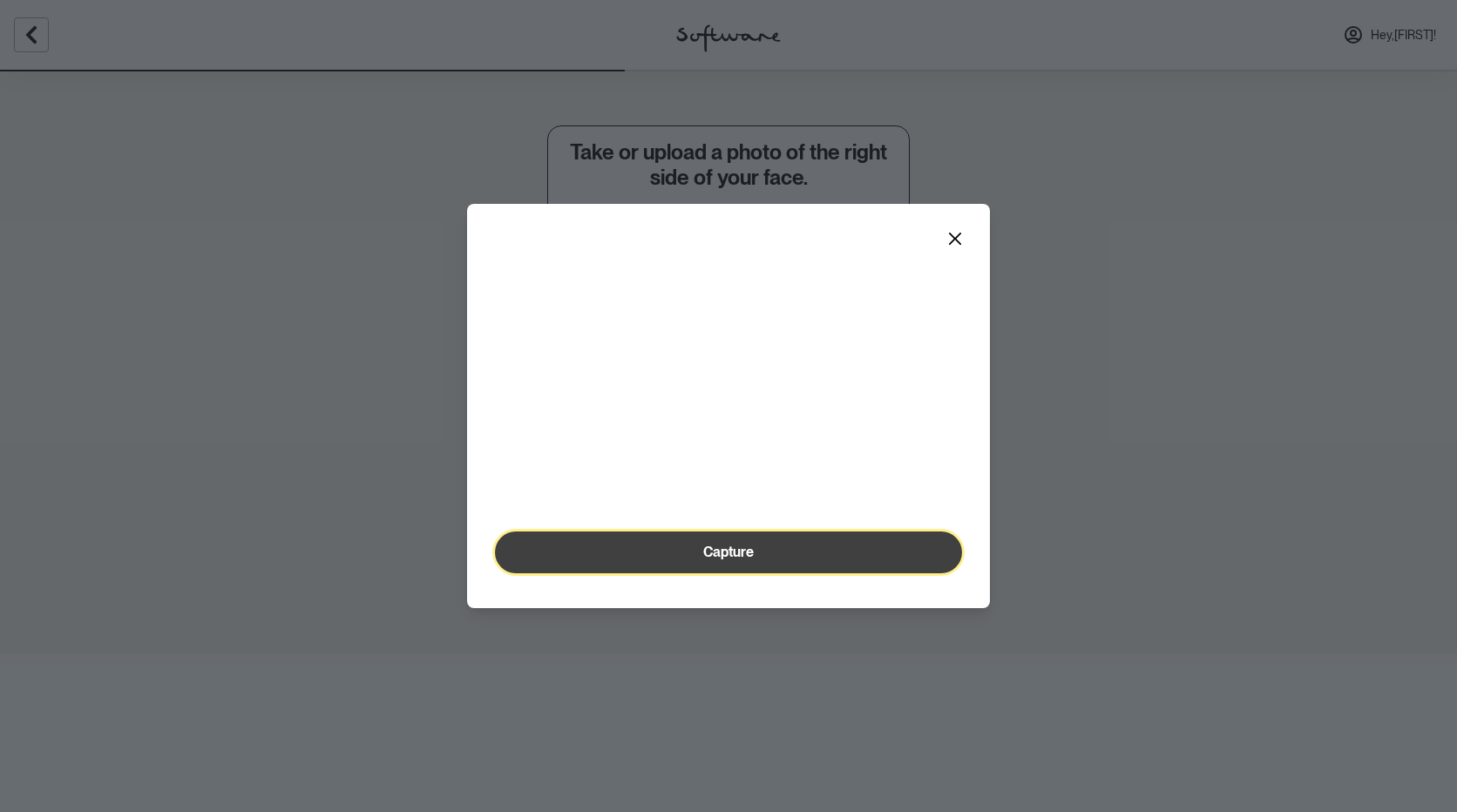 click on "Capture" at bounding box center [728, 552] 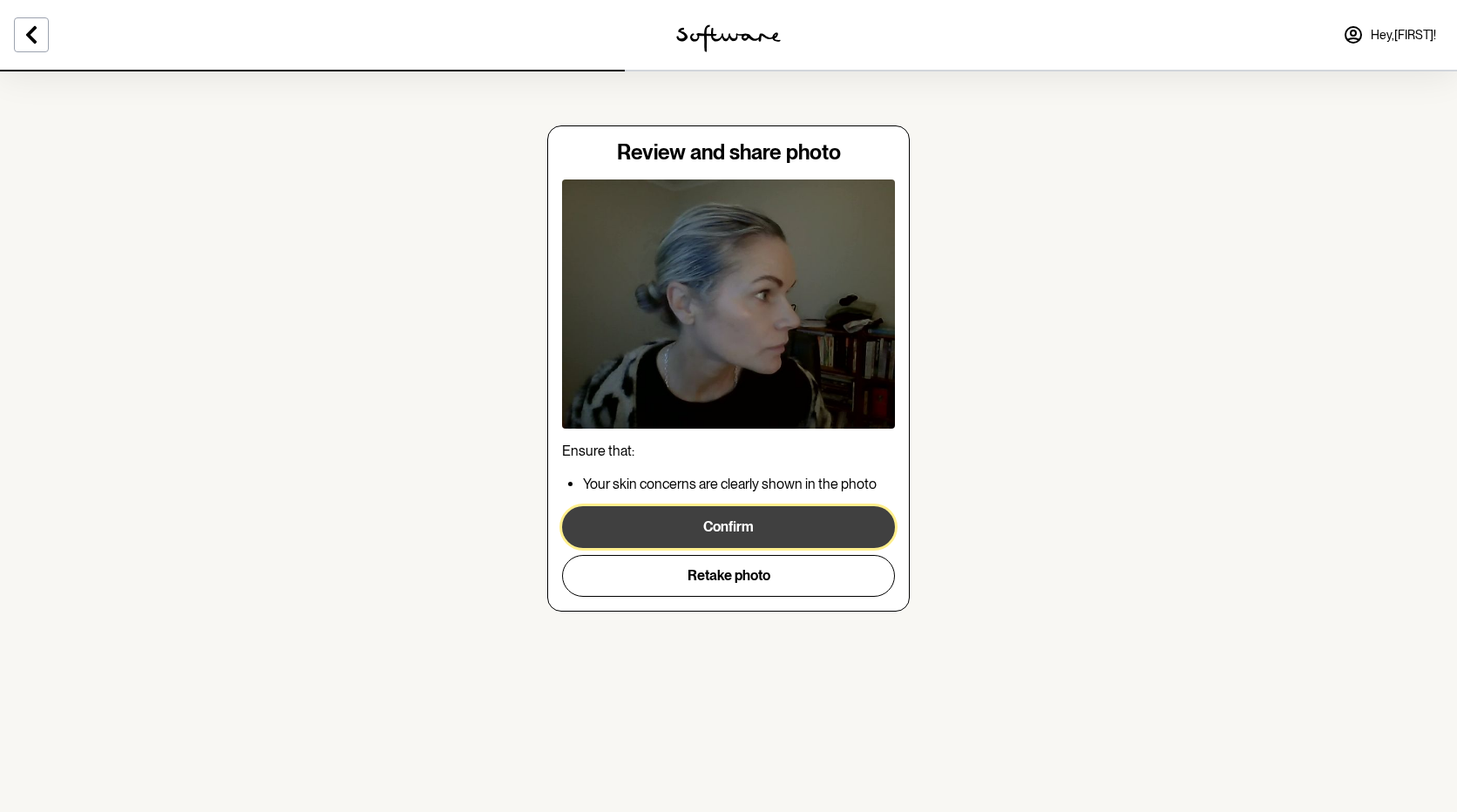 click on "Confirm" at bounding box center (728, 527) 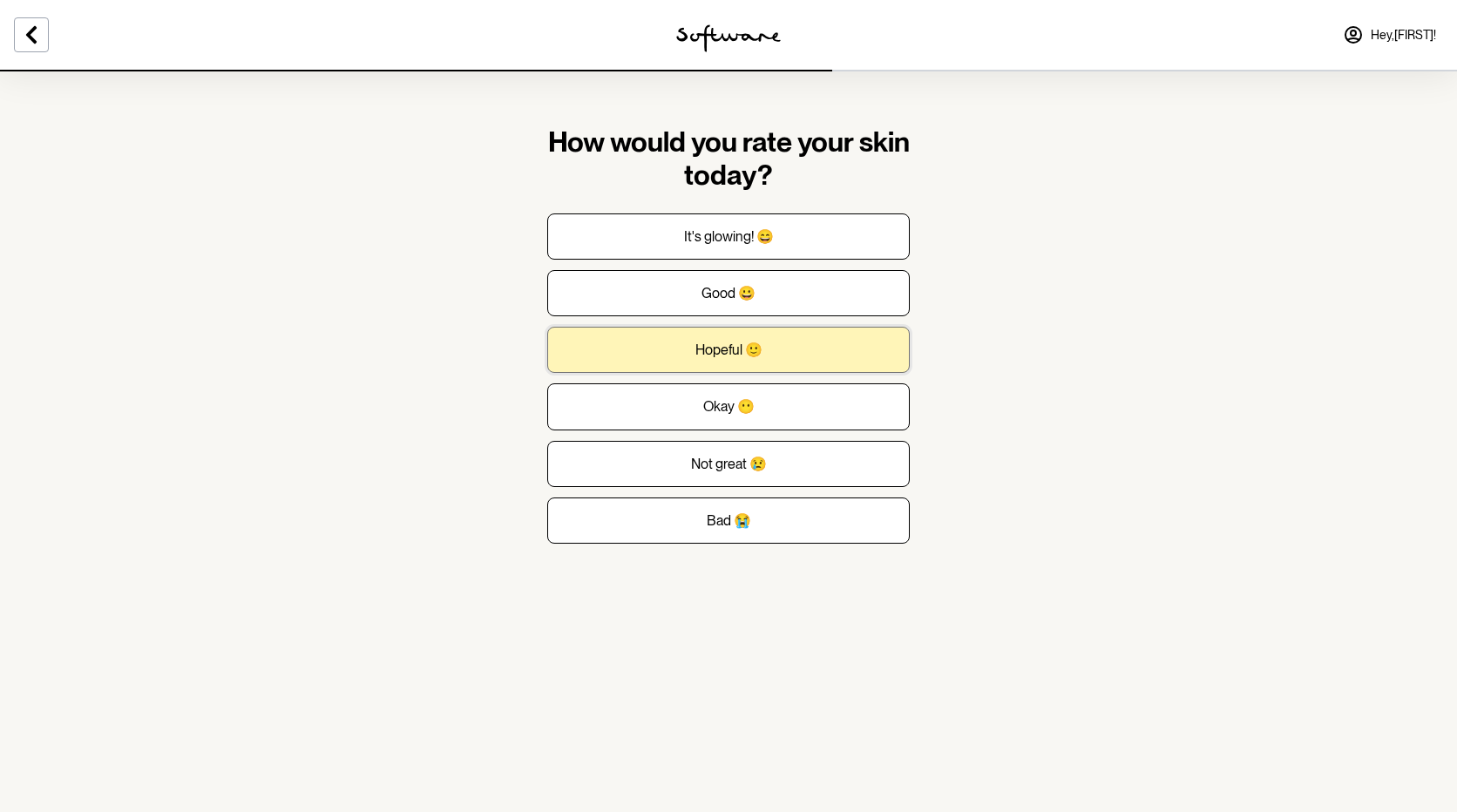 click on "Hopeful 🙂" at bounding box center (728, 236) 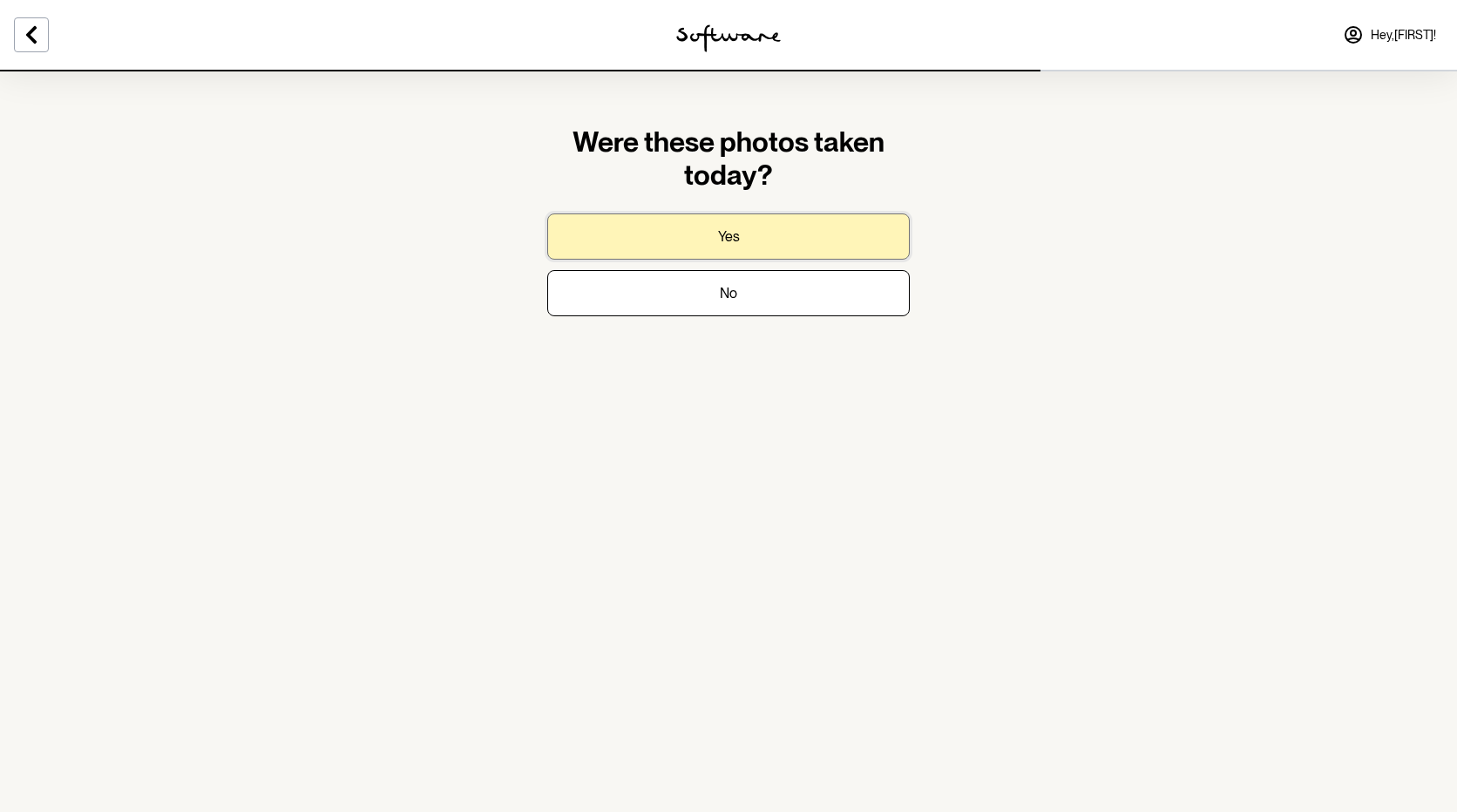 click on "Yes" at bounding box center [728, 236] 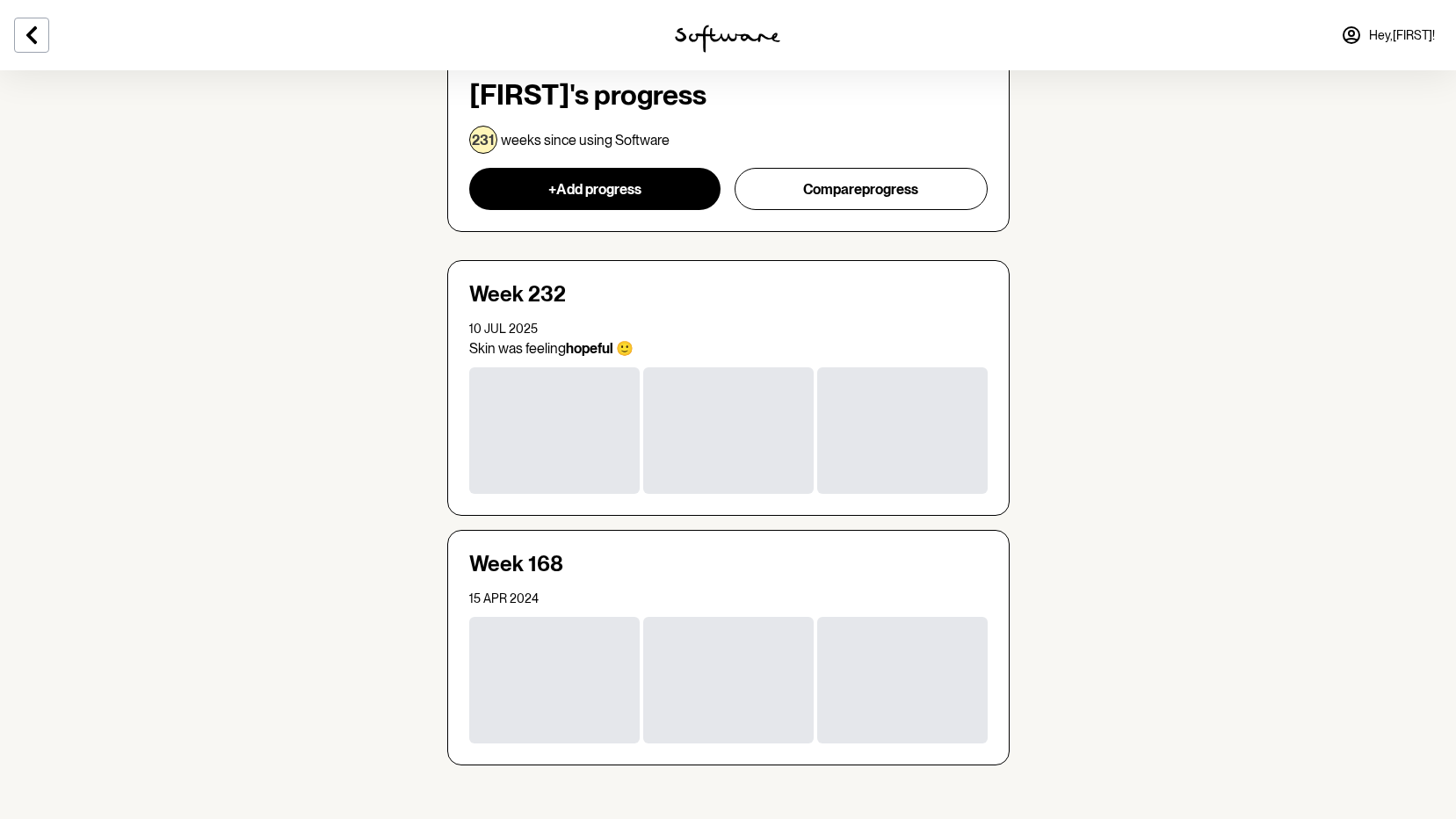 scroll, scrollTop: 112, scrollLeft: 0, axis: vertical 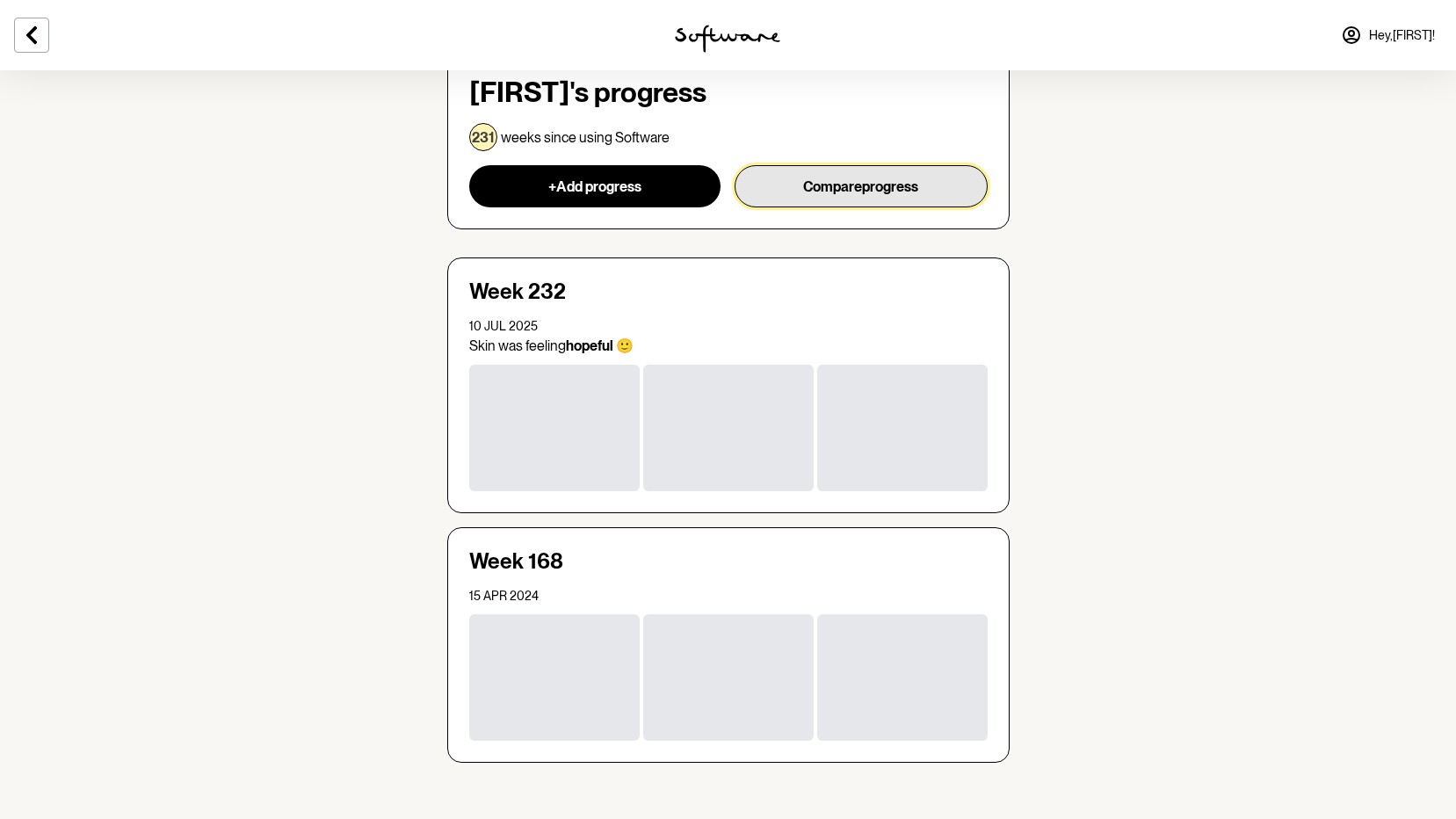 click on "Compare  progress" at bounding box center (861, 186) 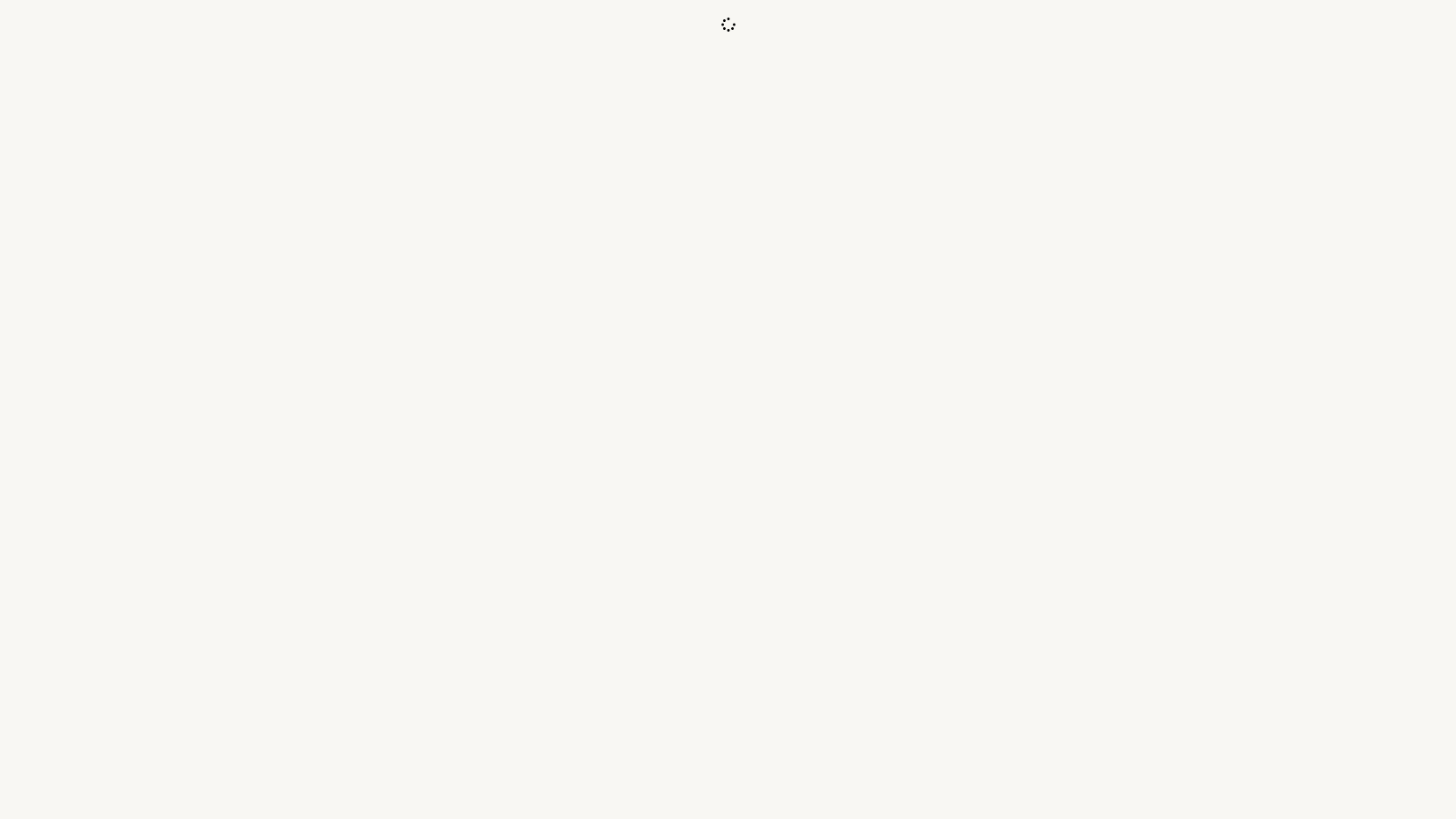 scroll, scrollTop: 0, scrollLeft: 0, axis: both 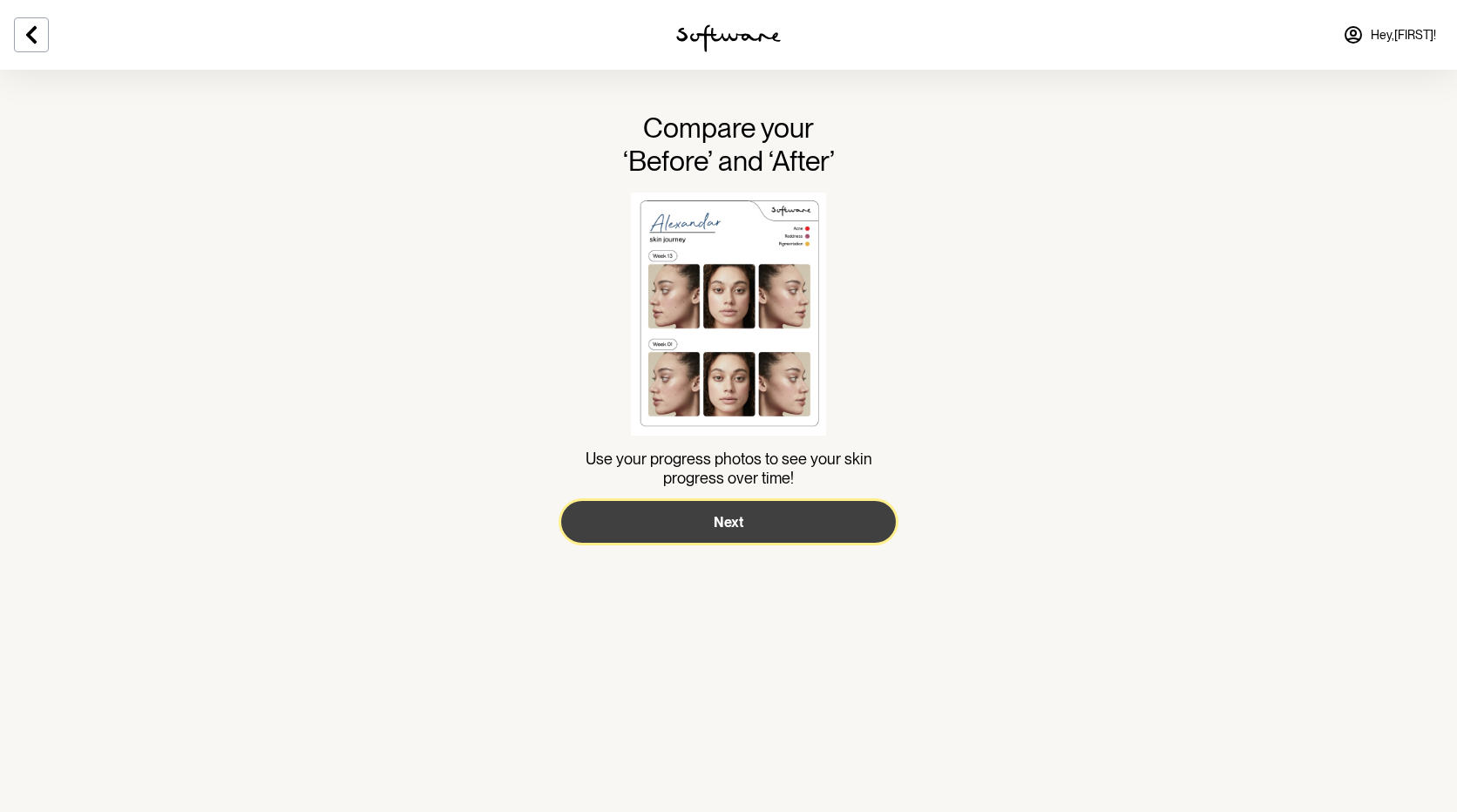 click on "Next" at bounding box center [728, 522] 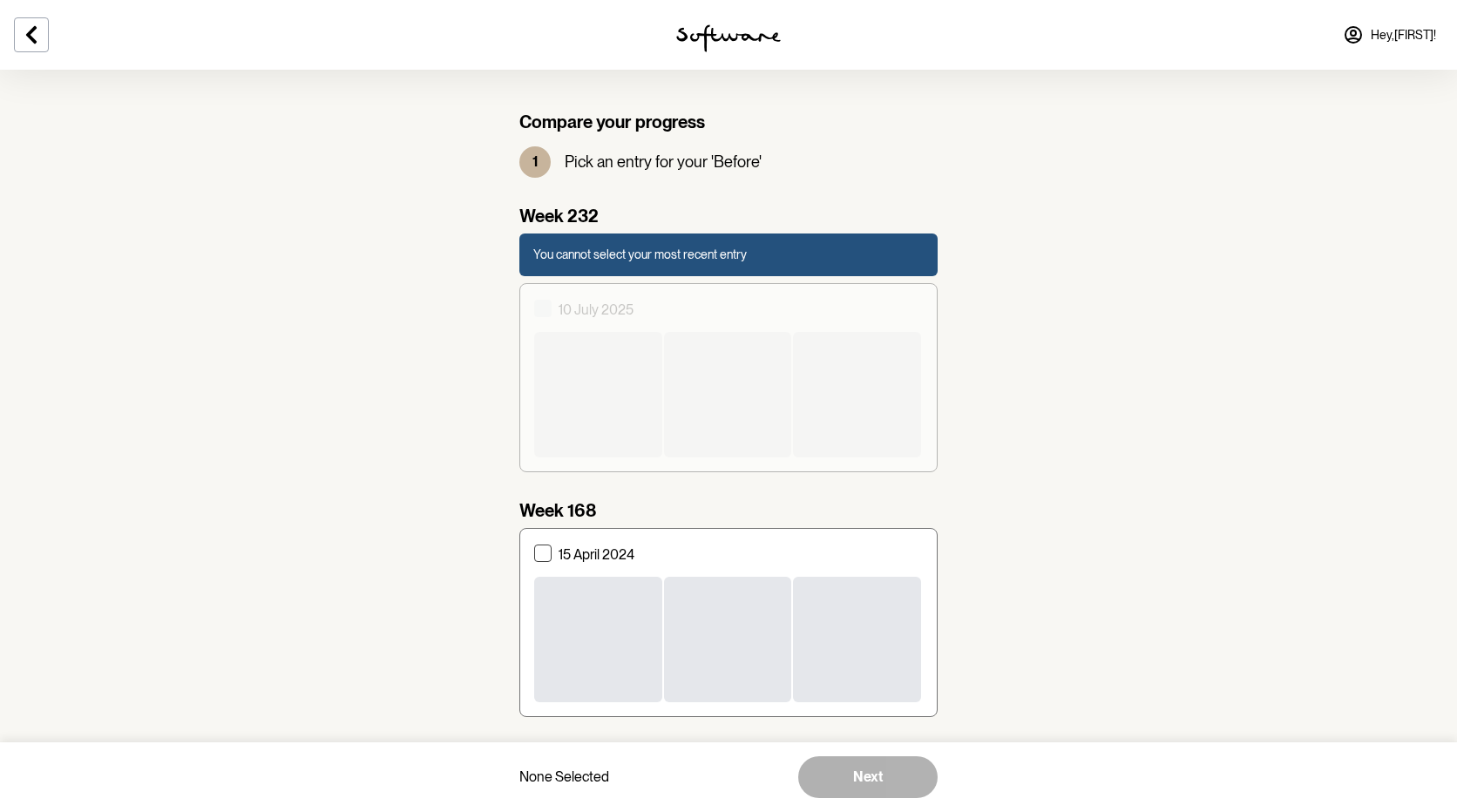 click on "Week 232 You cannot select your most recent entry 10 July 2025" at bounding box center [728, 346] 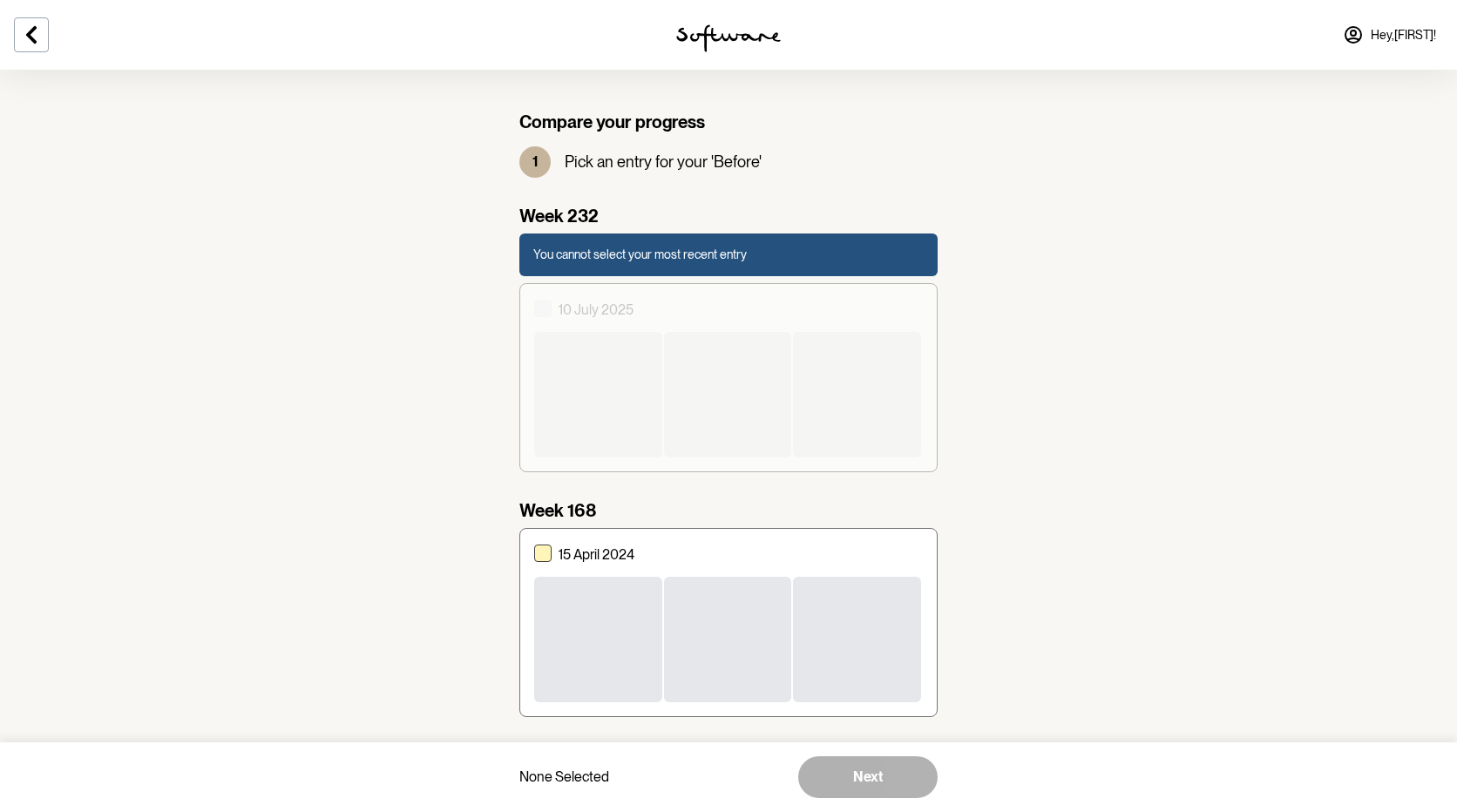 drag, startPoint x: 788, startPoint y: 531, endPoint x: 797, endPoint y: 537, distance: 10.816654 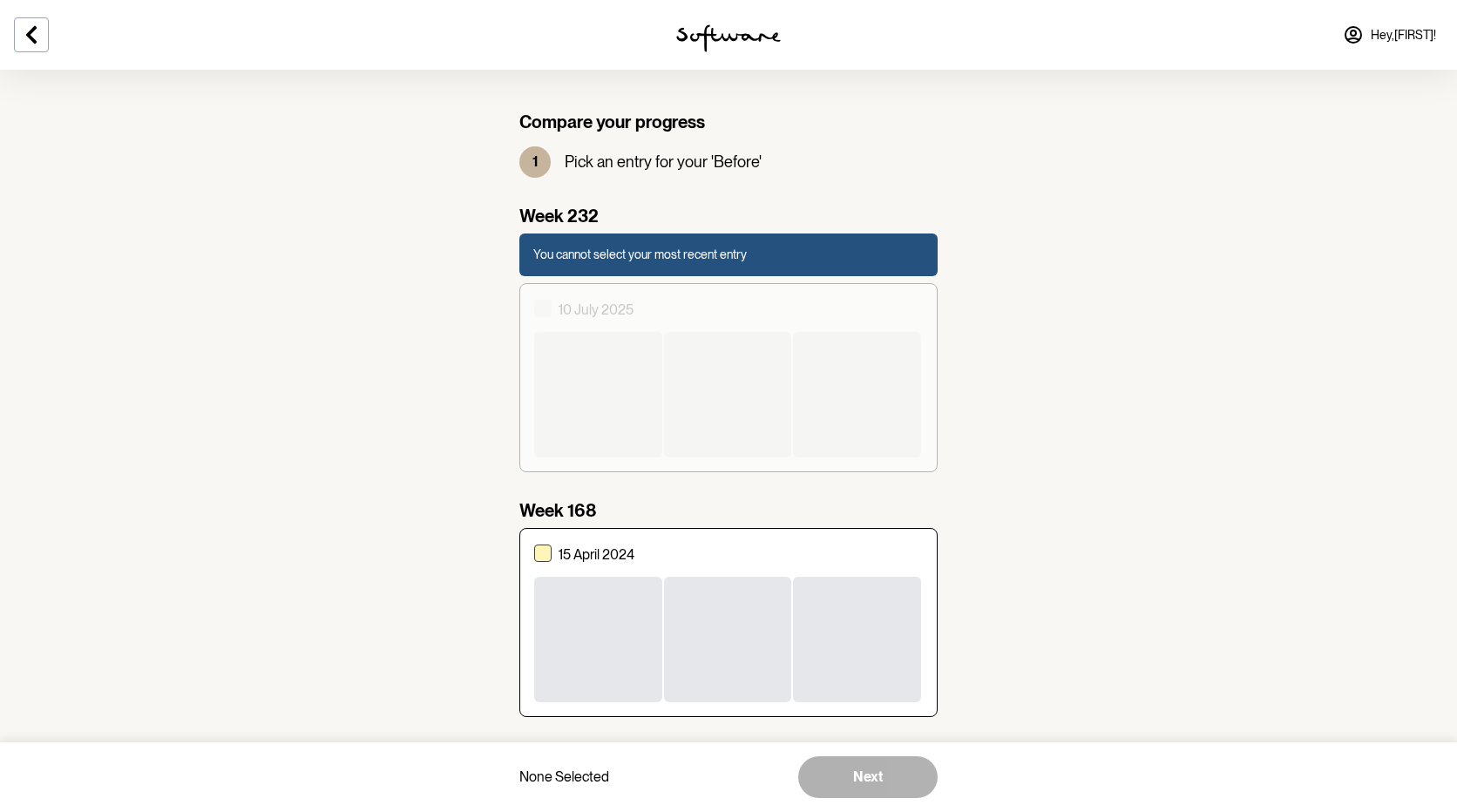 click on "15 April 2024" at bounding box center (533, 622) 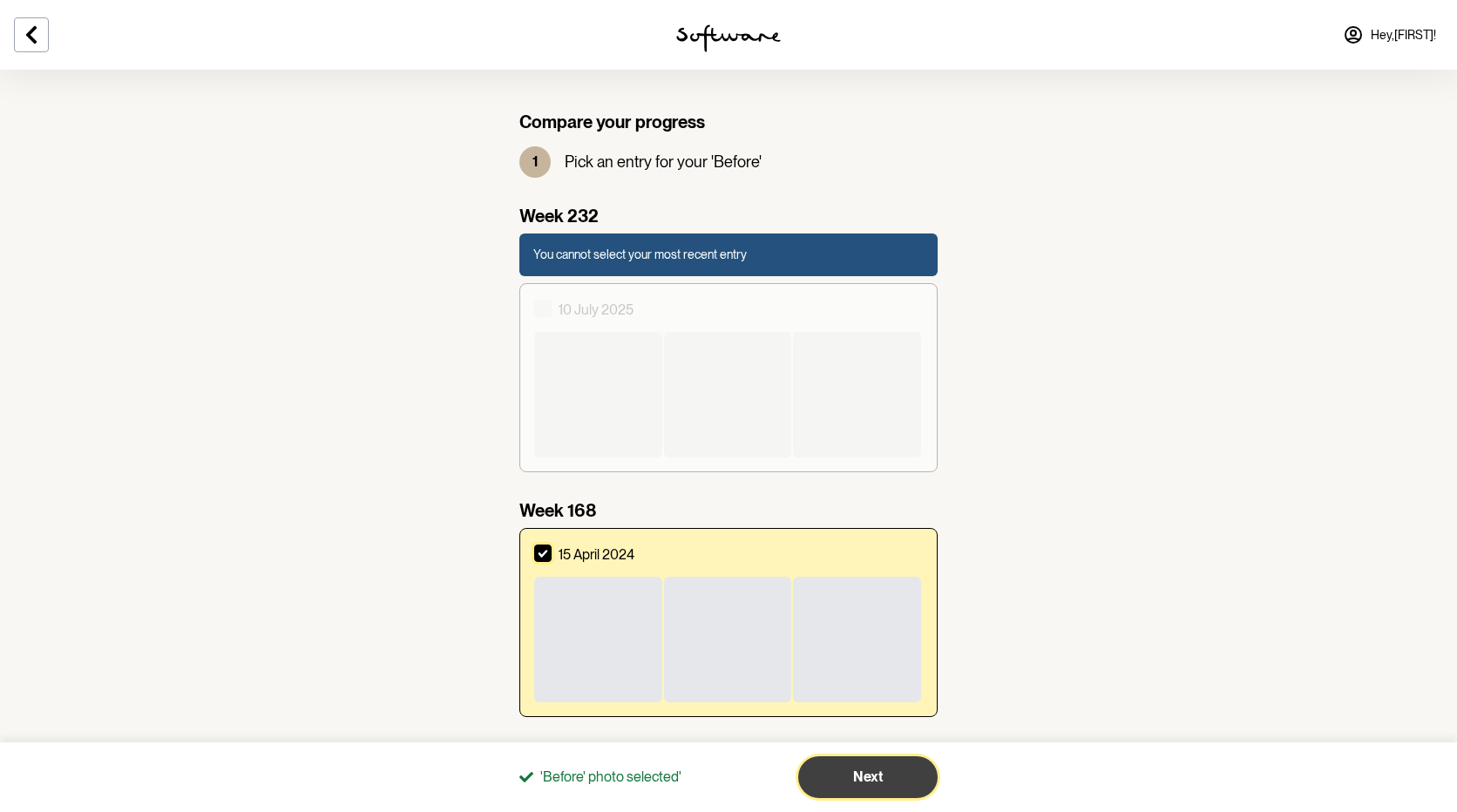 click on "Next" at bounding box center [868, 776] 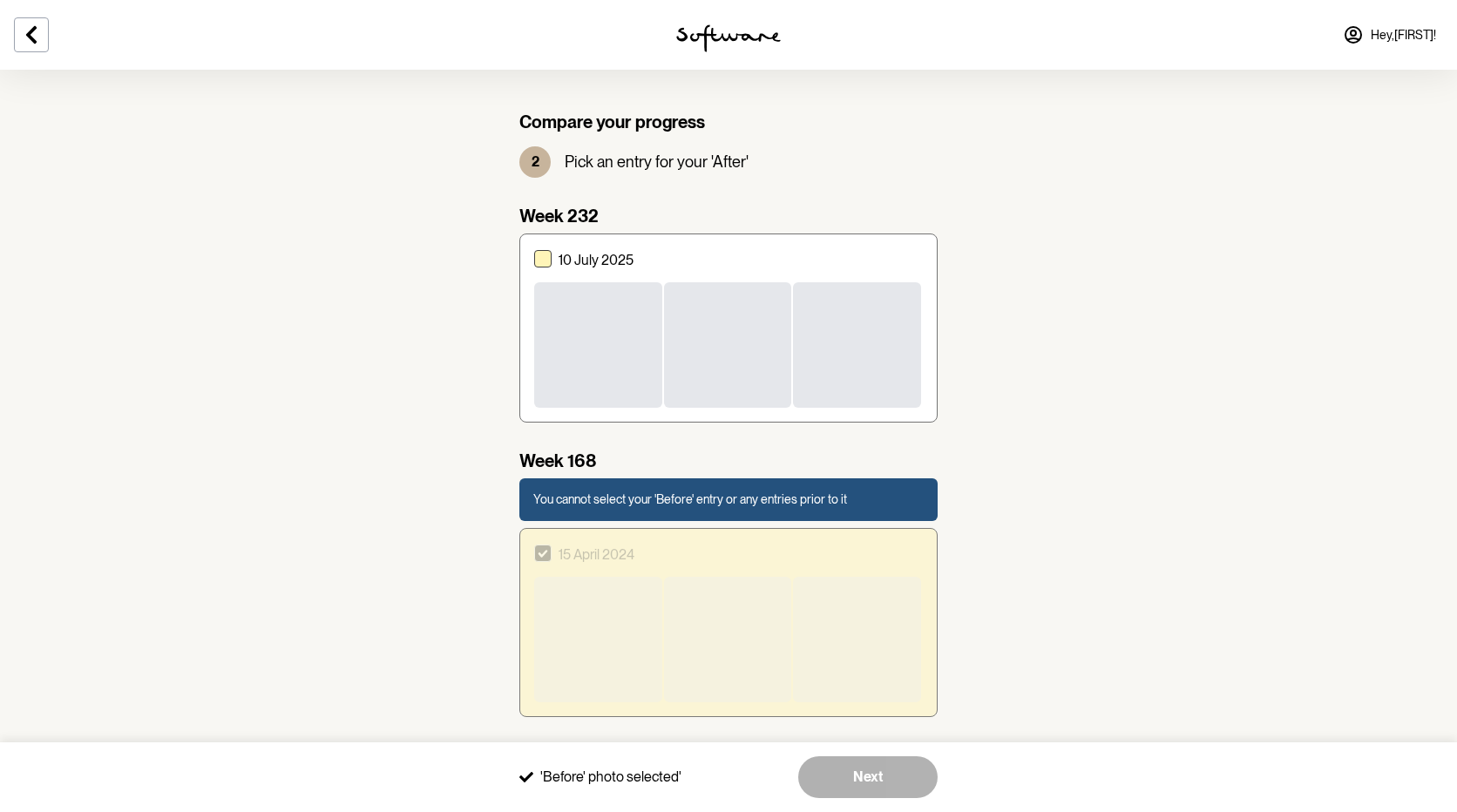 click at bounding box center [543, 259] 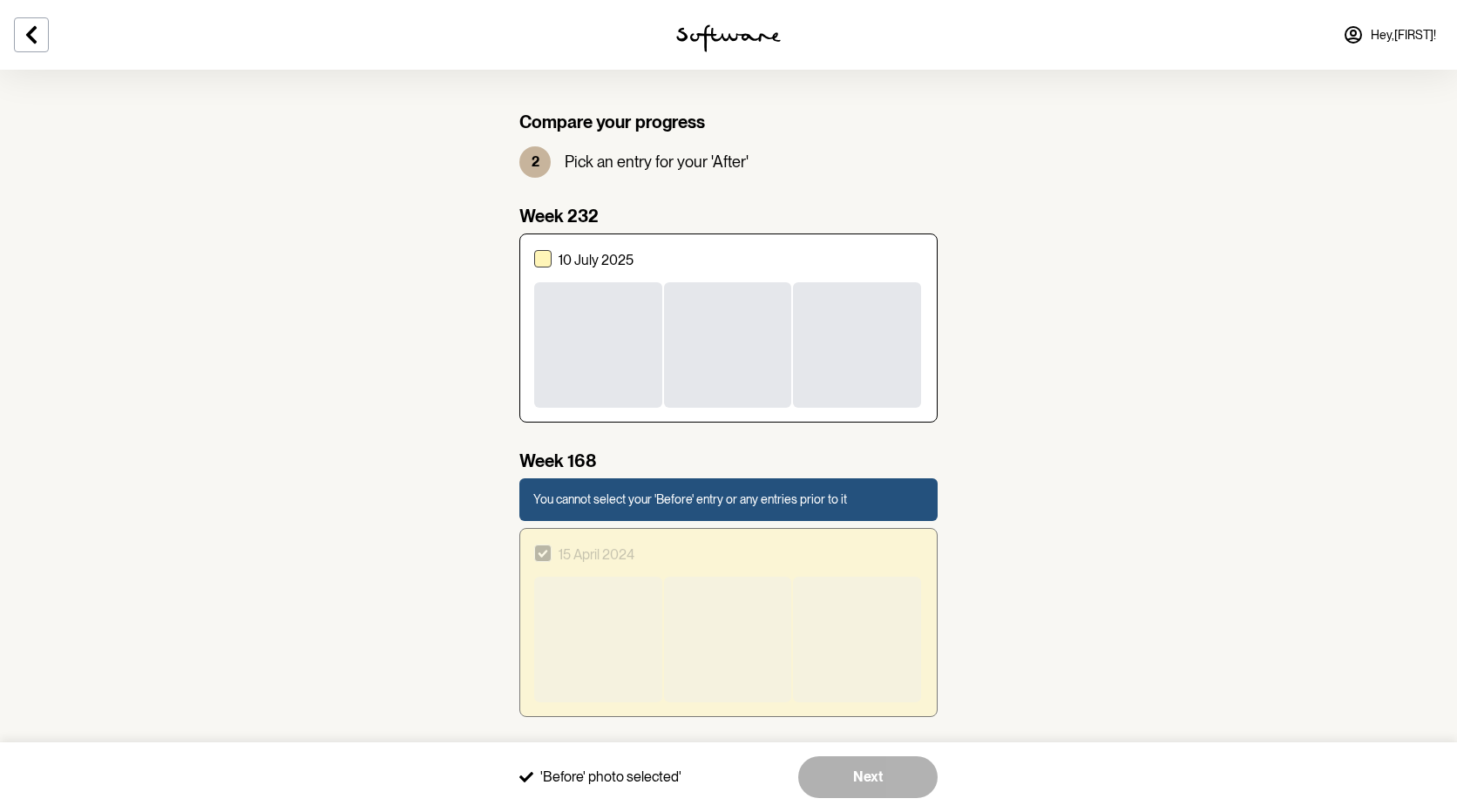 click on "10 July 2025" at bounding box center [533, 328] 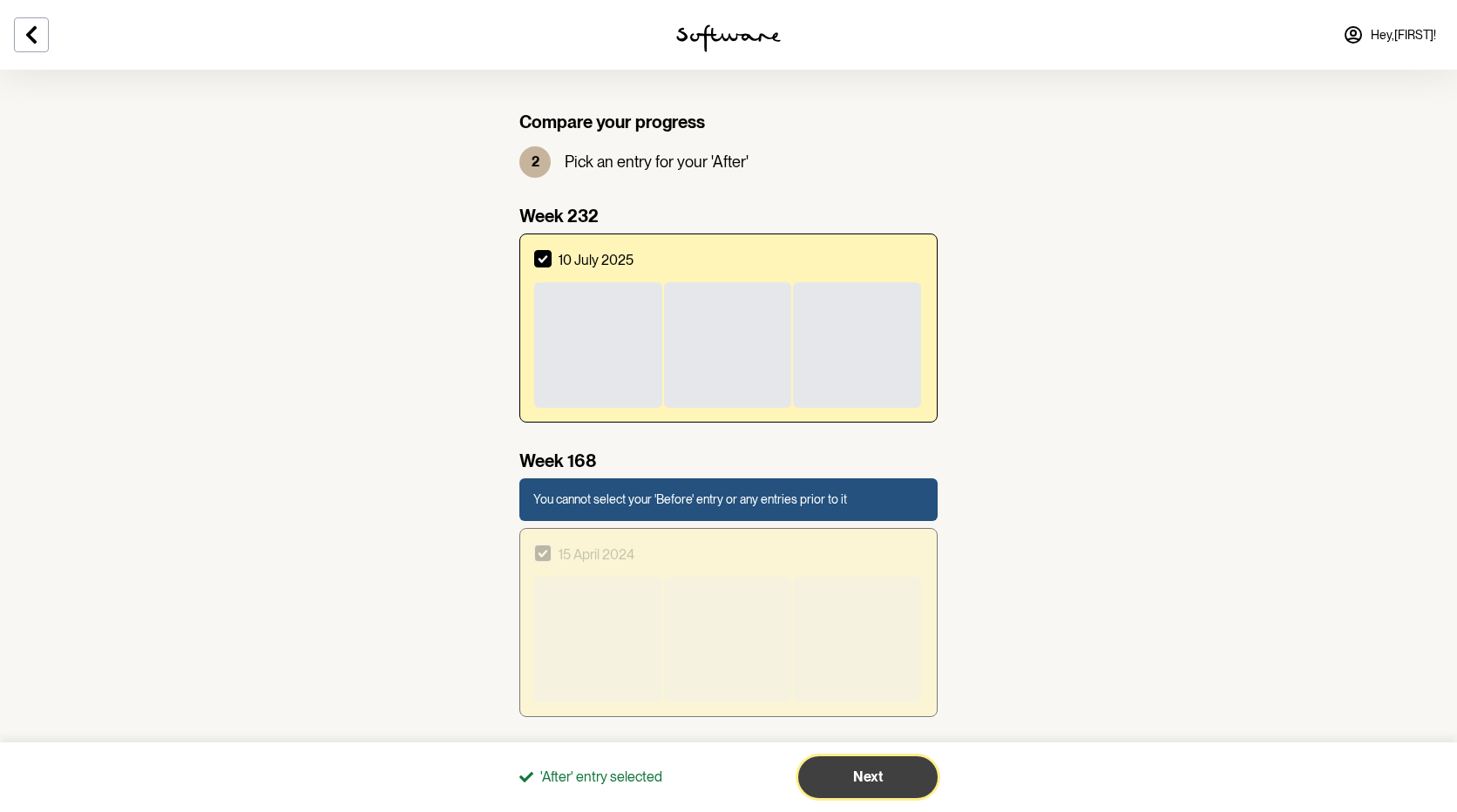 click on "Next" at bounding box center [868, 777] 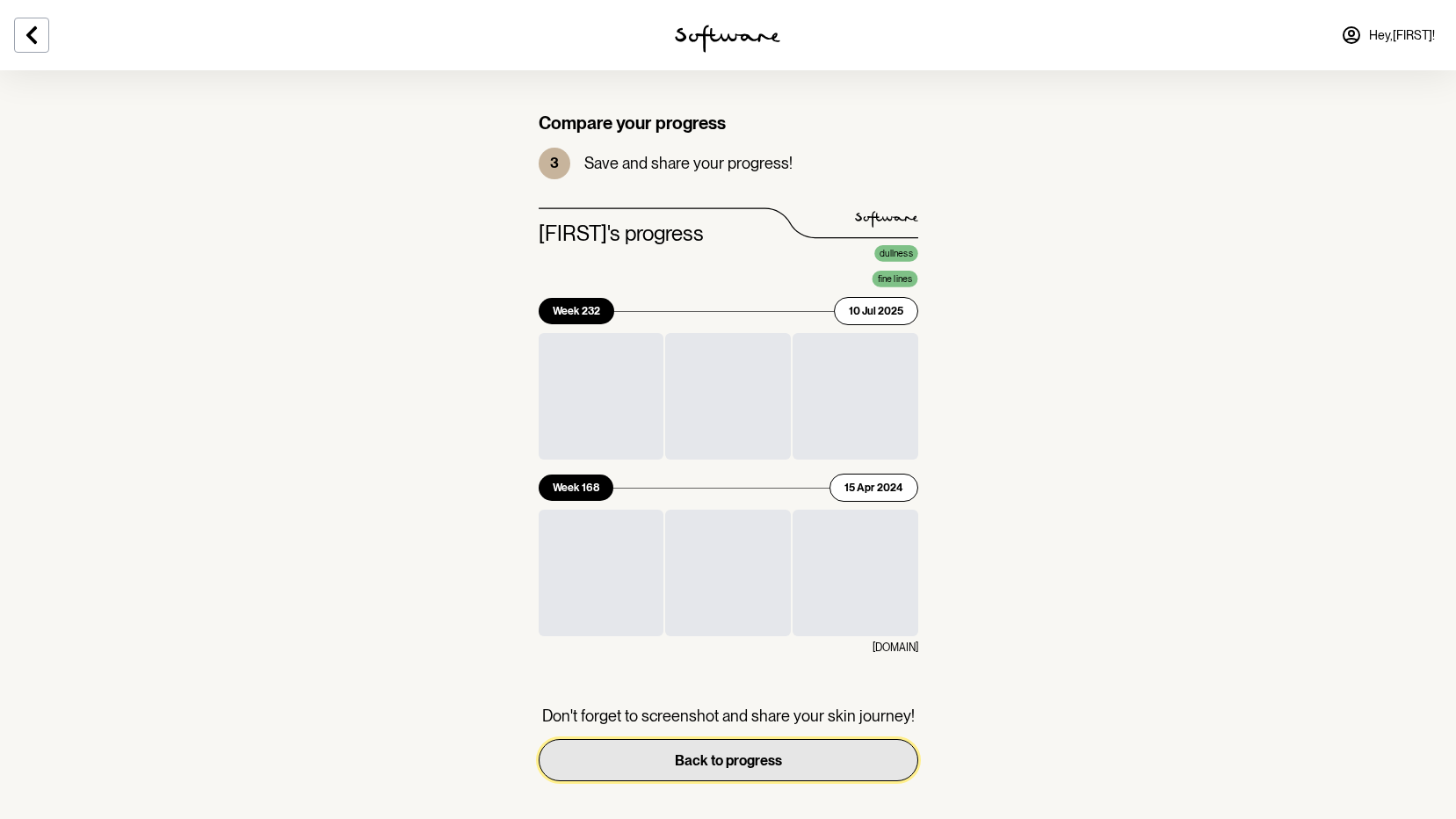 click on "Back to progress" at bounding box center [728, 760] 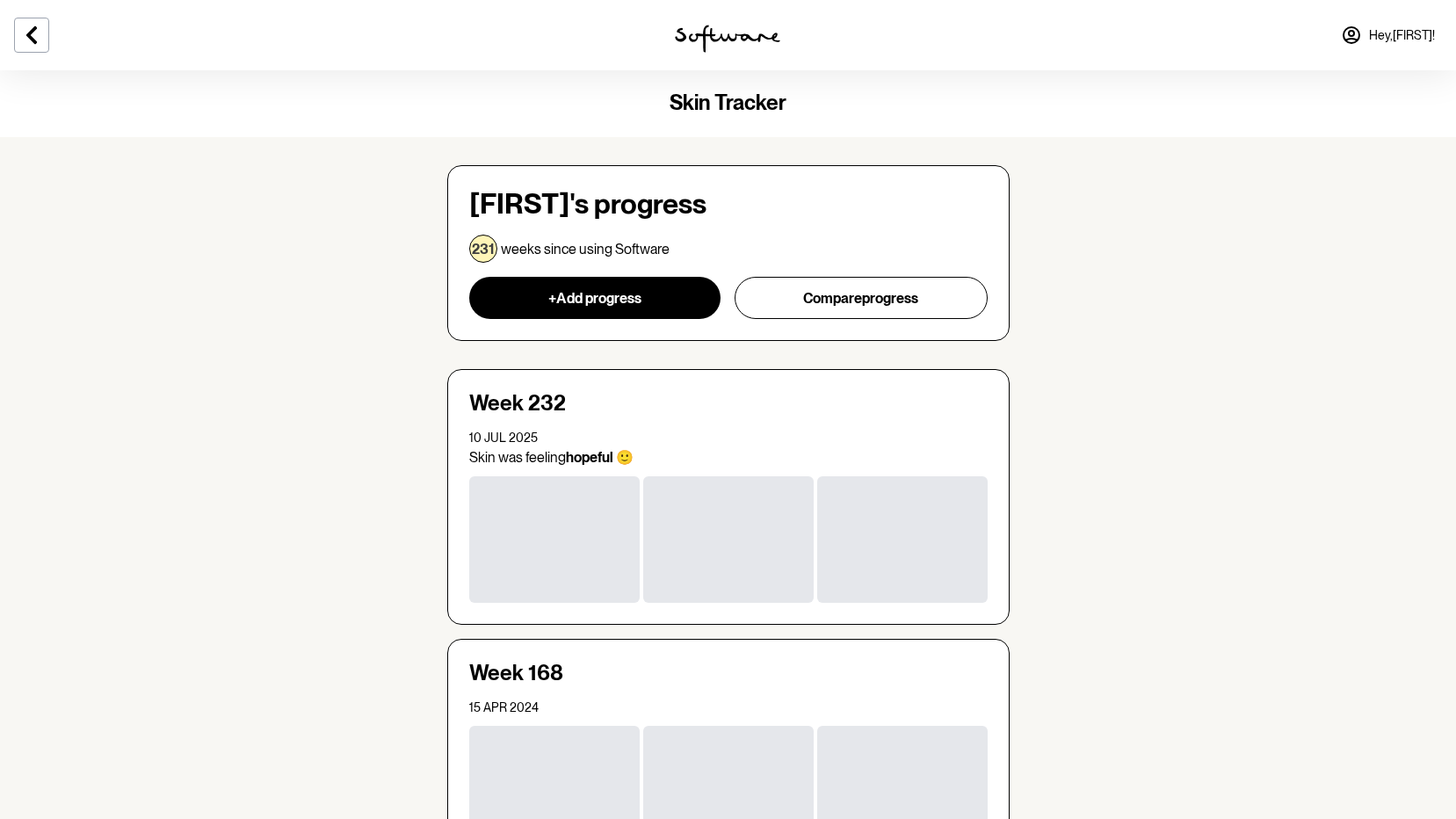 scroll, scrollTop: 0, scrollLeft: 0, axis: both 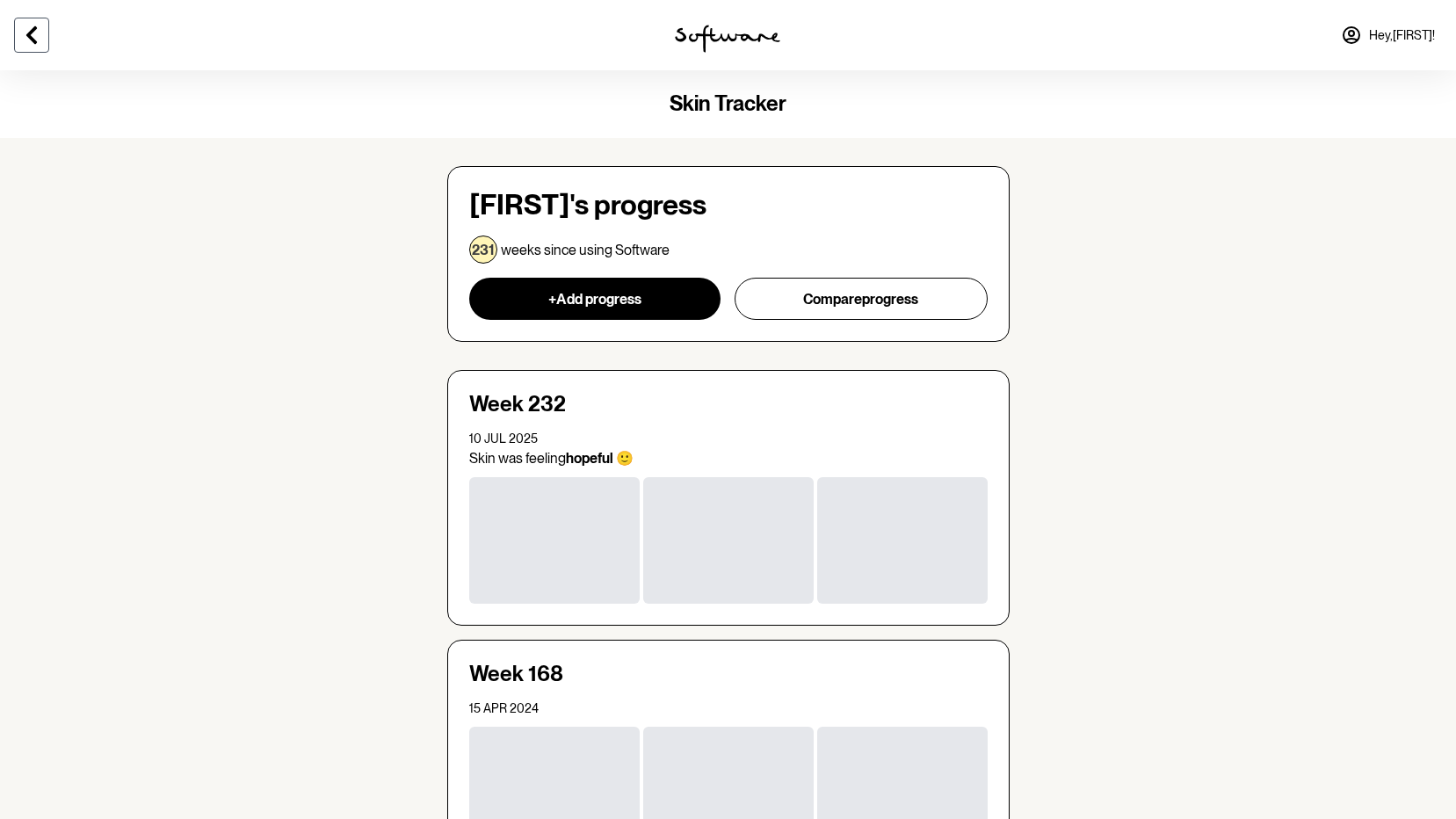 click at bounding box center (32, 35) 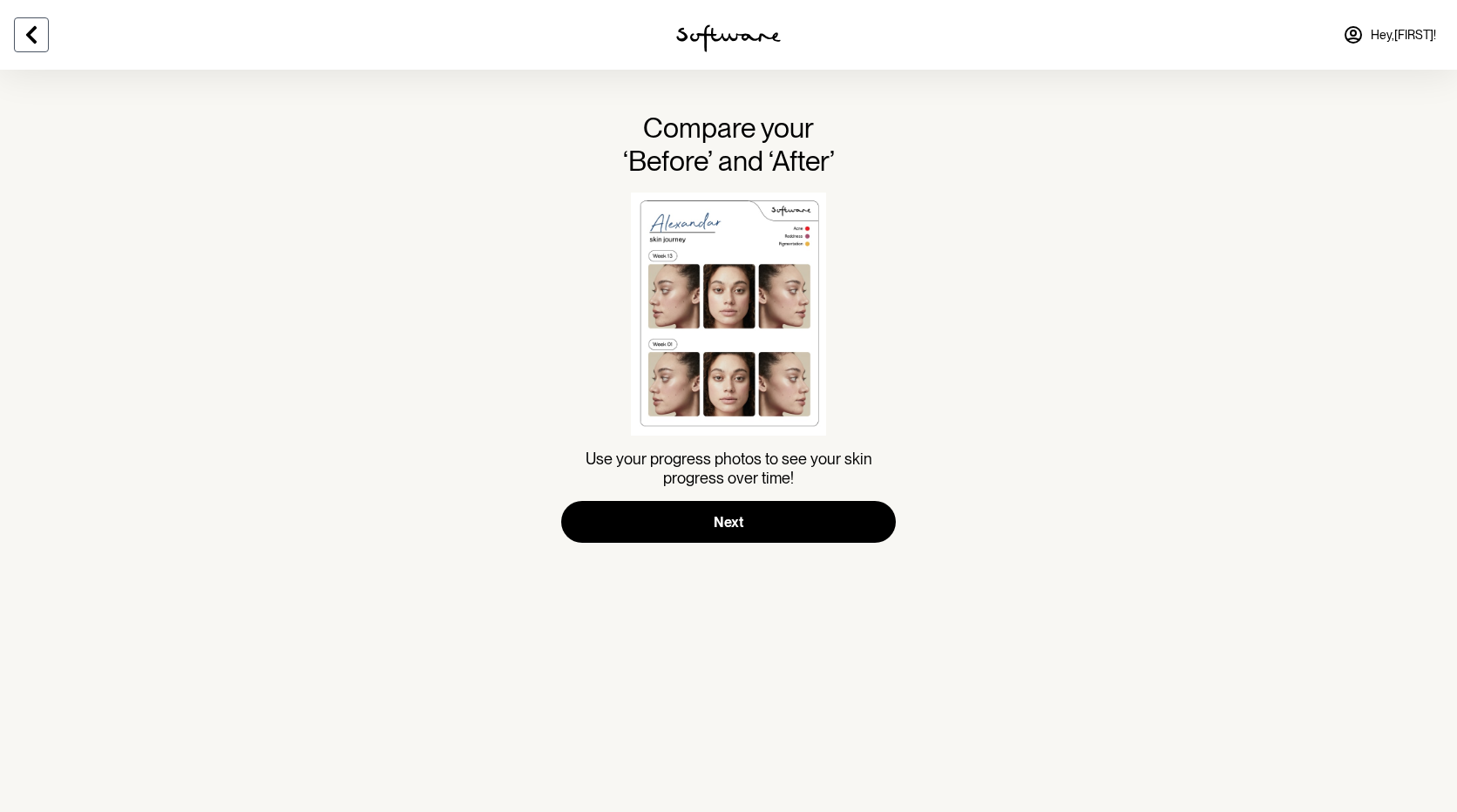 click at bounding box center [31, 35] 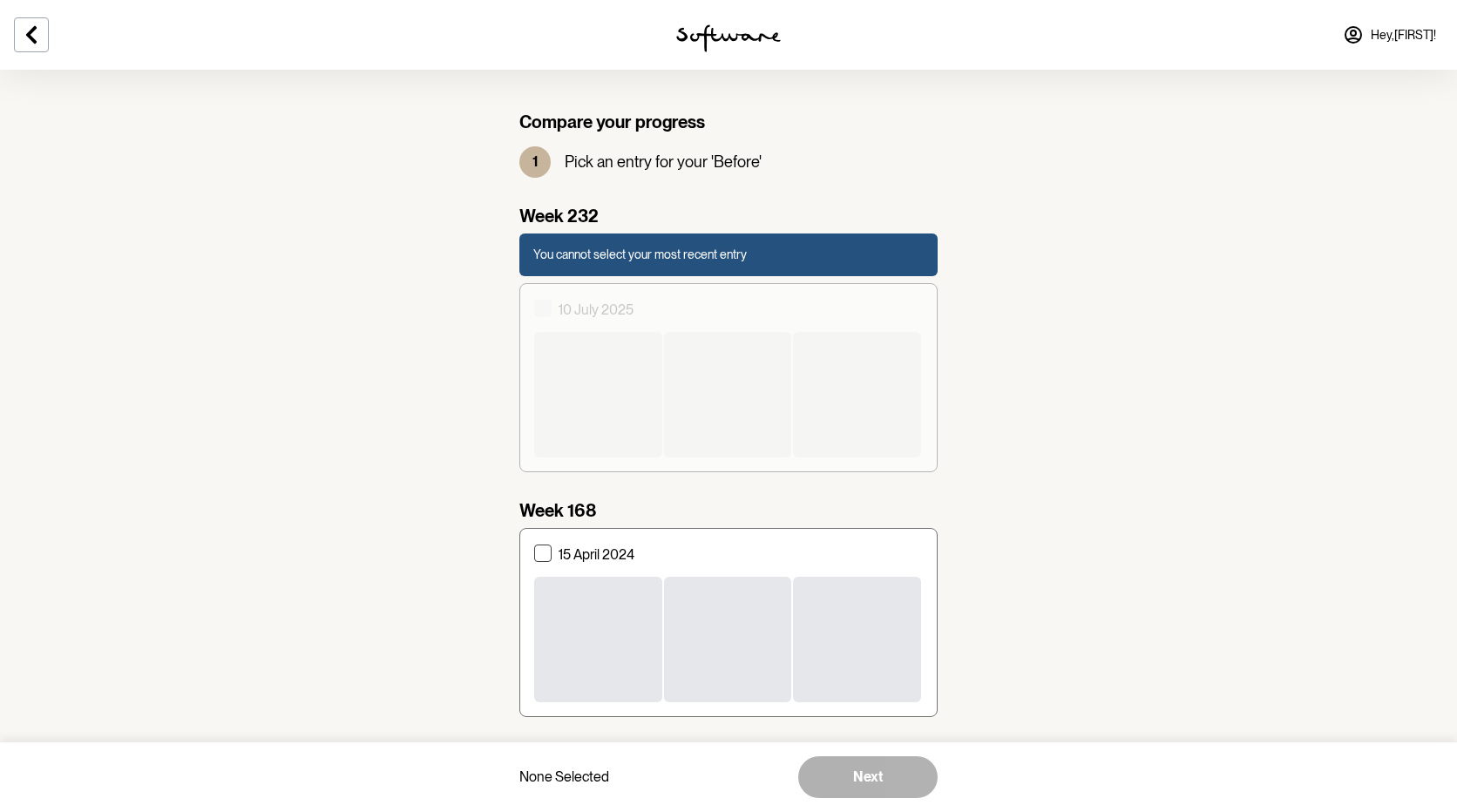 click on "Hey, [FIRST] !" at bounding box center [1403, 35] 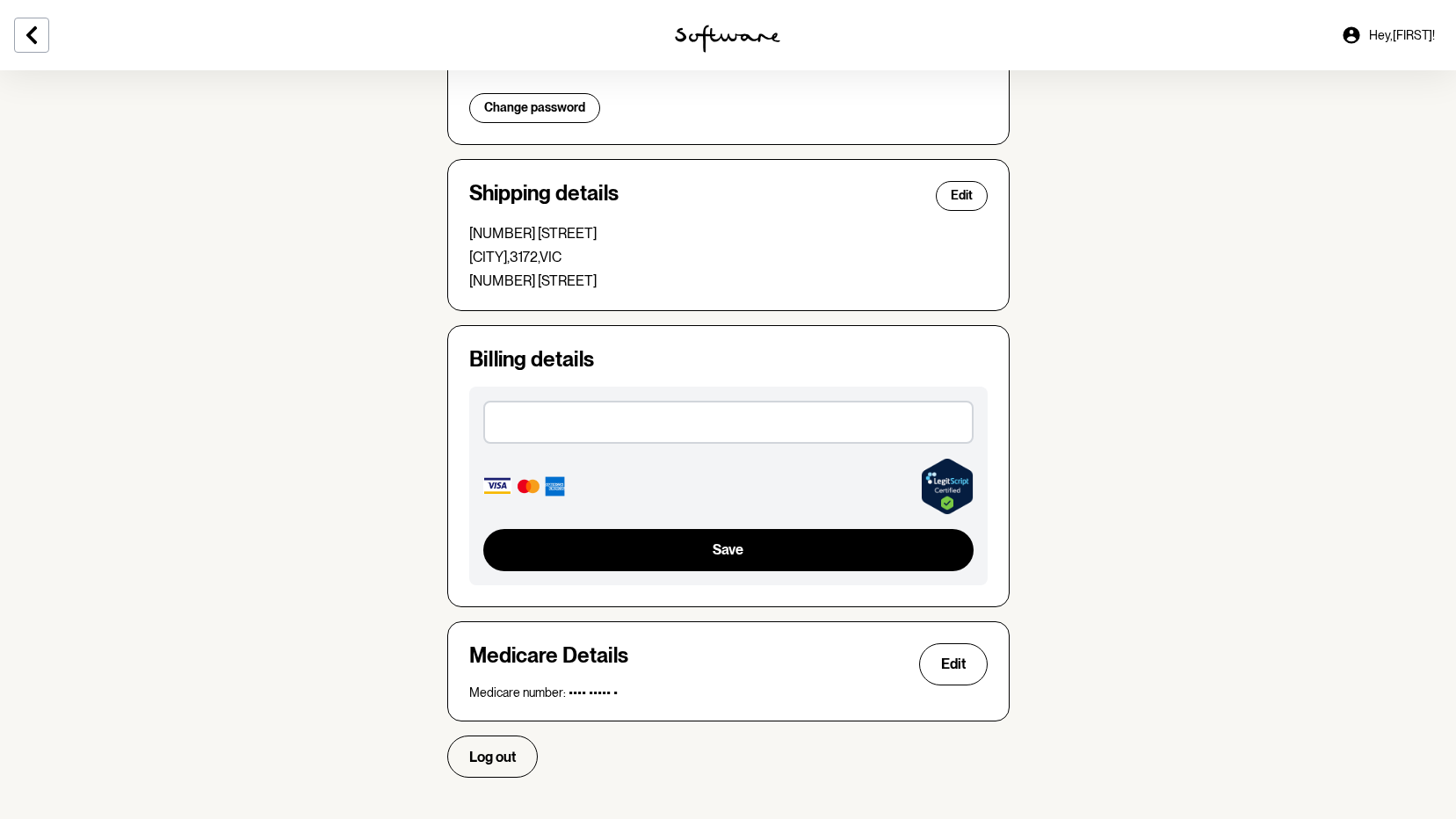 scroll, scrollTop: 395, scrollLeft: 0, axis: vertical 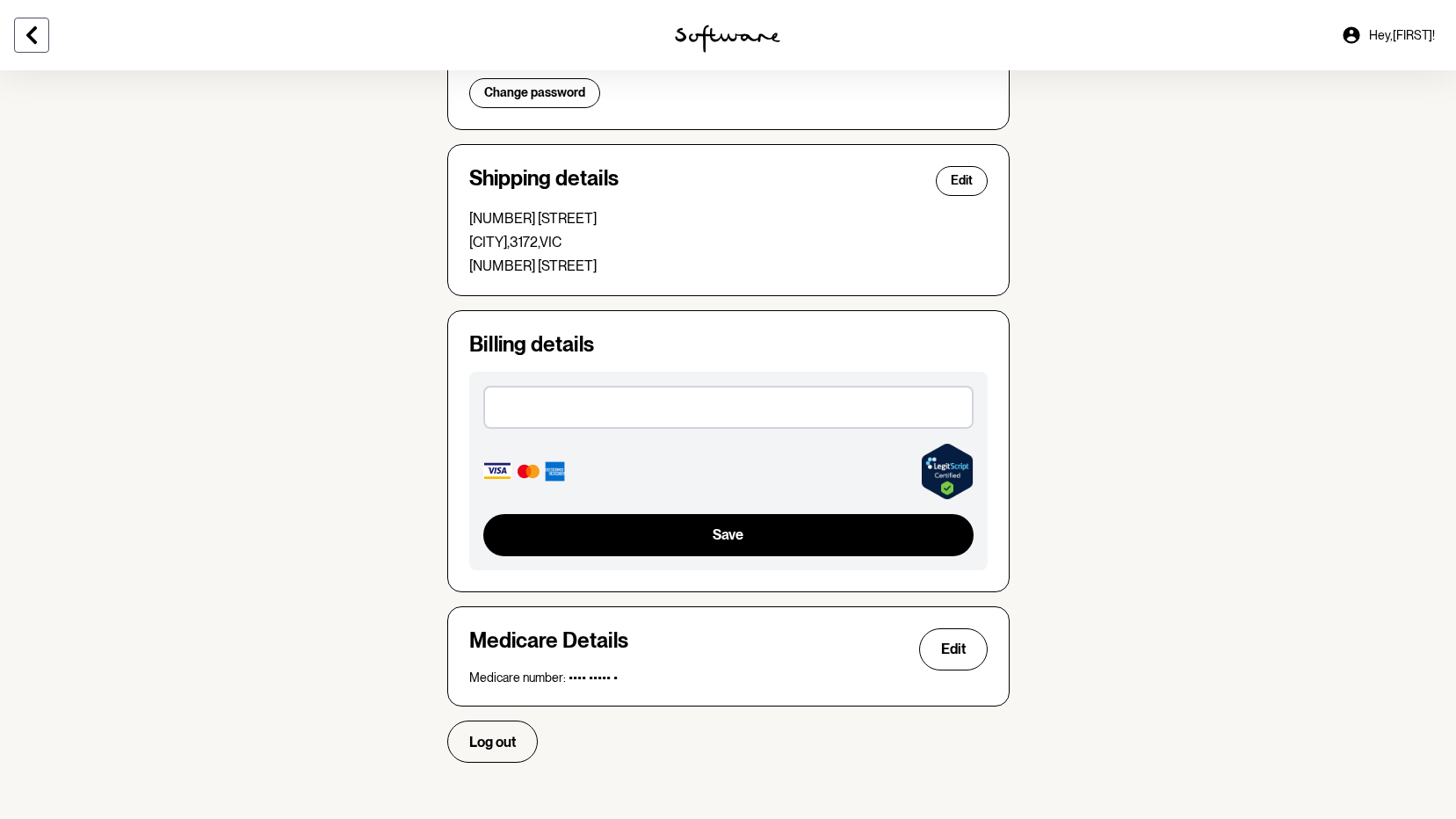 click at bounding box center [32, 35] 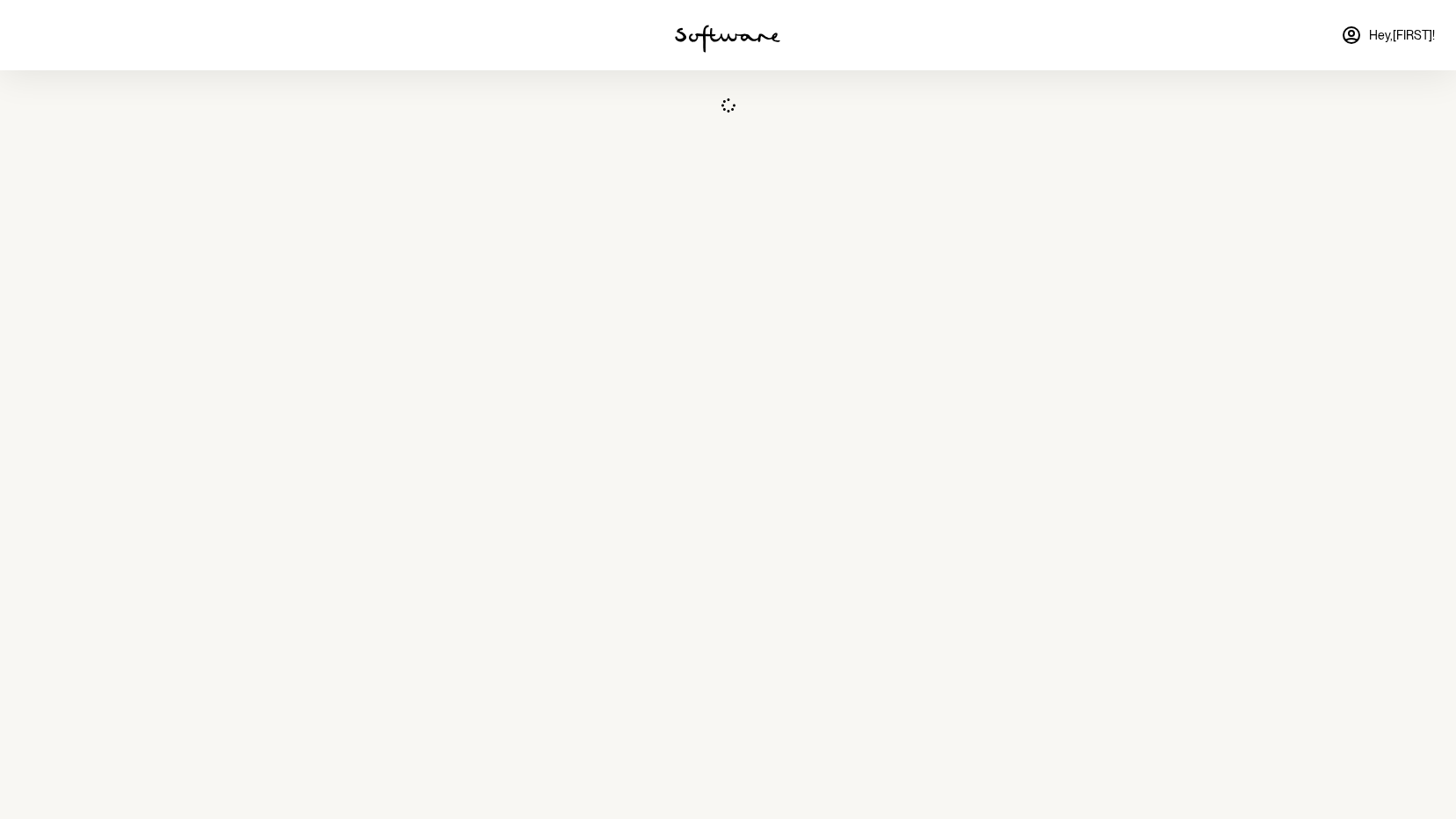 scroll, scrollTop: 0, scrollLeft: 0, axis: both 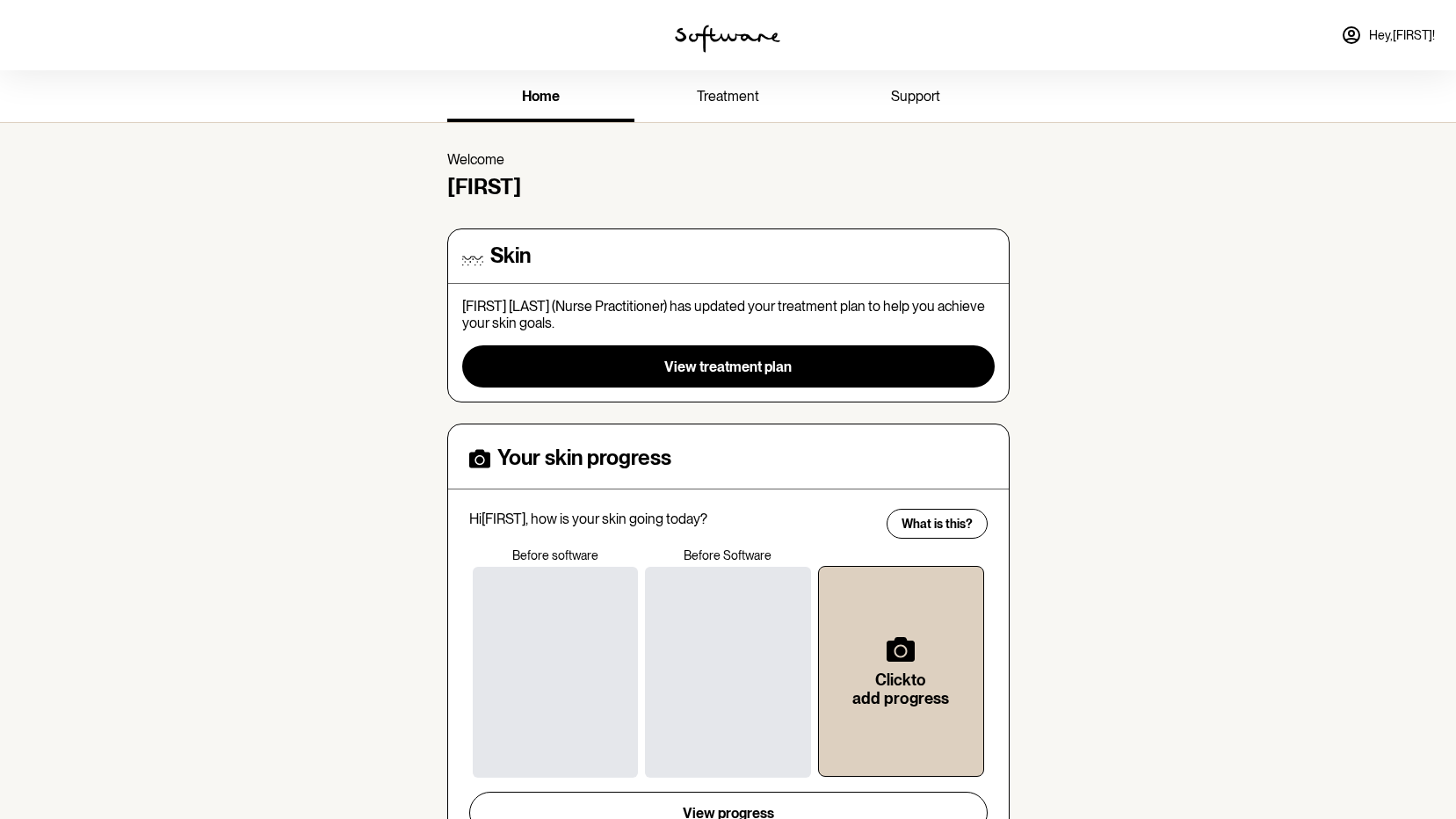click on "treatment" at bounding box center (728, 96) 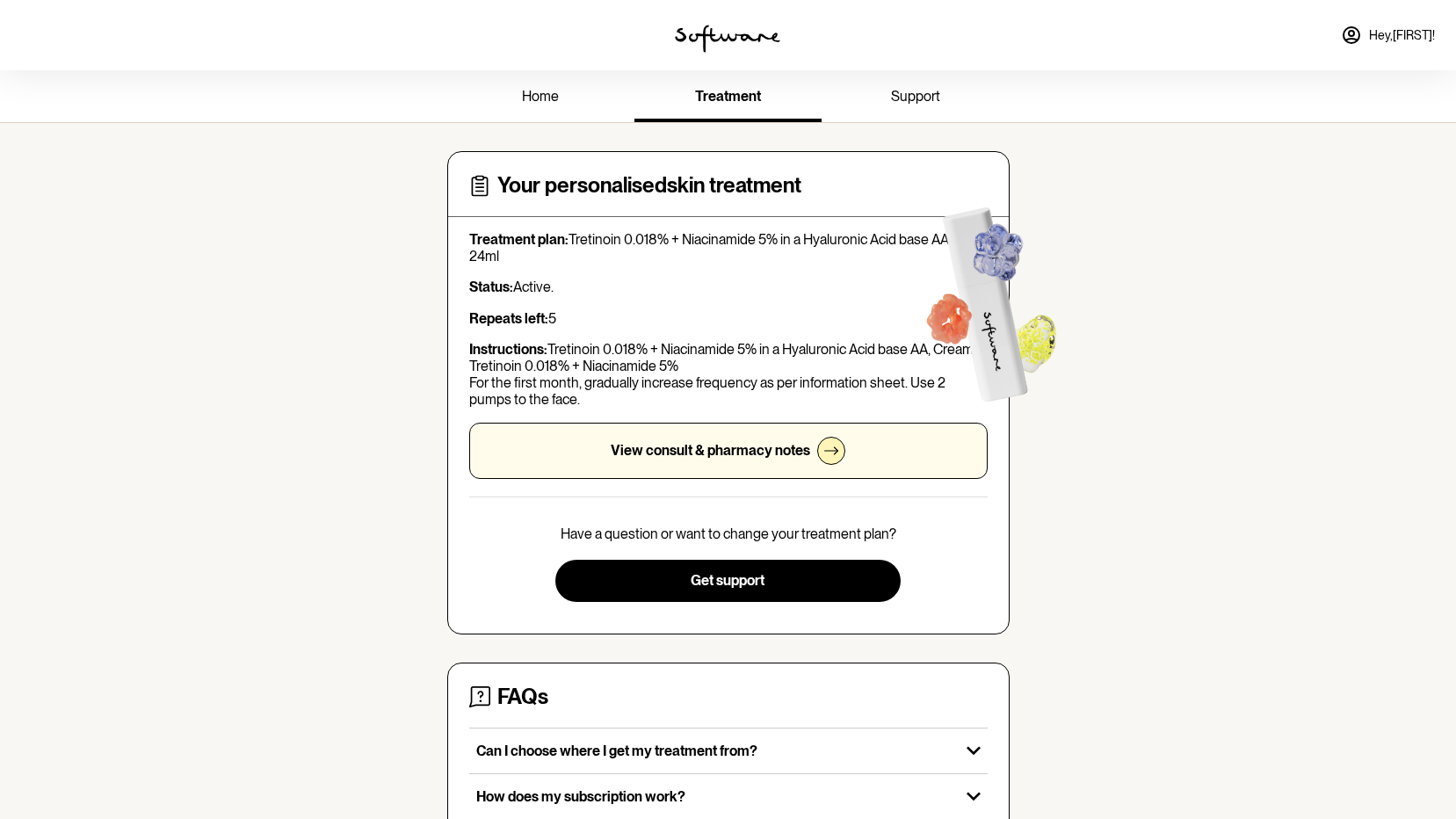 click on "home" at bounding box center (540, 96) 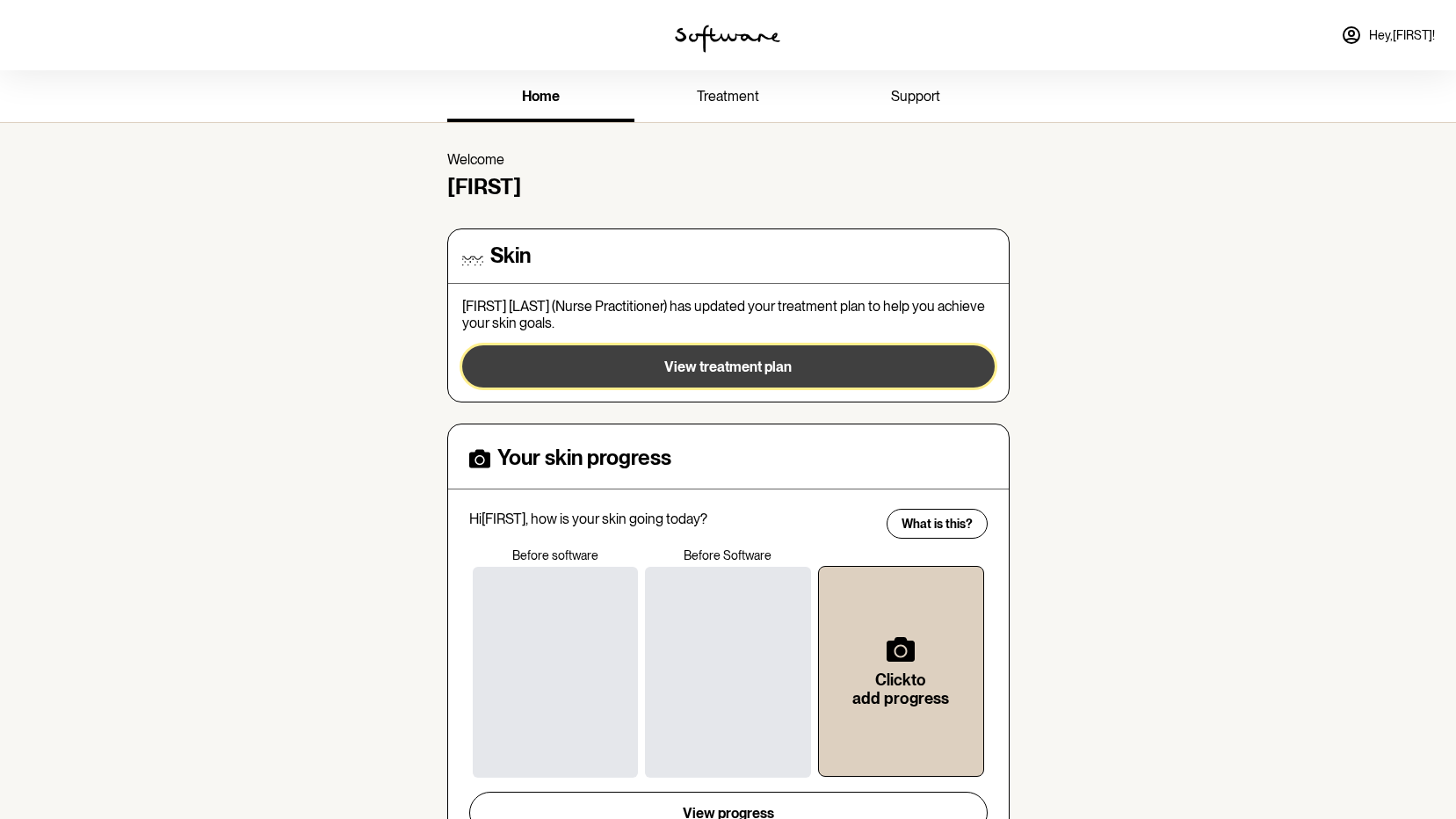click on "View treatment plan" at bounding box center [728, 366] 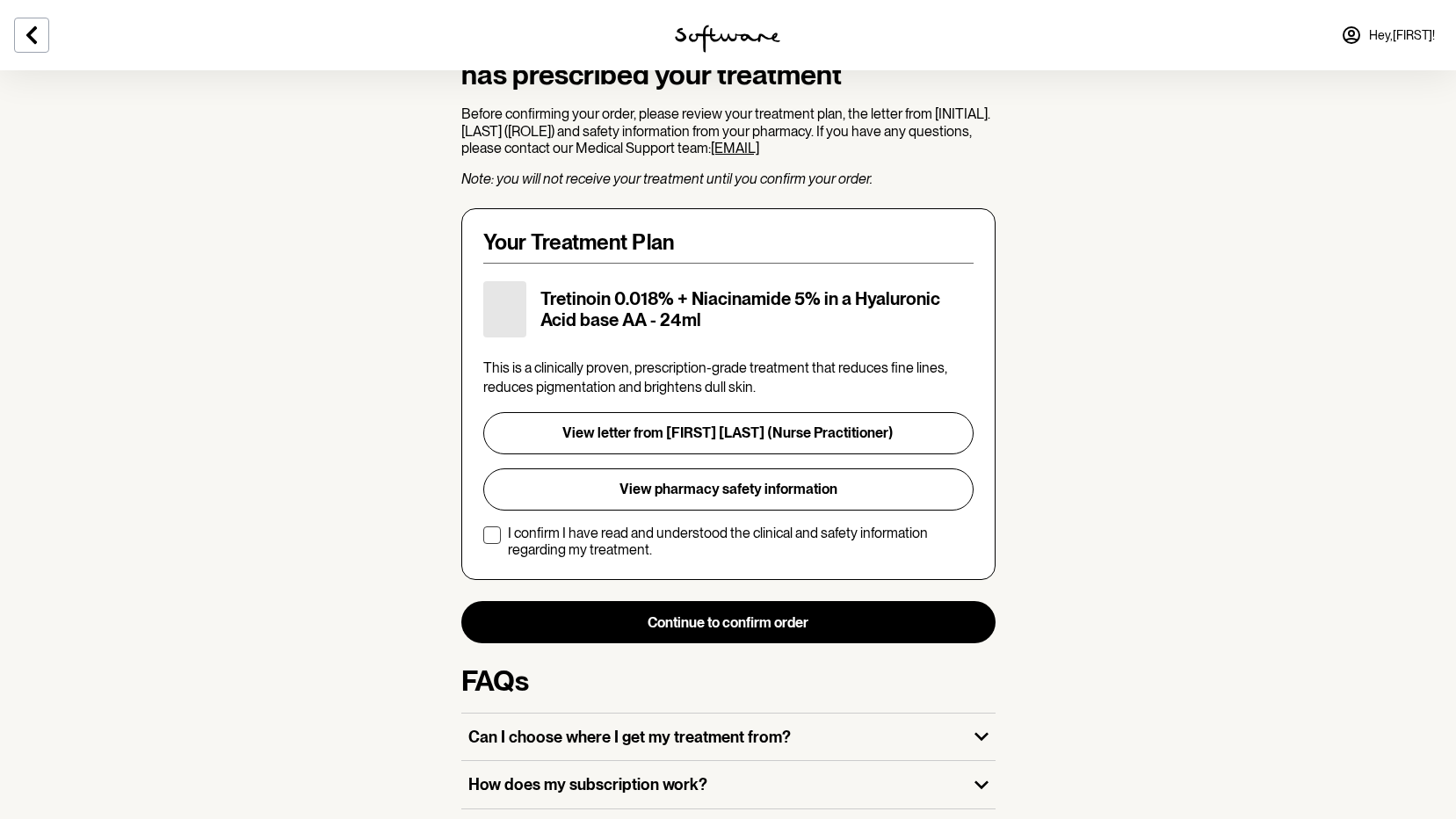scroll, scrollTop: 176, scrollLeft: 0, axis: vertical 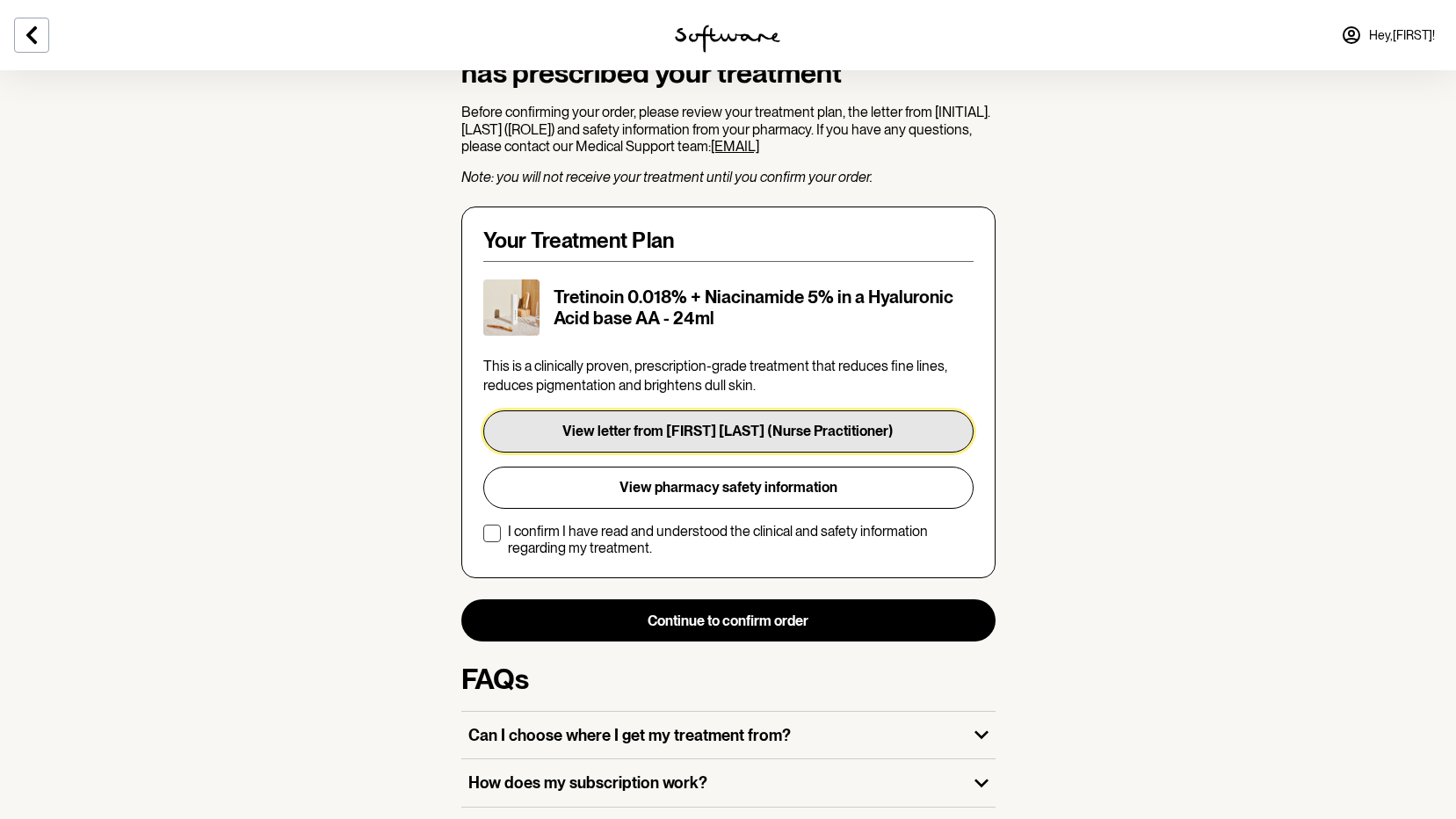 click on "View letter from [FIRST] [LAST] (Nurse Practitioner)" at bounding box center [728, 431] 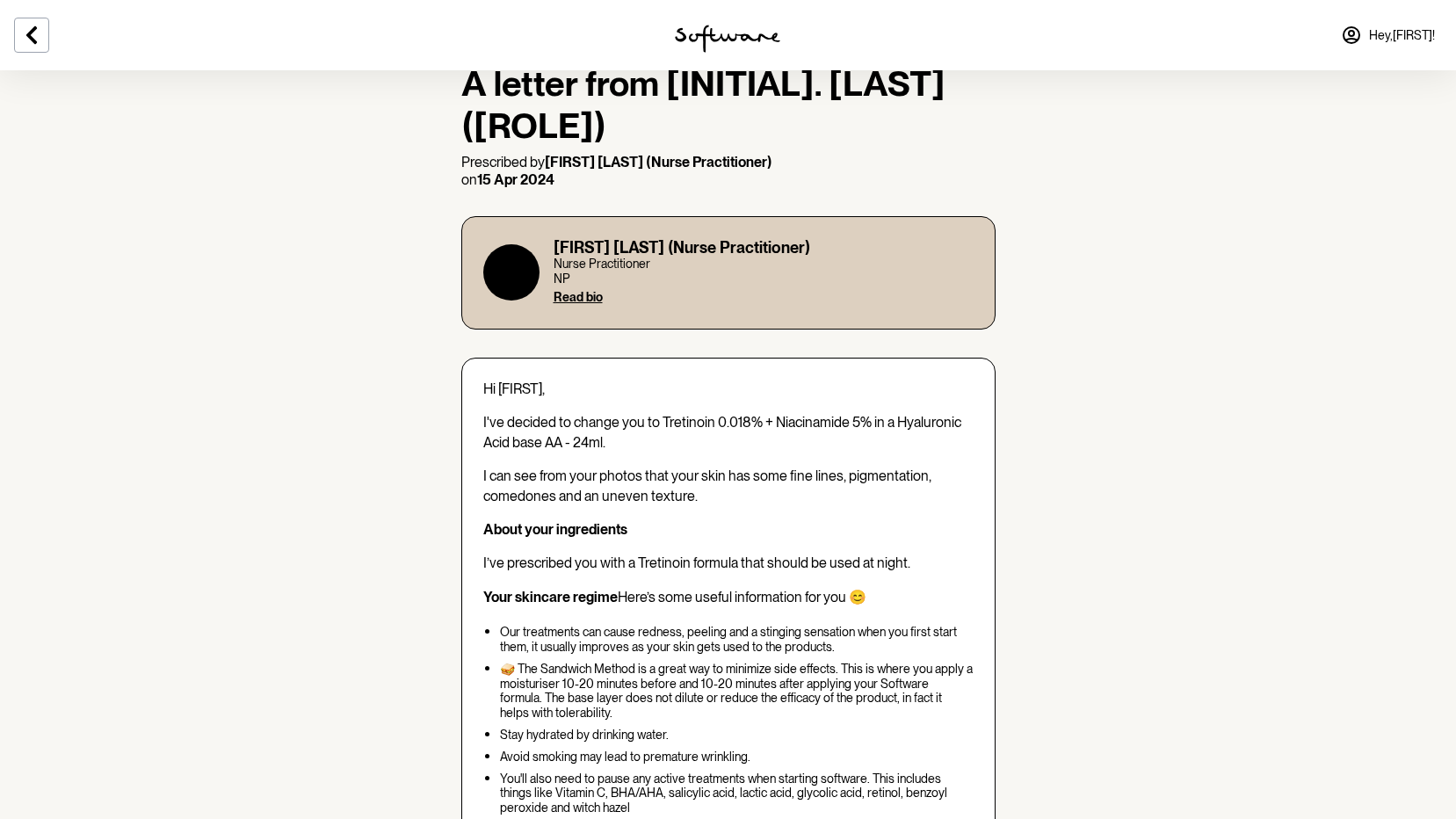 scroll, scrollTop: 0, scrollLeft: 0, axis: both 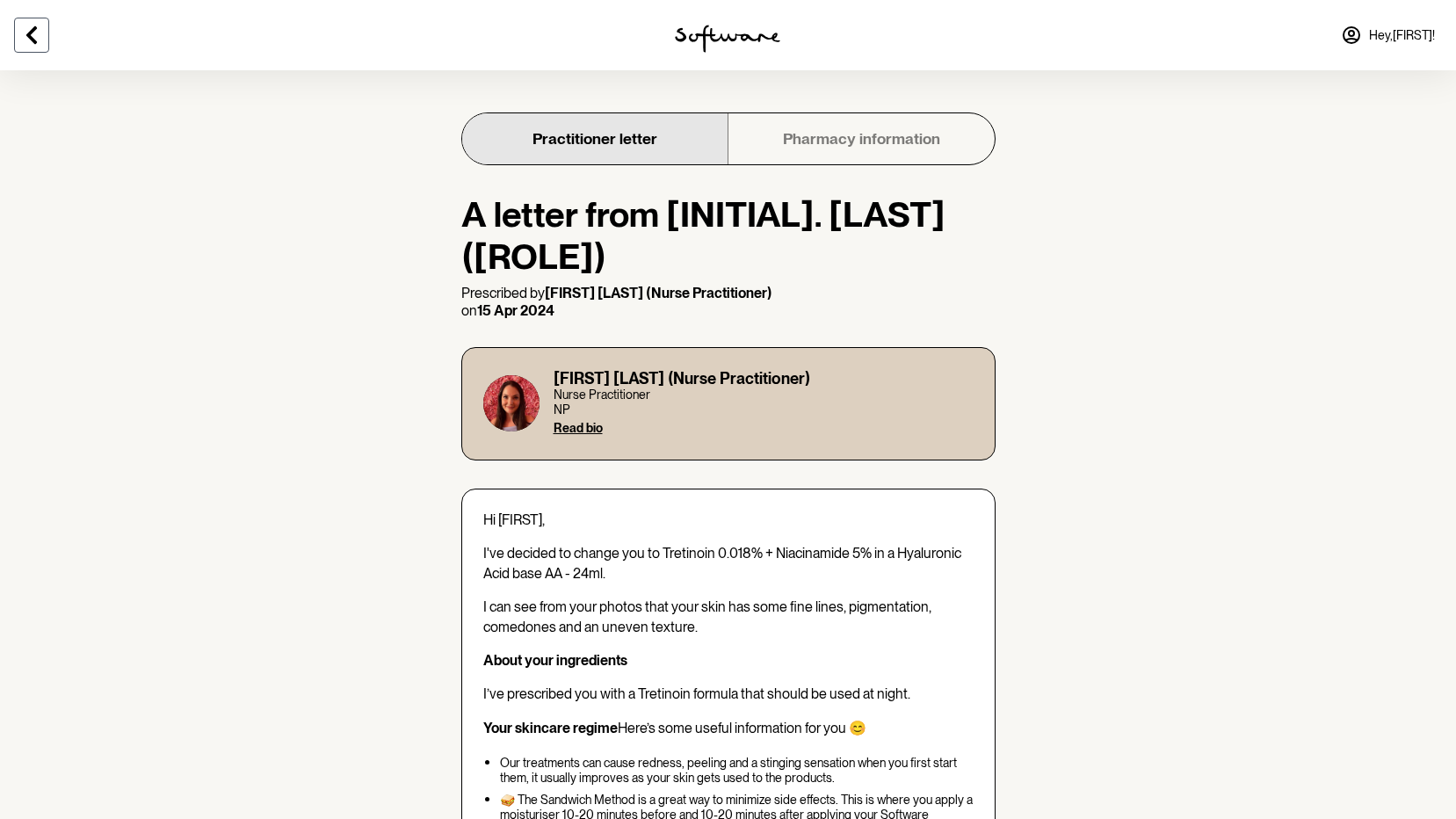 click at bounding box center (32, 35) 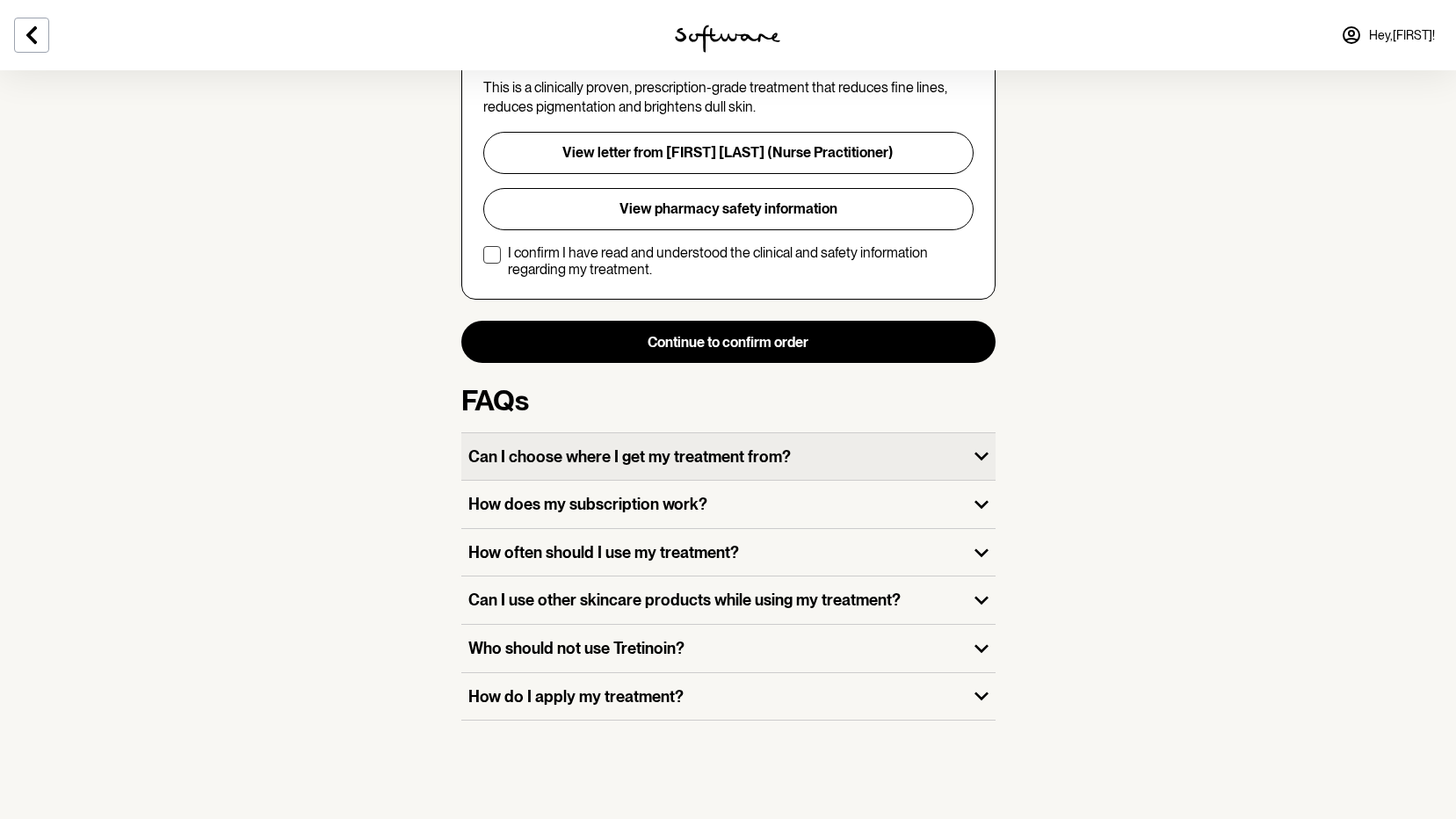 scroll, scrollTop: 489, scrollLeft: 0, axis: vertical 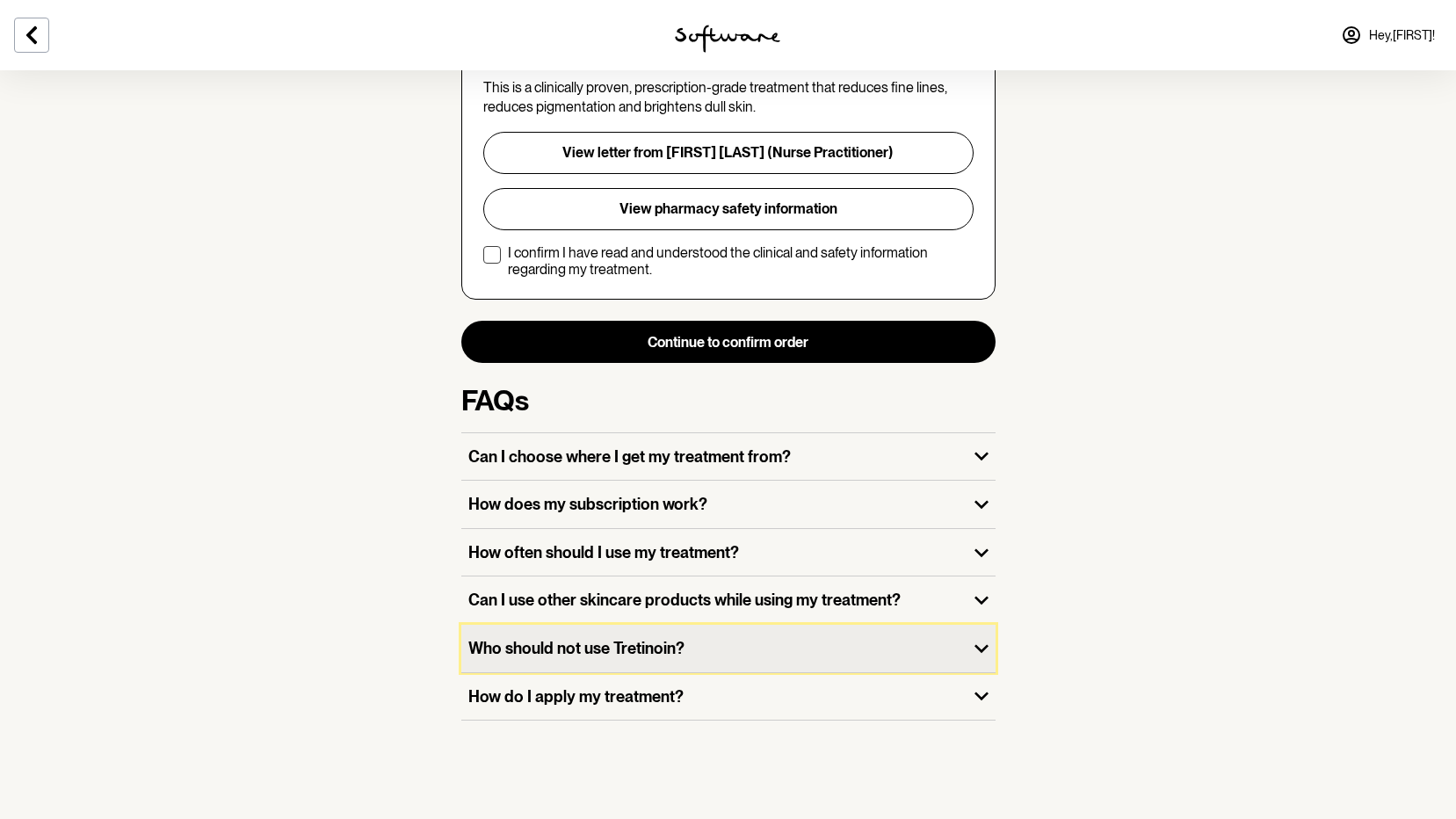 click on "Who should not use Tretinoin?" at bounding box center (714, 649) 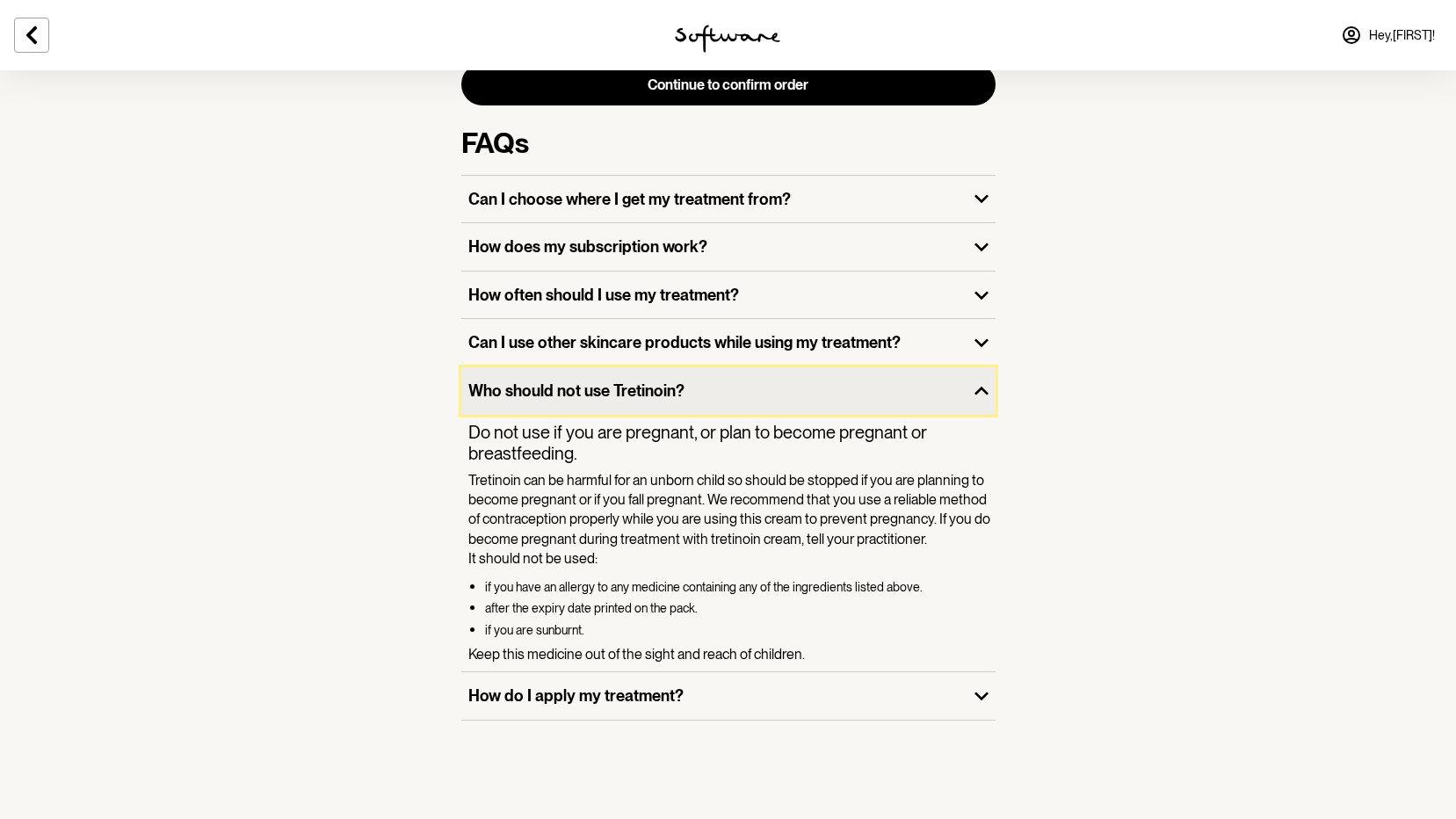 scroll, scrollTop: 745, scrollLeft: 0, axis: vertical 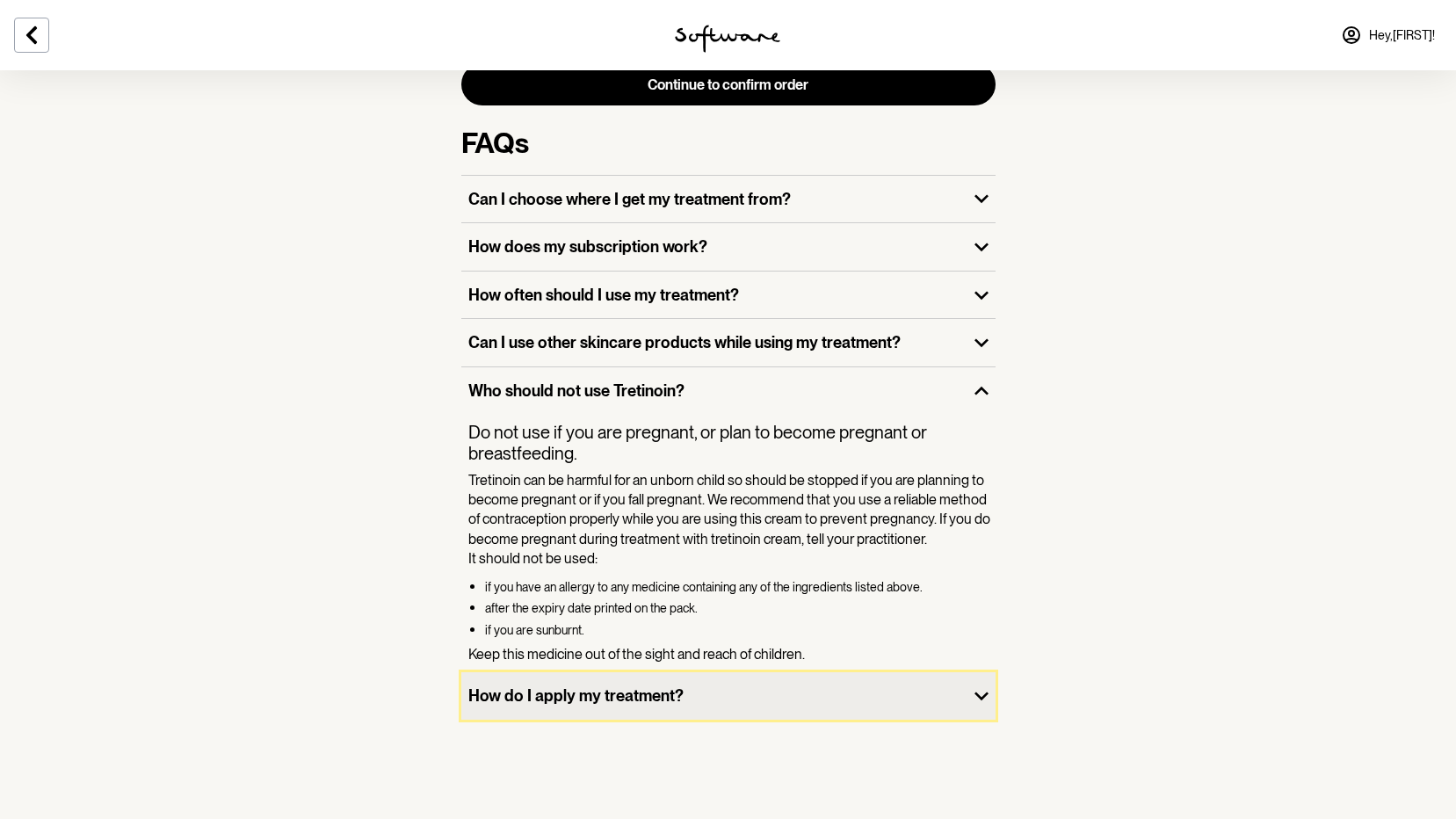 click on "How do I apply my treatment?" at bounding box center (714, 696) 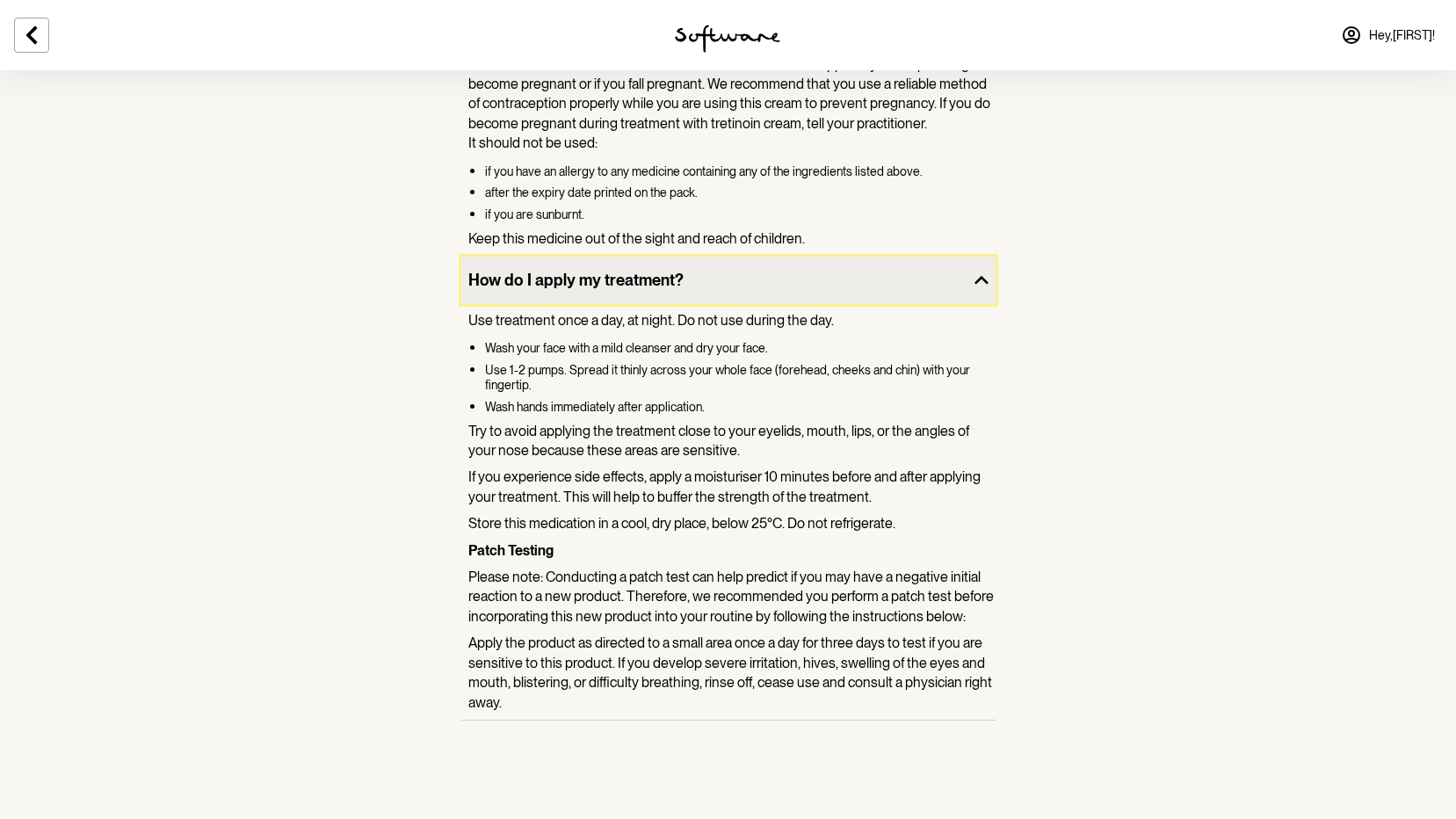 scroll, scrollTop: 1161, scrollLeft: 0, axis: vertical 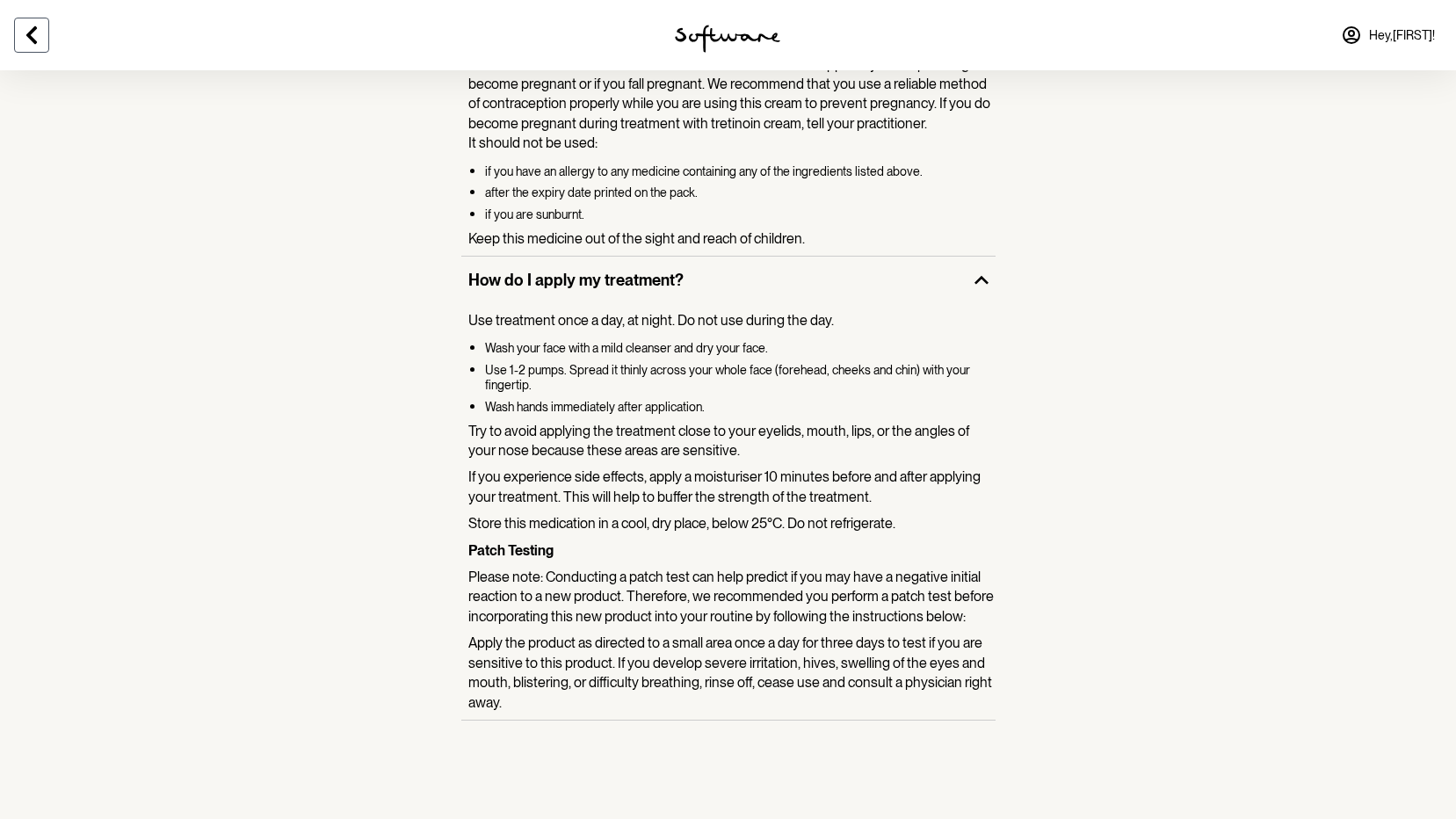 click at bounding box center (32, 35) 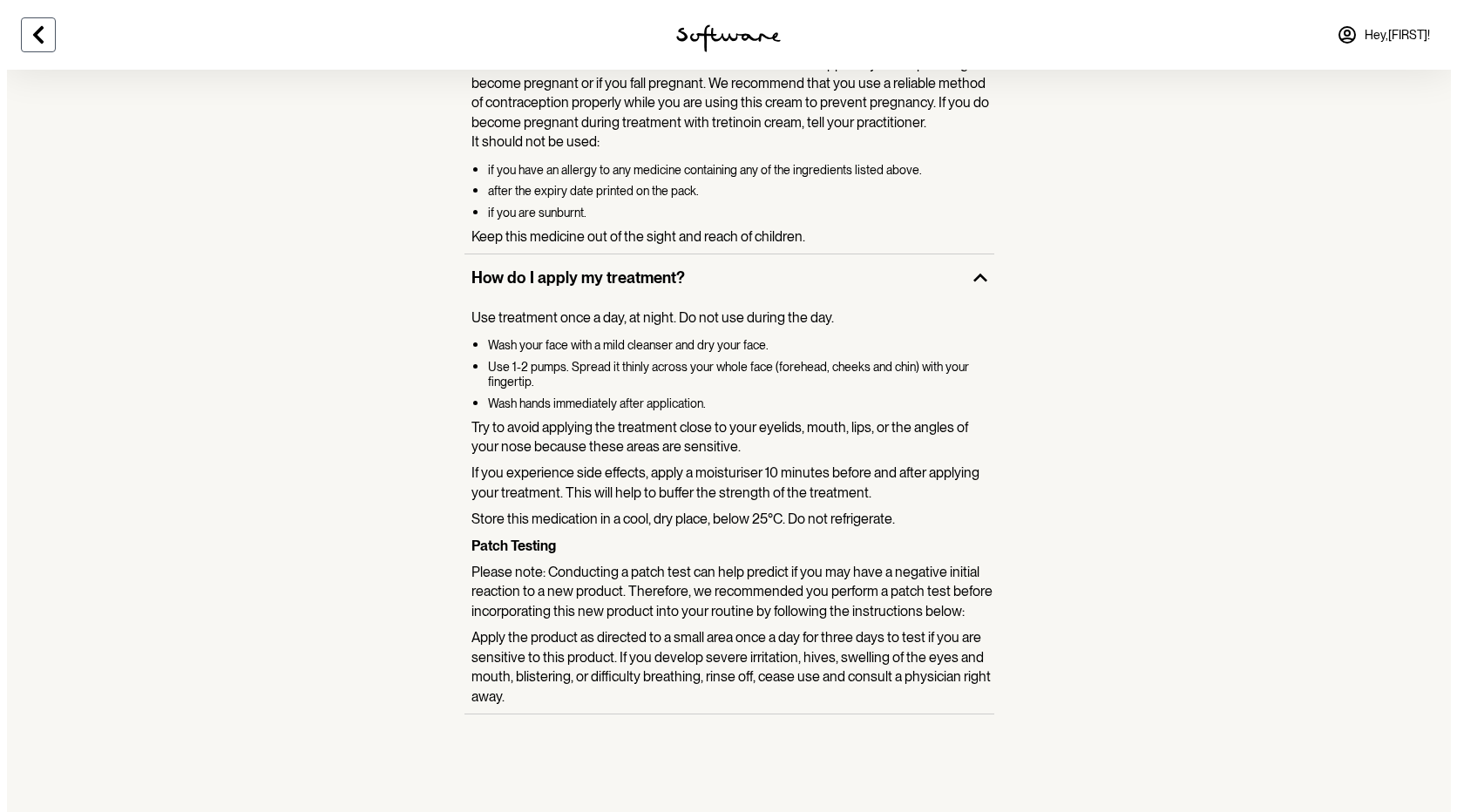 scroll, scrollTop: 0, scrollLeft: 0, axis: both 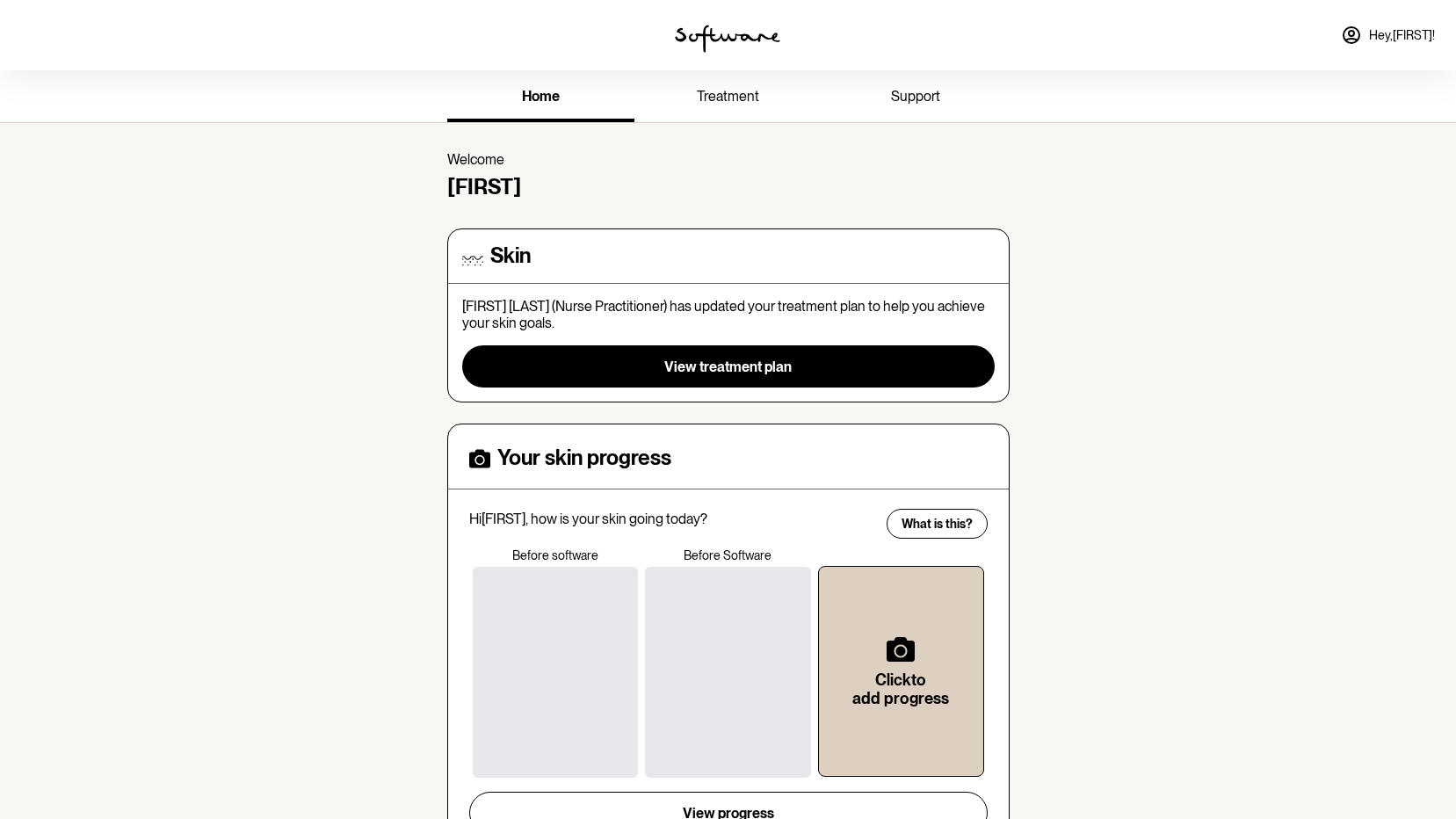 click at bounding box center (243, 35) 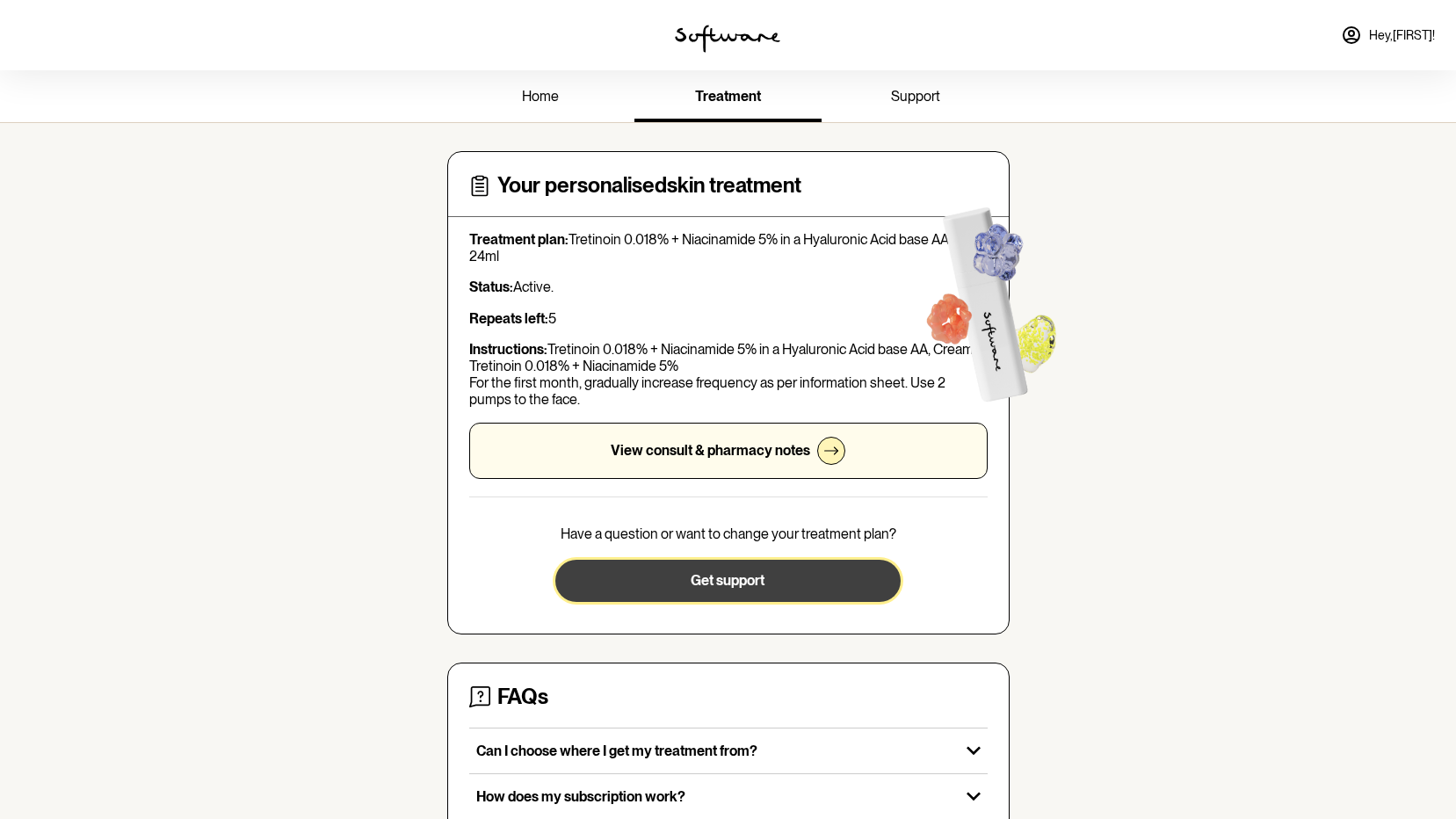 click on "Get support" at bounding box center [728, 581] 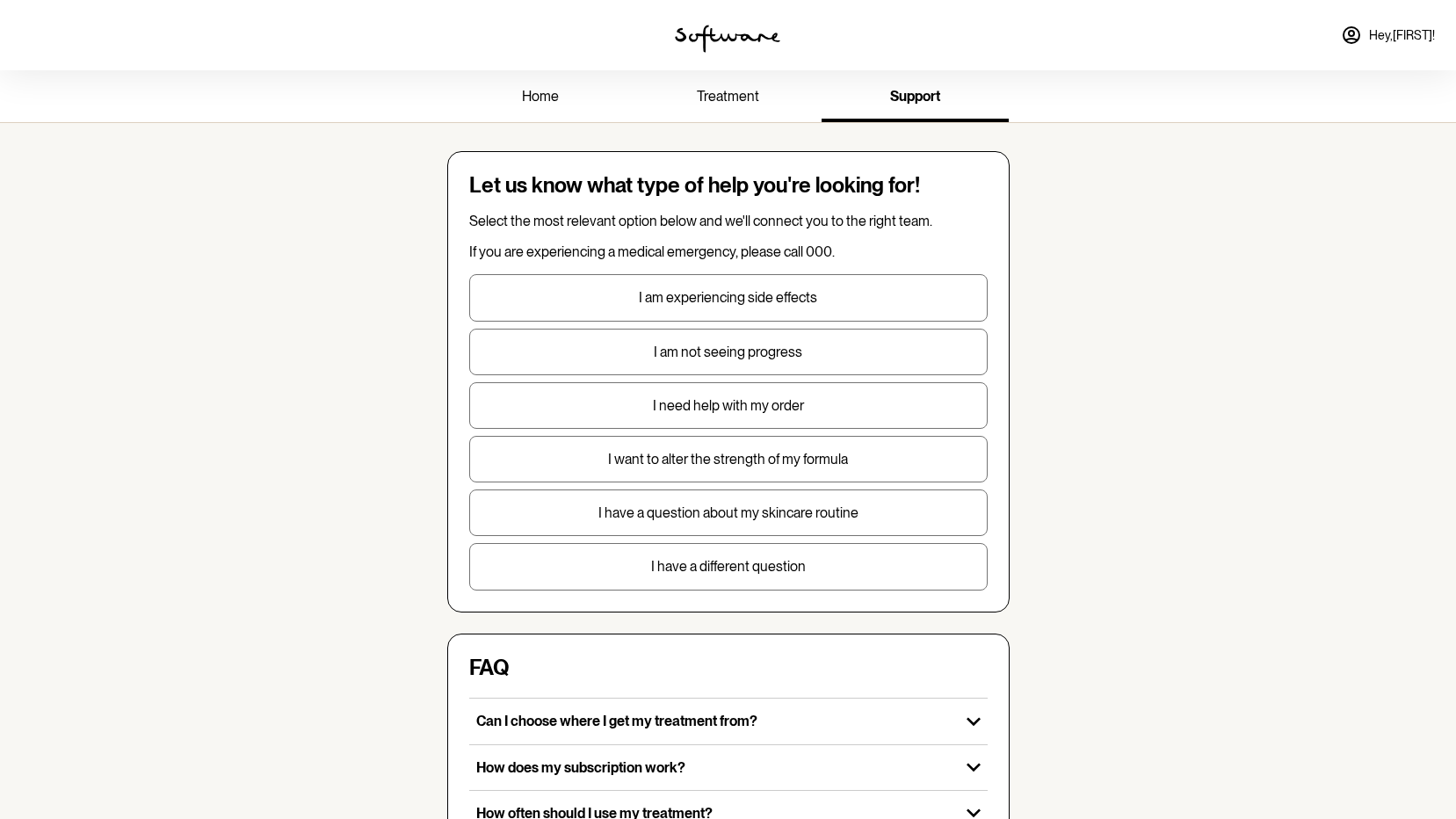 click on "I want to alter the strength of my formula" at bounding box center (728, 297) 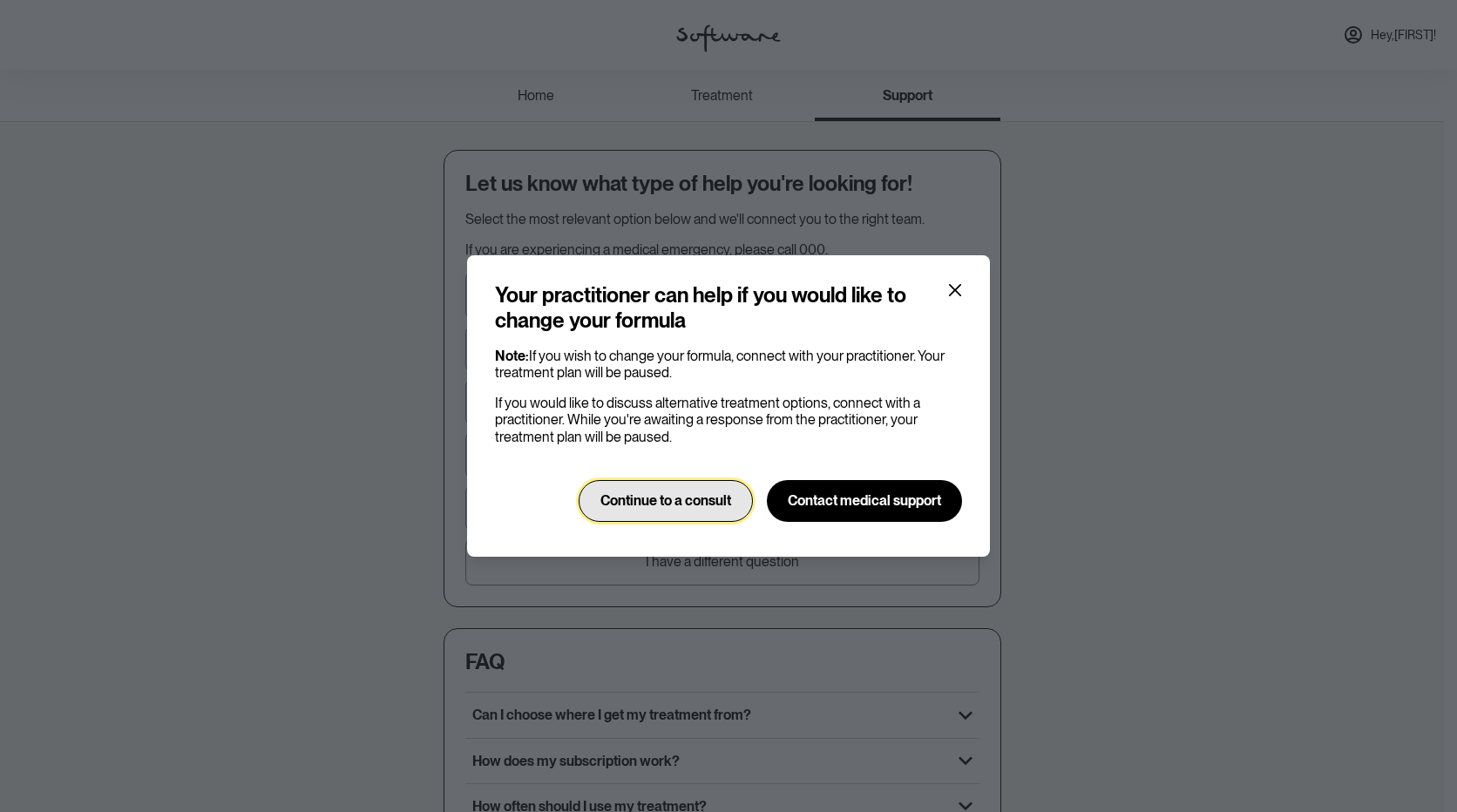 click on "Continue to a consult" at bounding box center [666, 501] 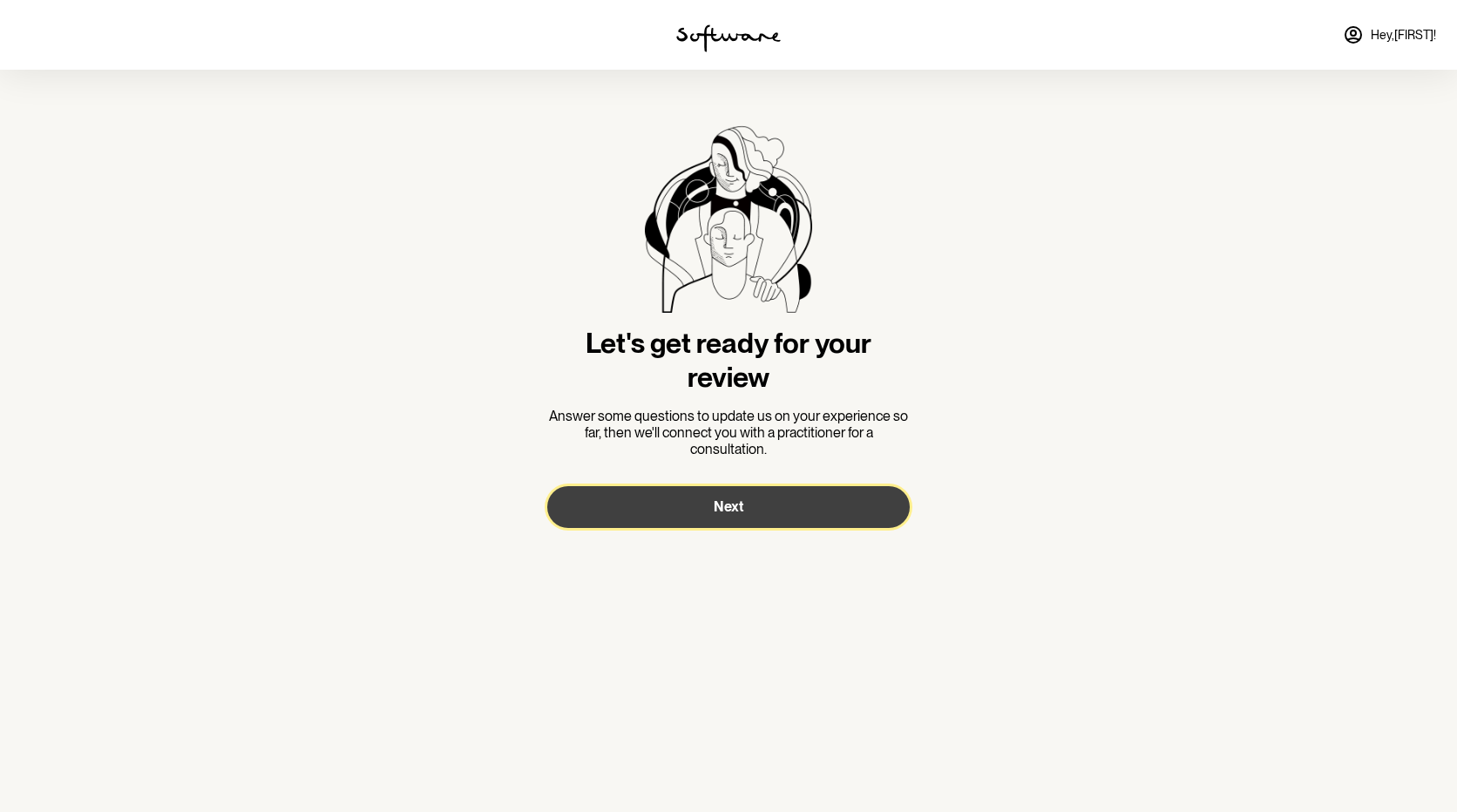 click on "Next" at bounding box center [728, 507] 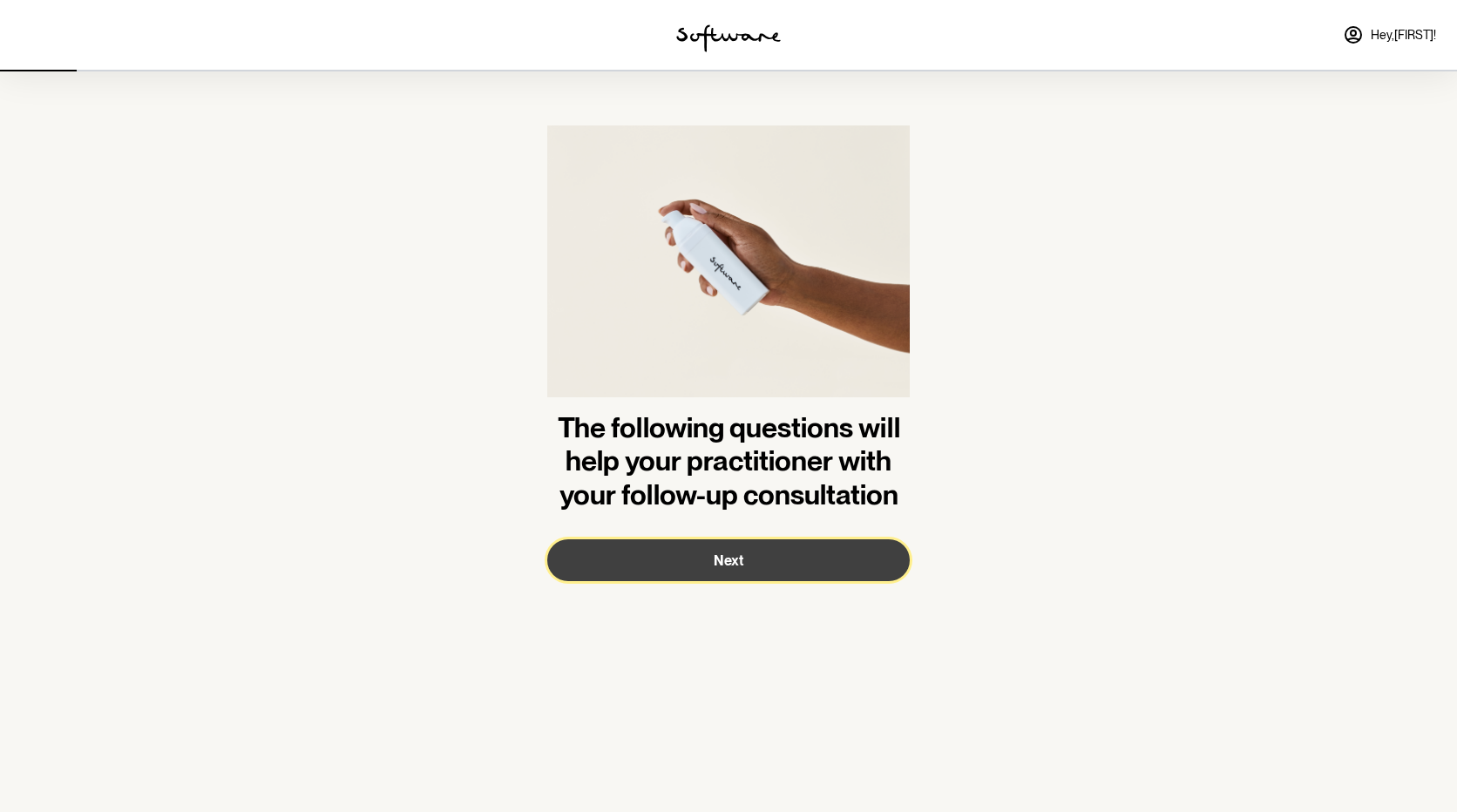 click on "Next" at bounding box center (728, 560) 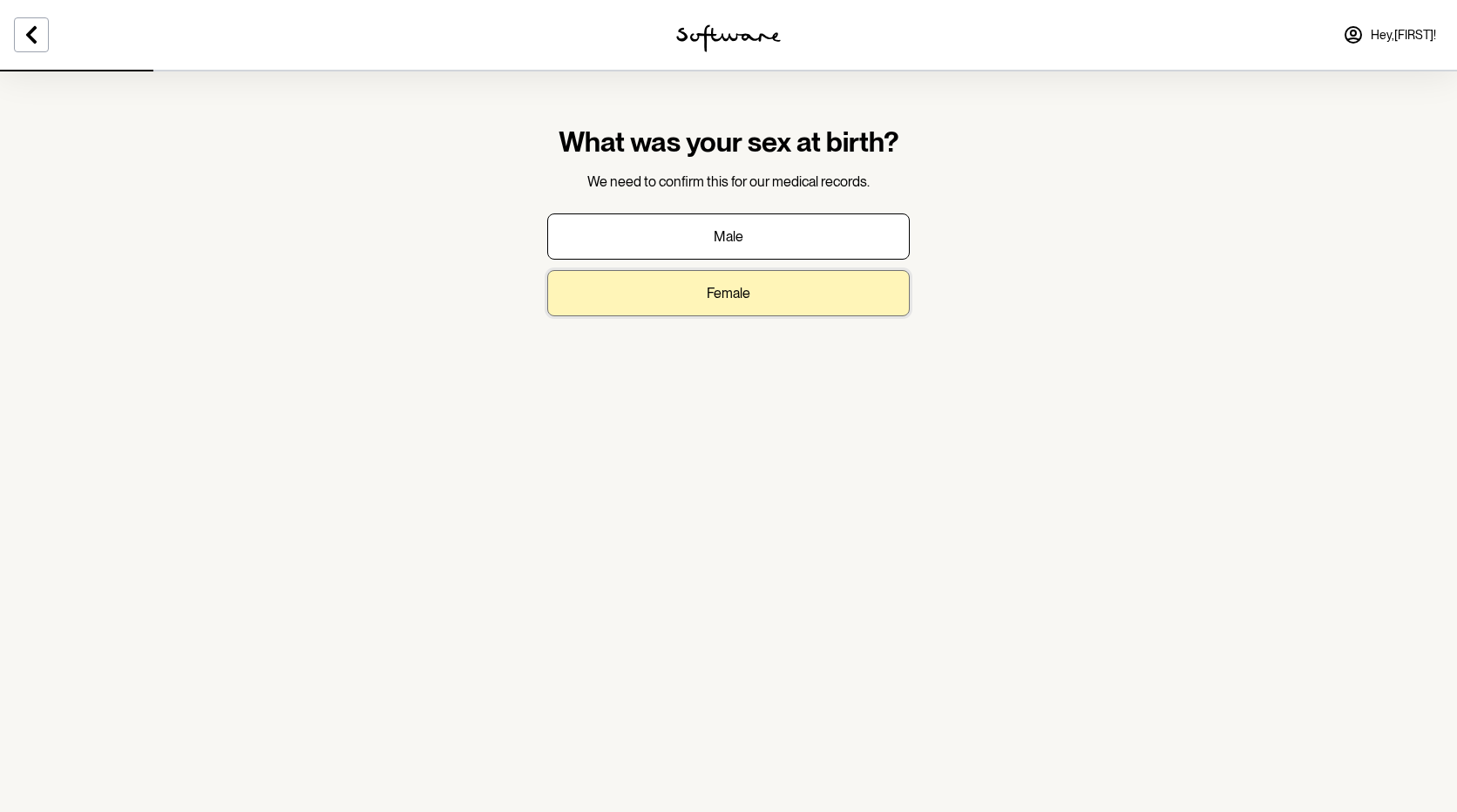 click on "Female" at bounding box center (728, 236) 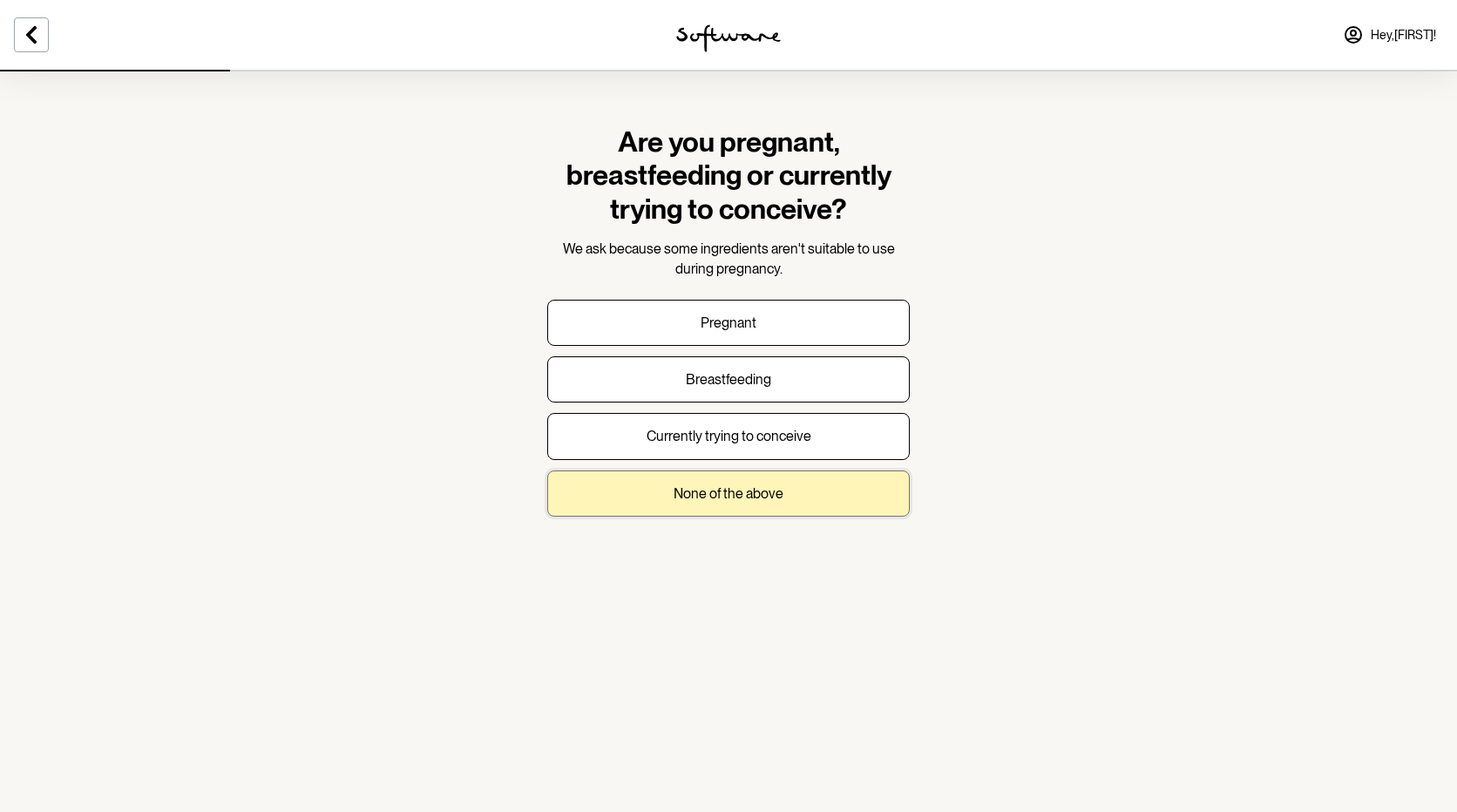 click on "None of the above" at bounding box center (728, 322) 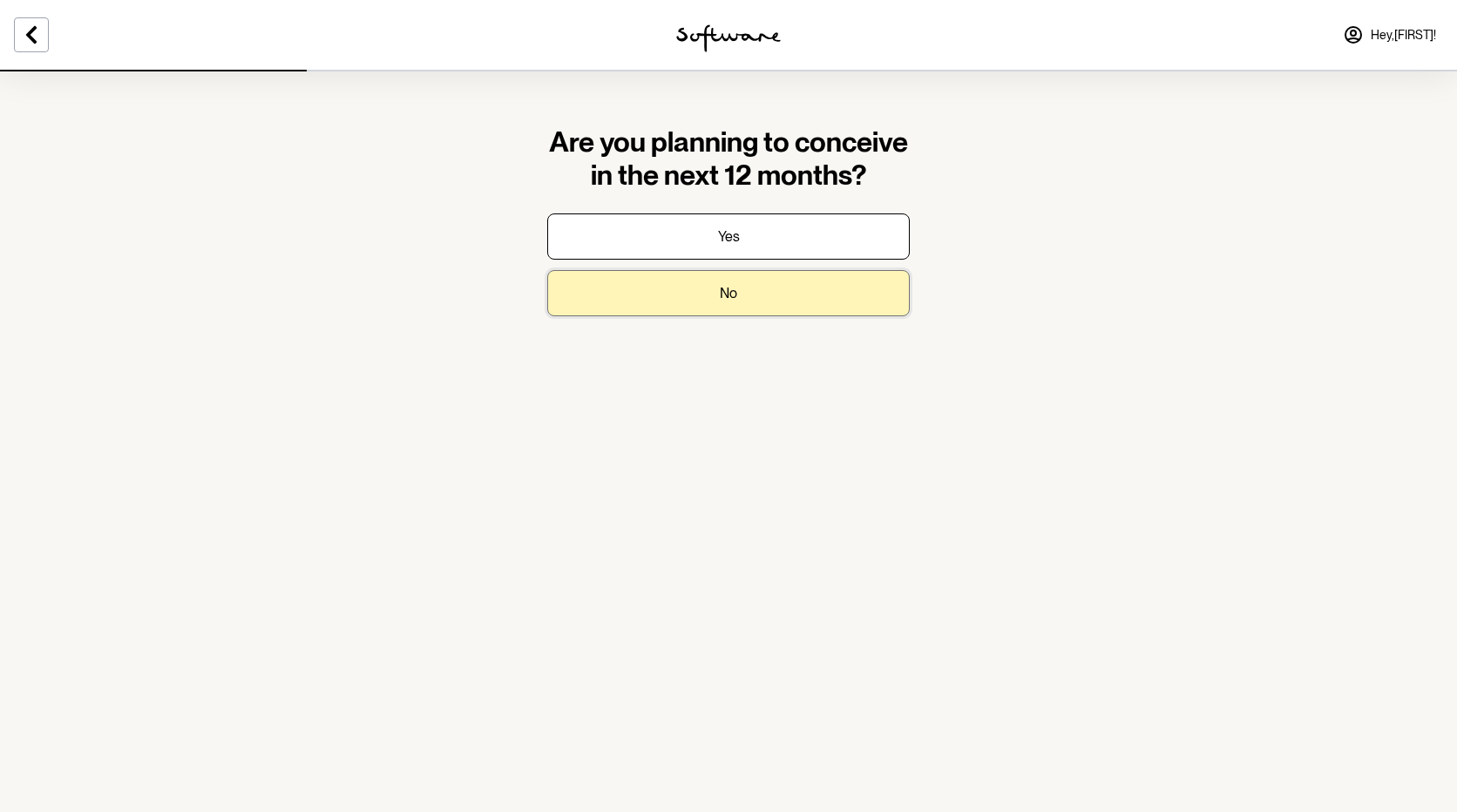 click on "No" at bounding box center [728, 236] 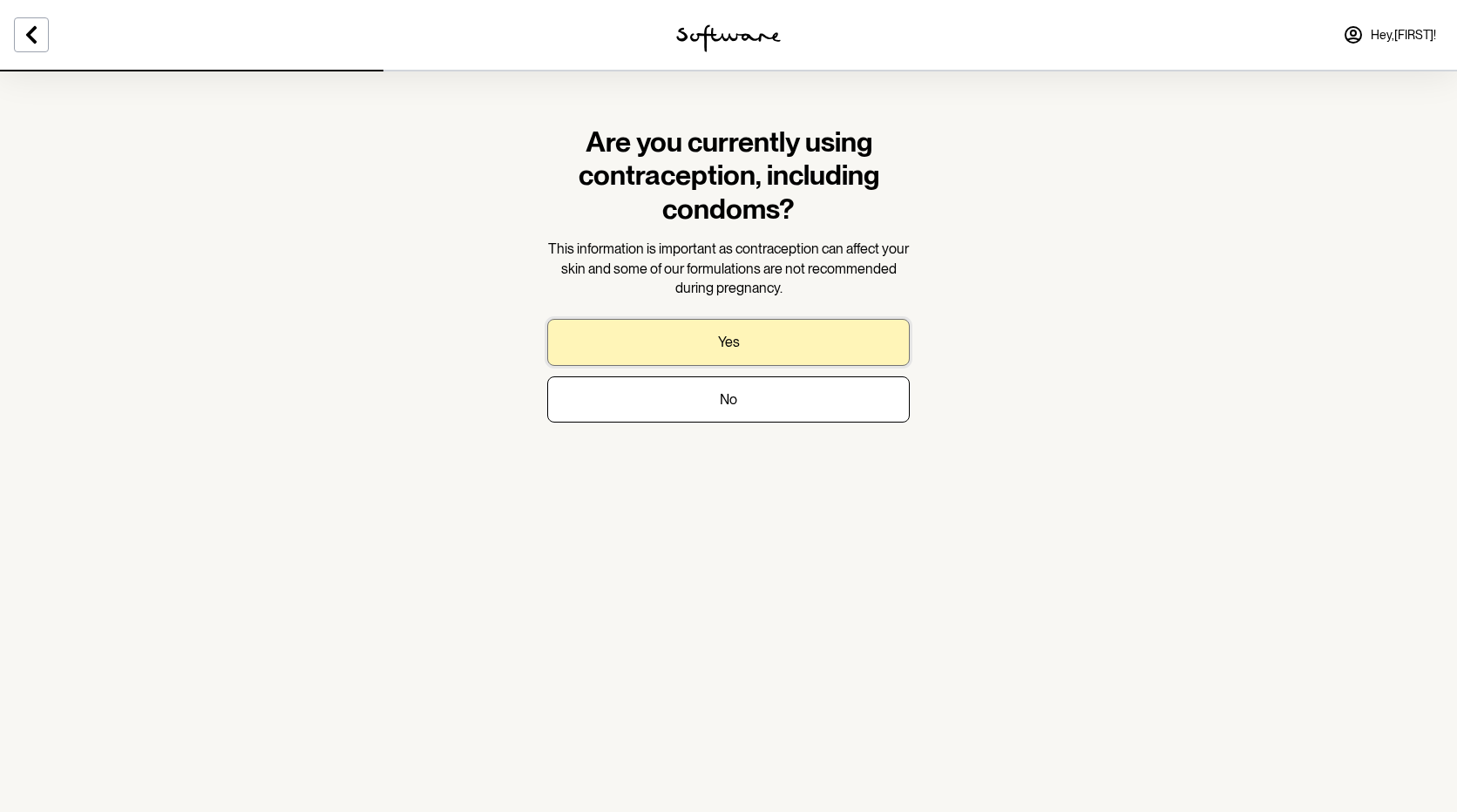 click on "Yes" at bounding box center [728, 342] 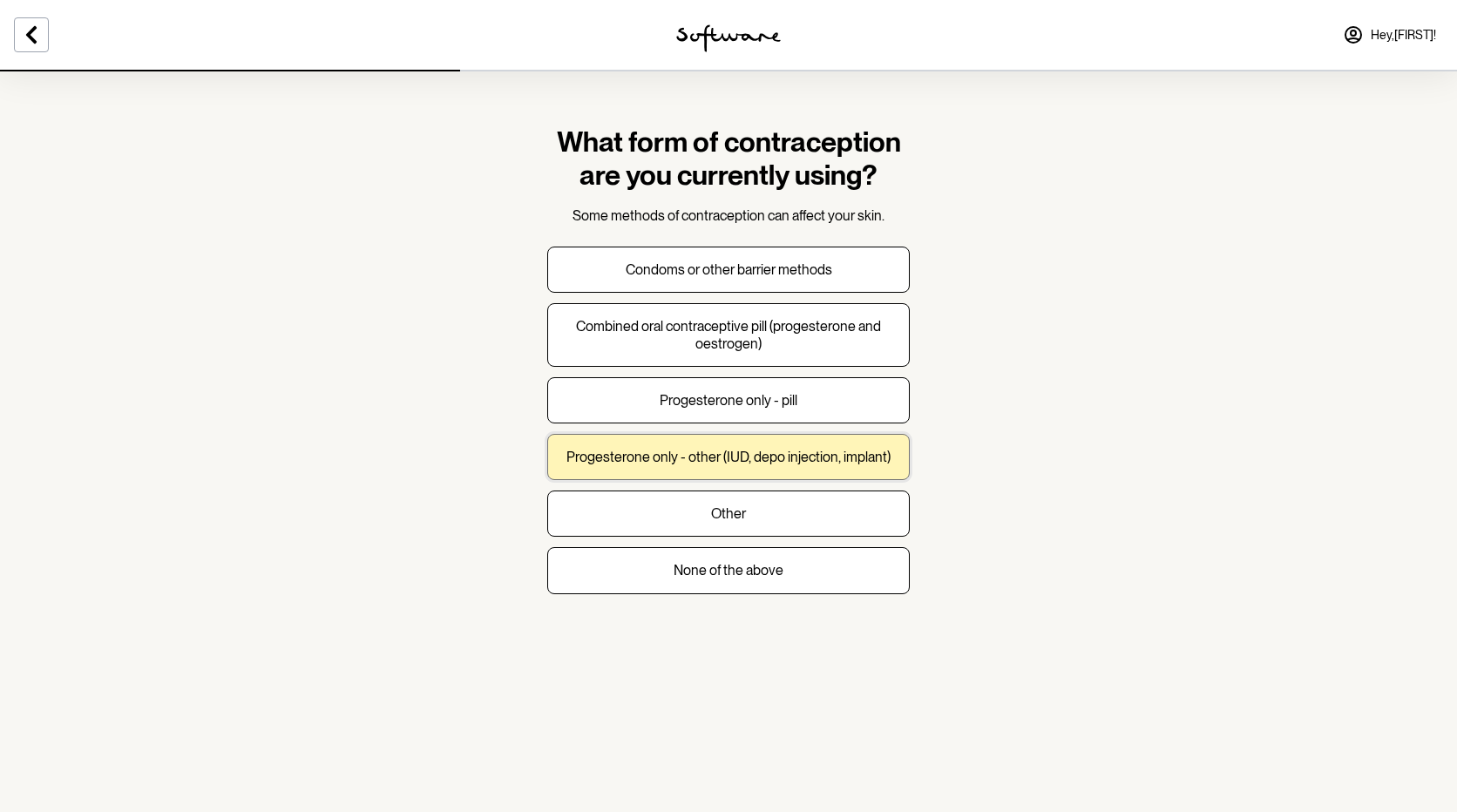 click on "Progesterone only - other (IUD, depo injection, implant)" at bounding box center [728, 269] 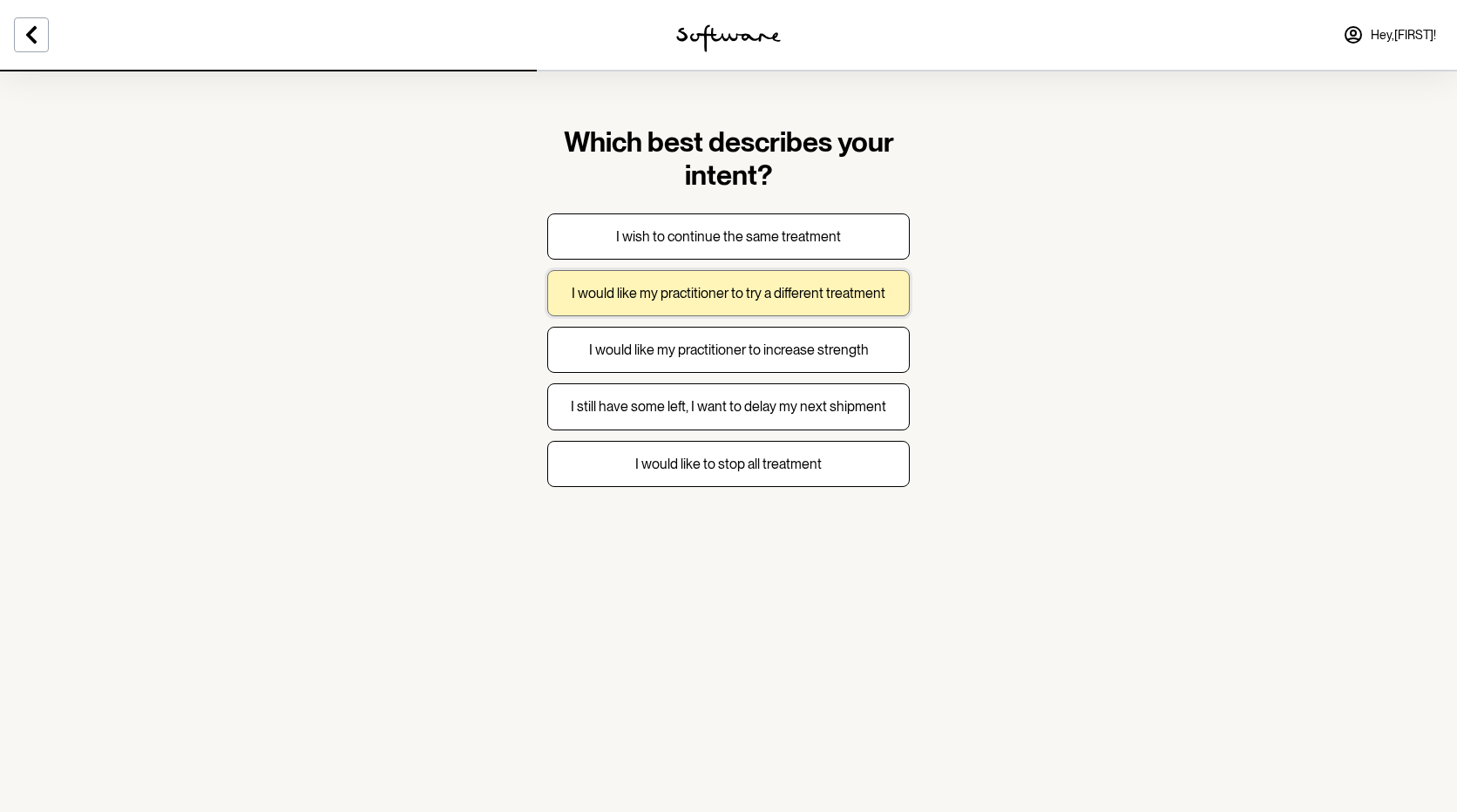 click on "I would like my practitioner to try a different treatment" at bounding box center (728, 236) 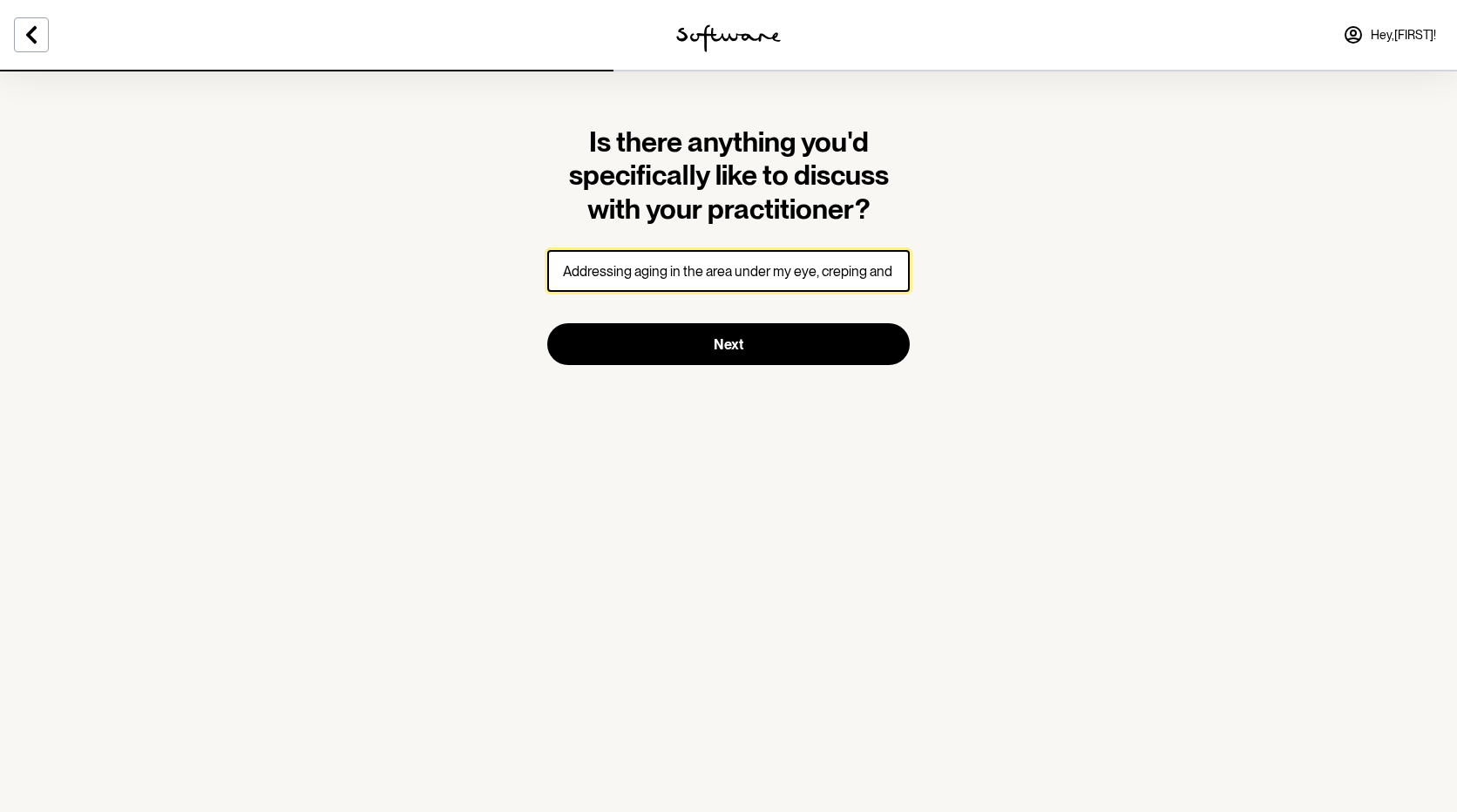 click on "Addressing aging in the area under my eye, creping and wrinkles" at bounding box center (728, 271) 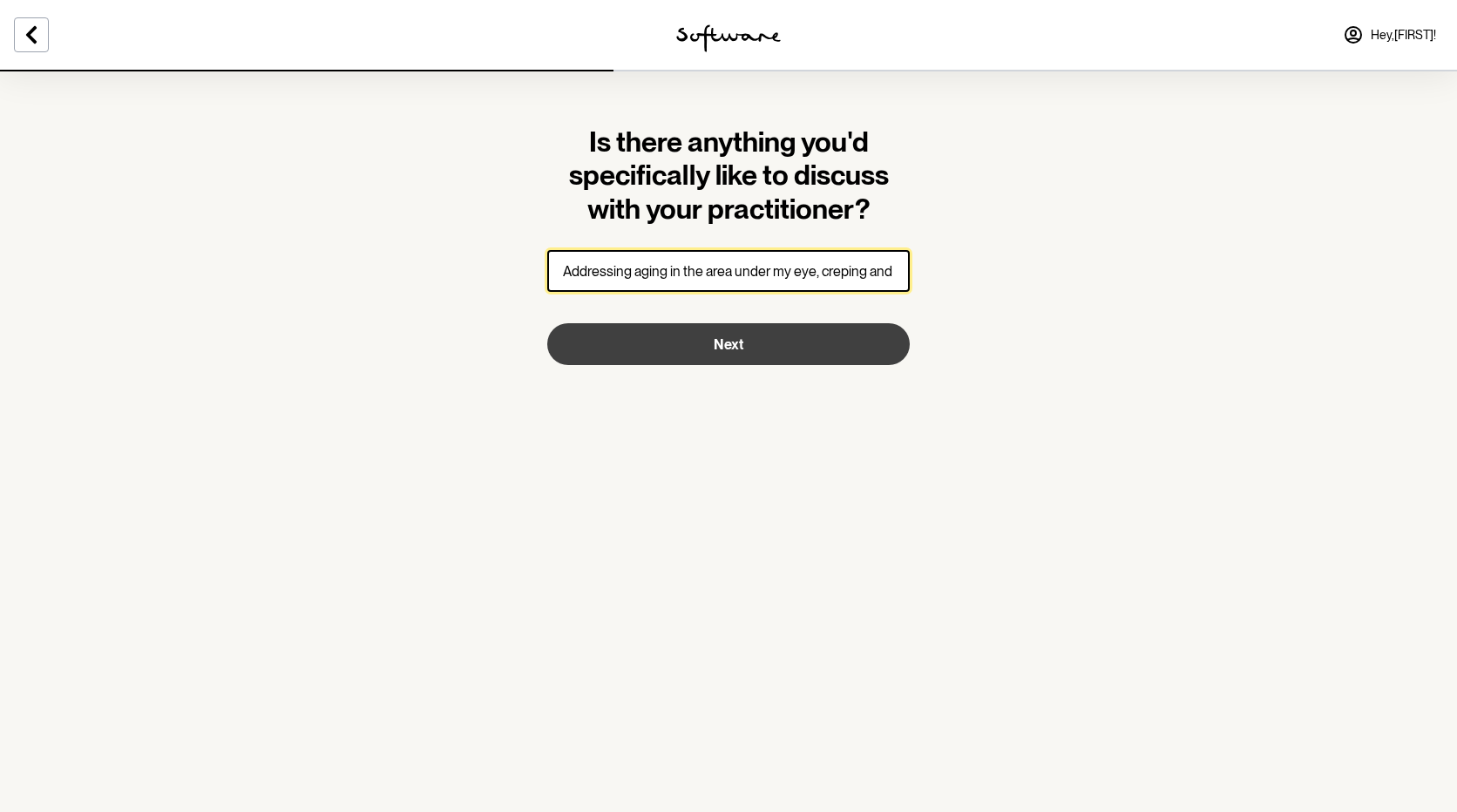 type on "Addressing aging in the area under my eye, creping and wrinkles" 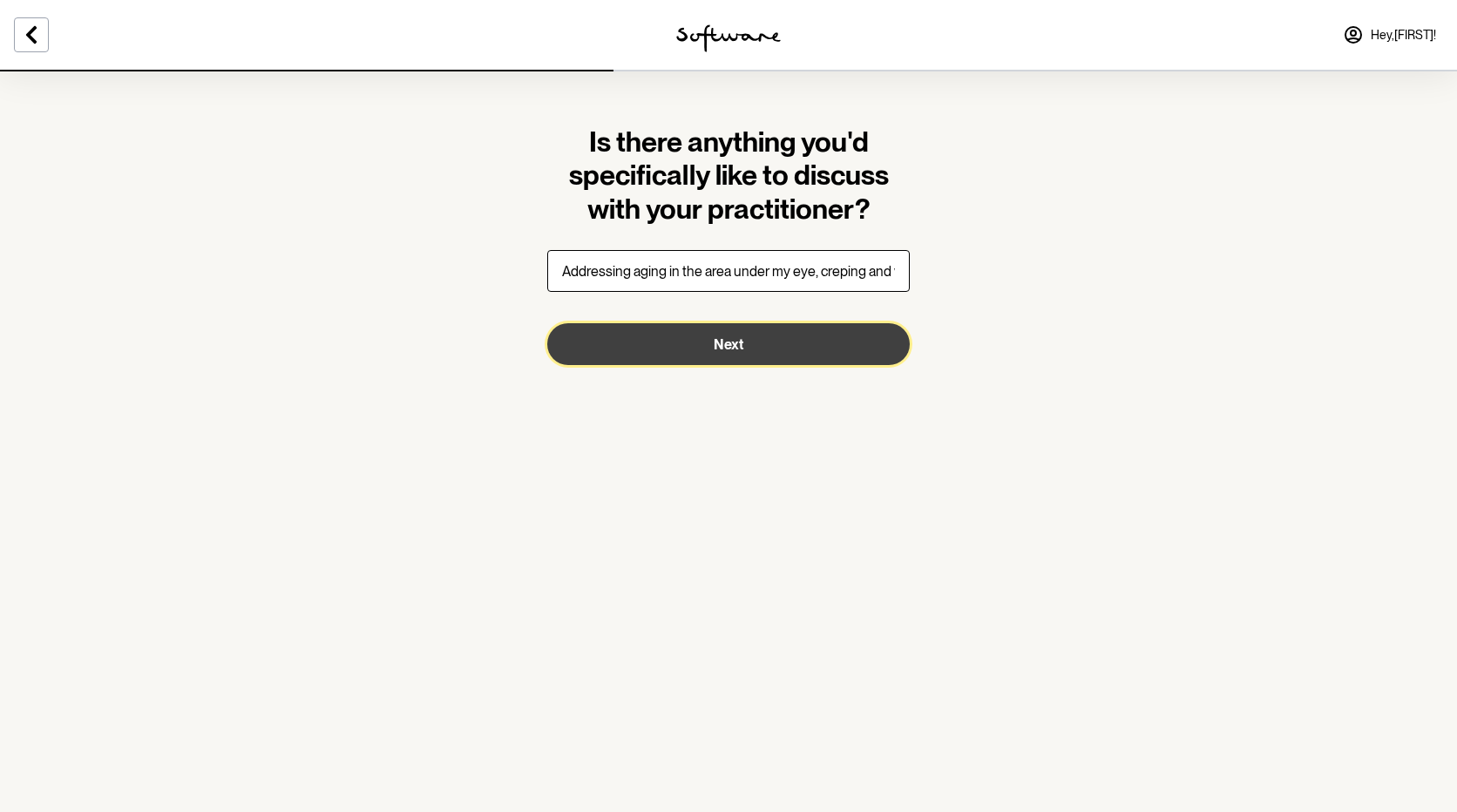 drag, startPoint x: 835, startPoint y: 360, endPoint x: 834, endPoint y: 350, distance: 10.049876 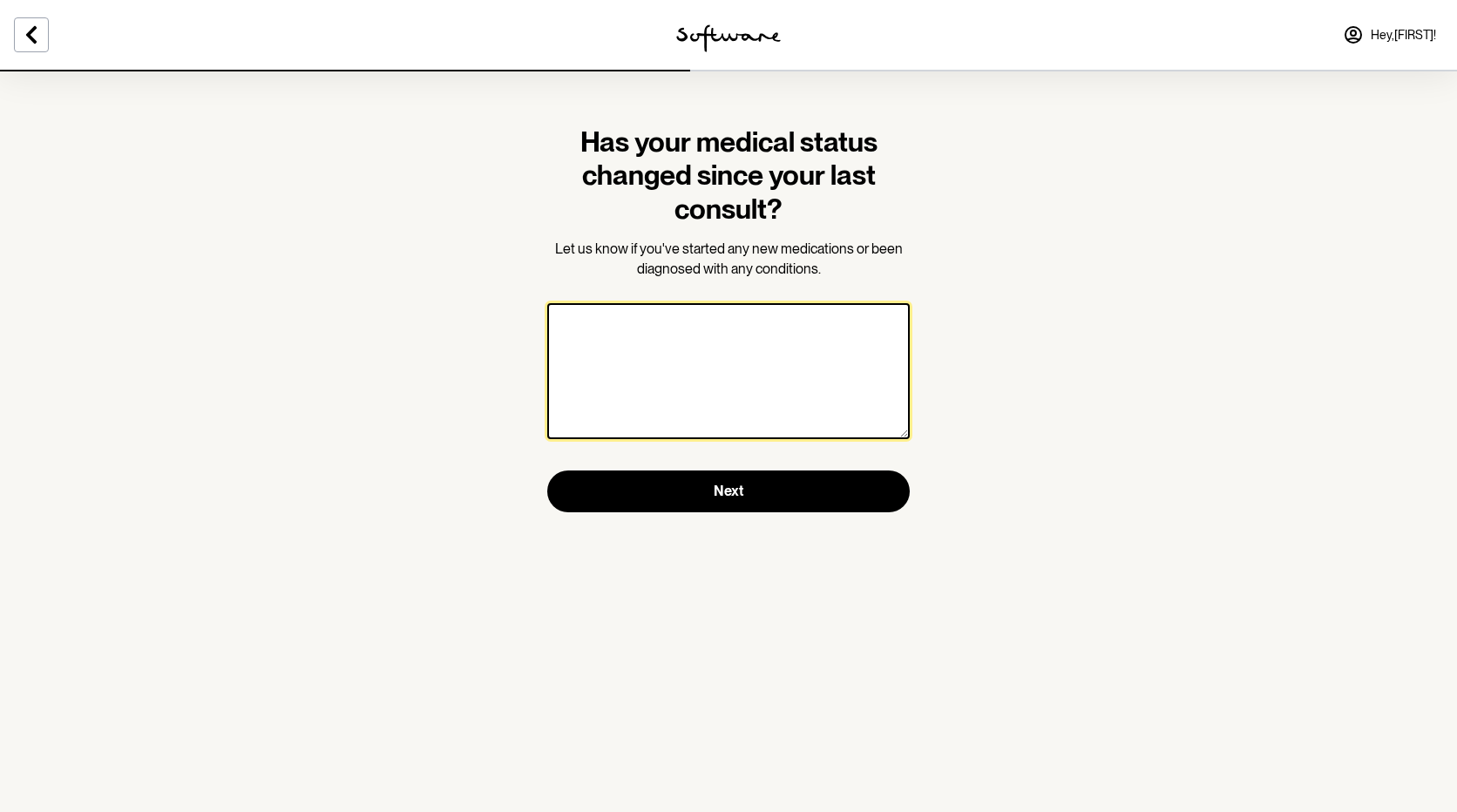 click at bounding box center (728, 371) 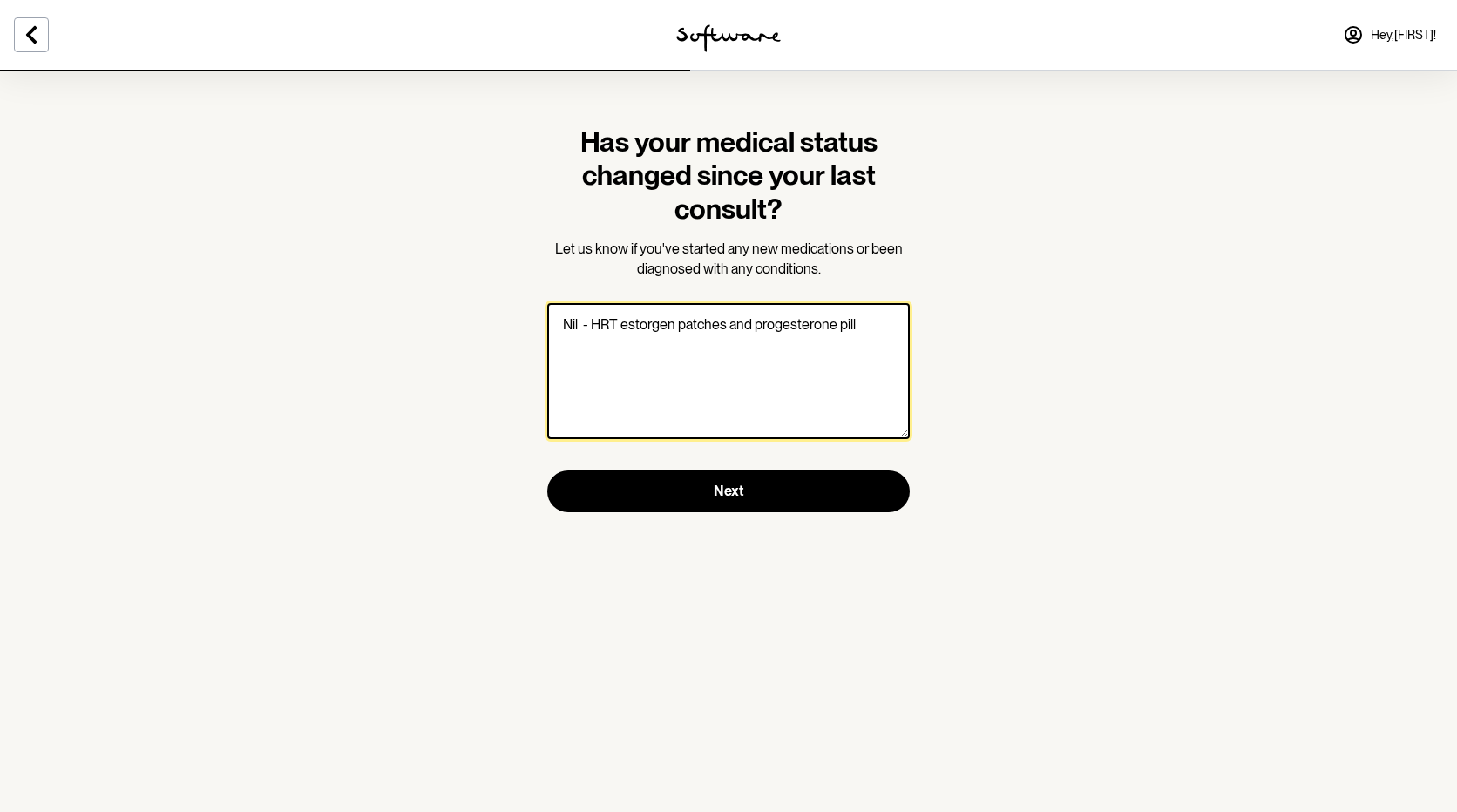 click on "Nil  - HRT estorgen patches and progesterone pill" at bounding box center [728, 371] 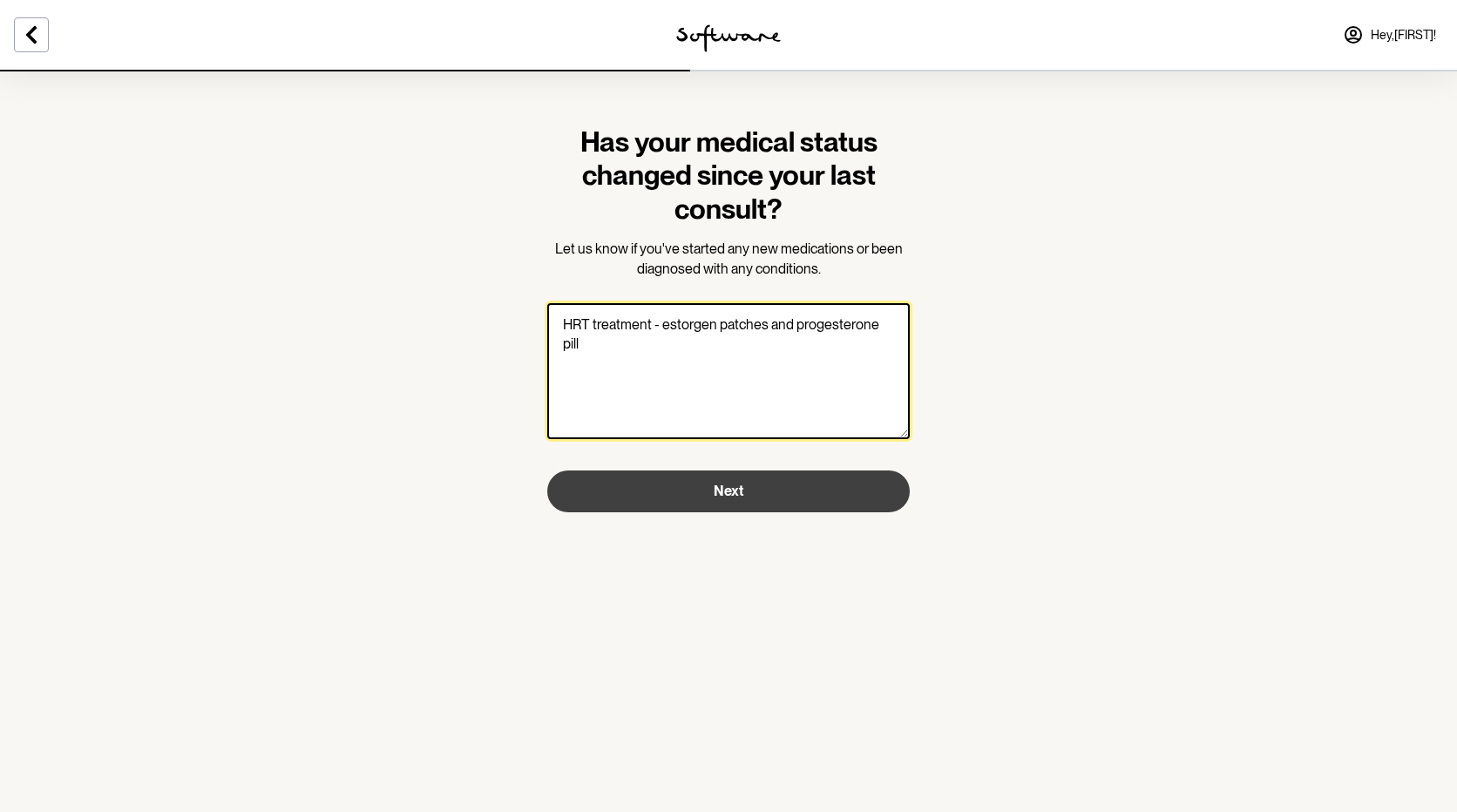type on "HRT treatment - estorgen patches and progesterone pill" 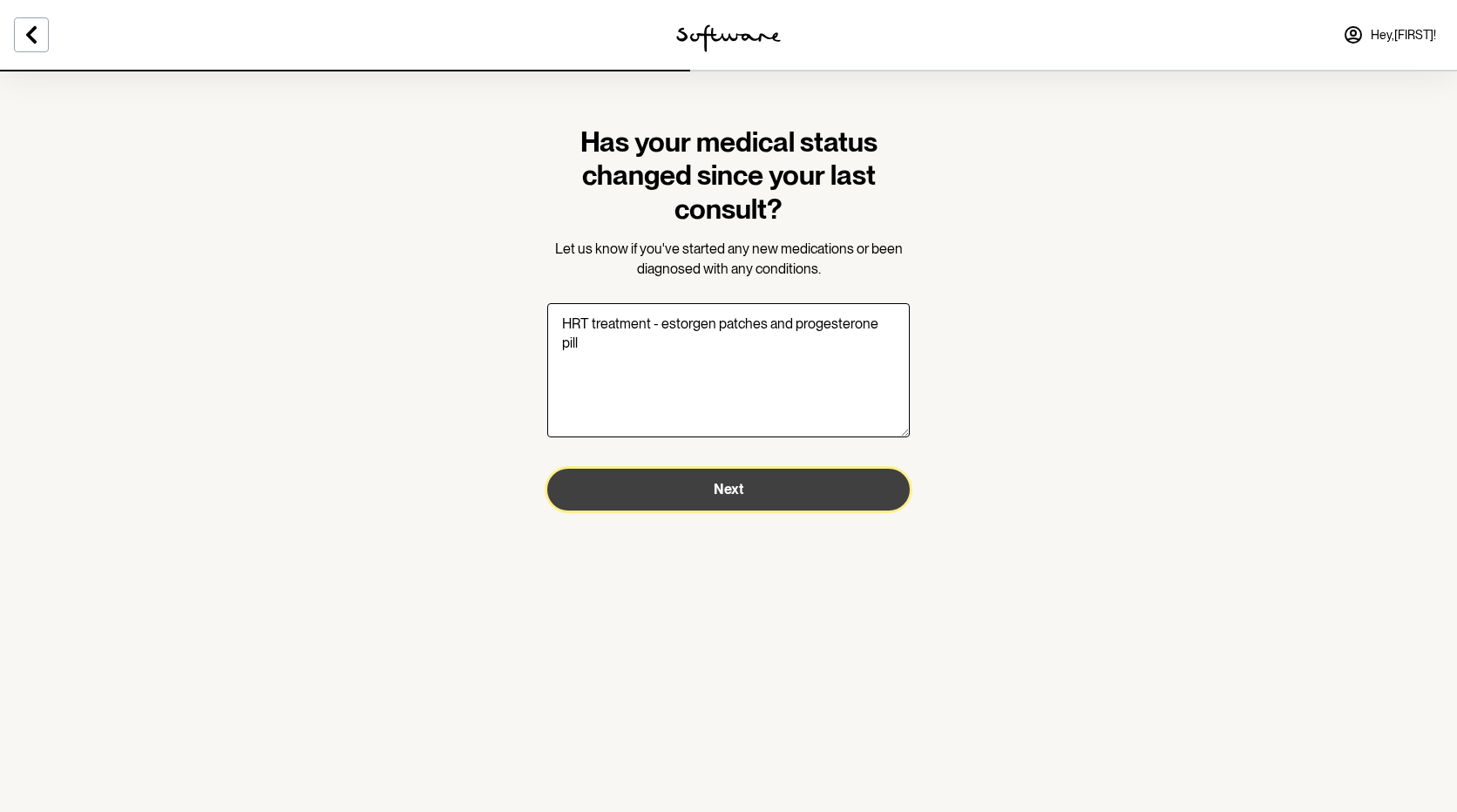 click on "Next" at bounding box center (728, 490) 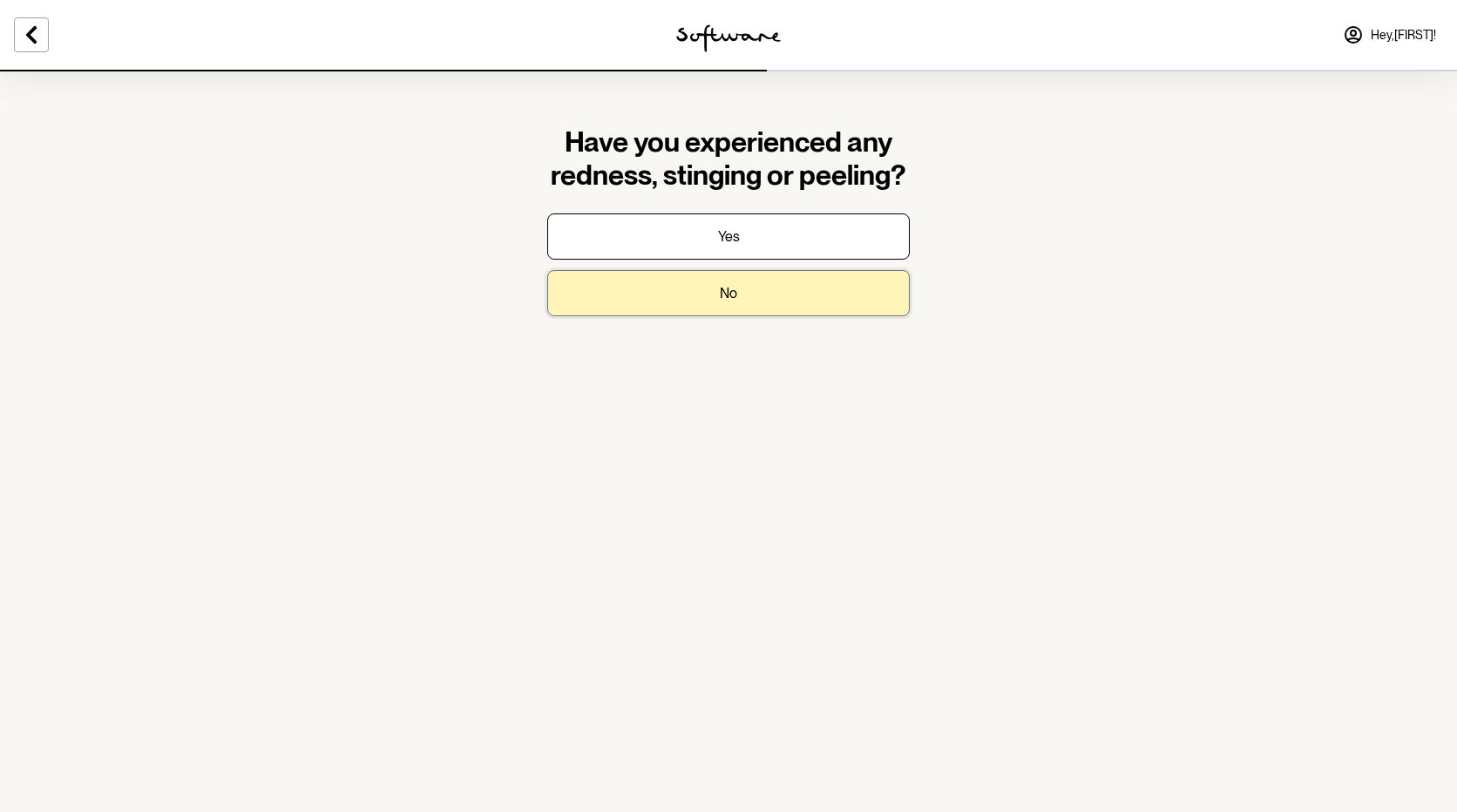 click on "No" at bounding box center (728, 236) 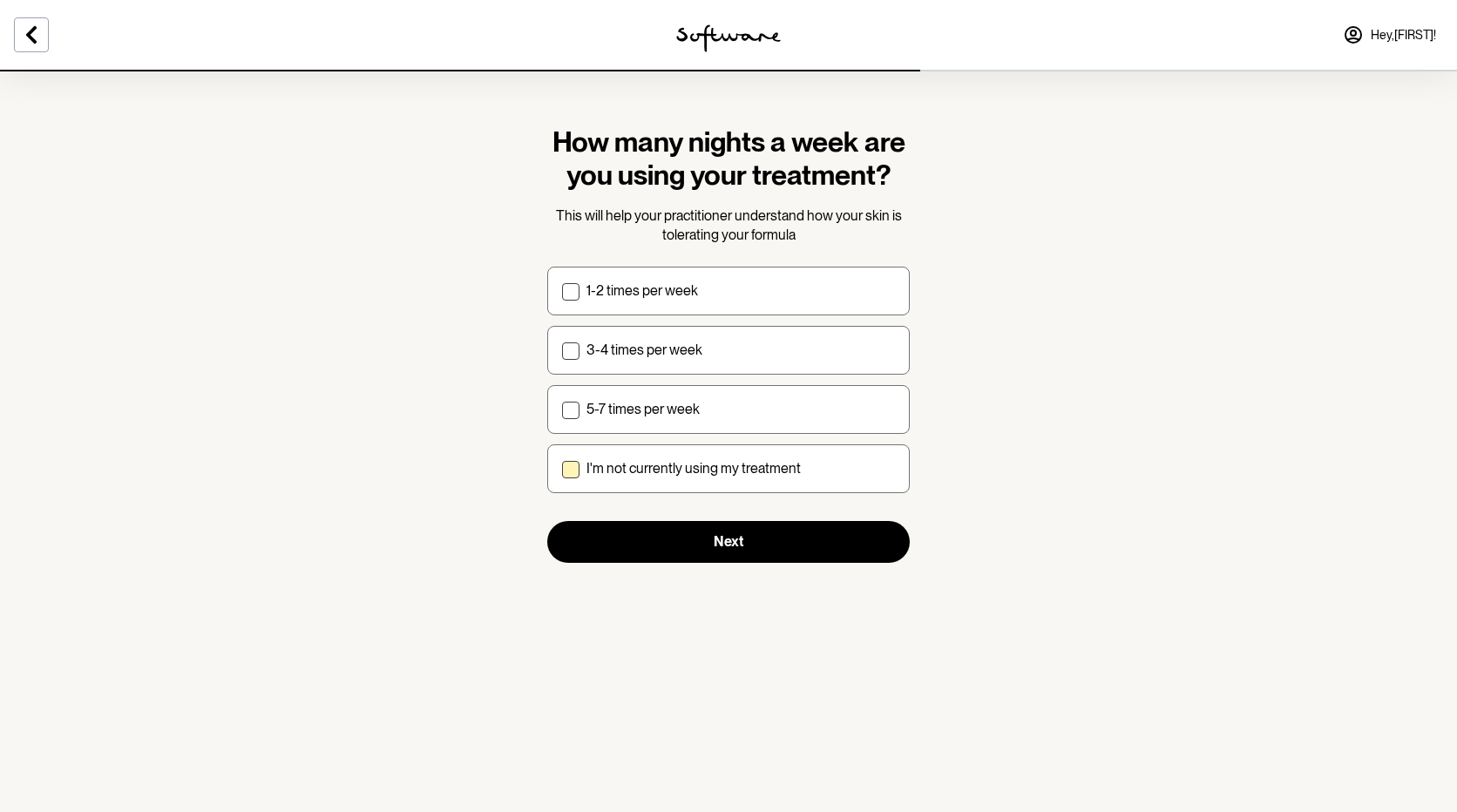 click at bounding box center (571, 292) 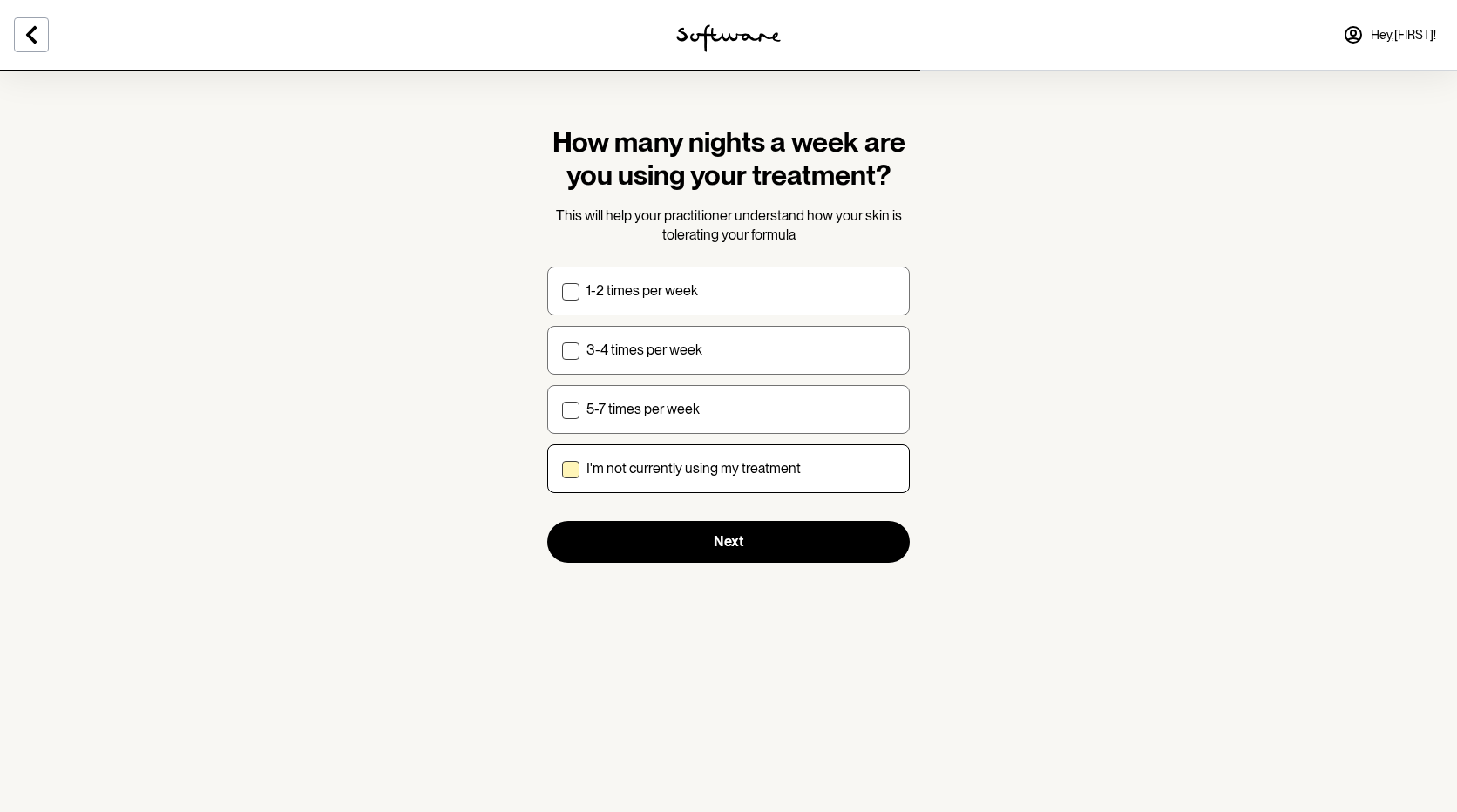 click on "I'm not currently using my treatment" at bounding box center [561, 468] 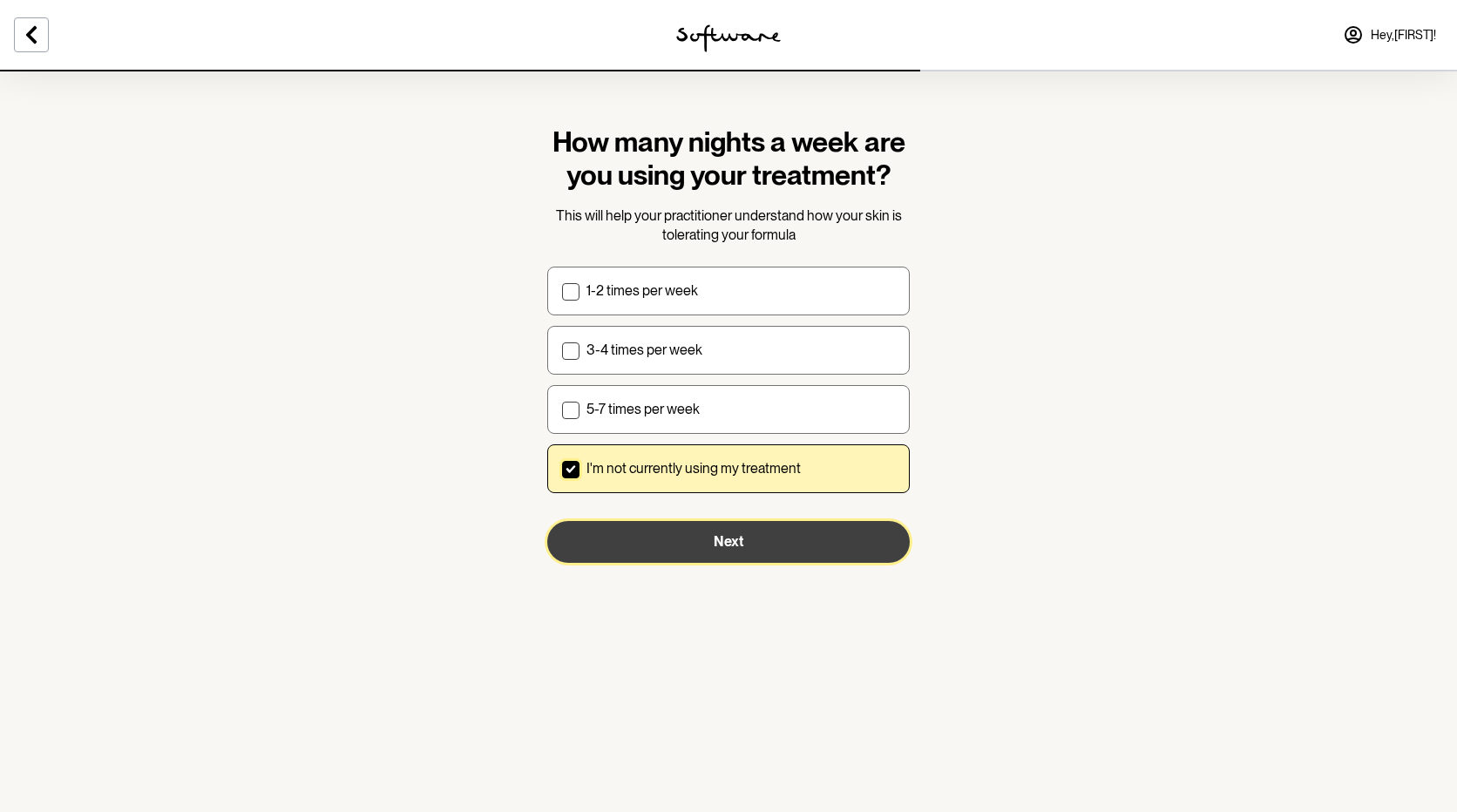 click on "Next" at bounding box center (728, 542) 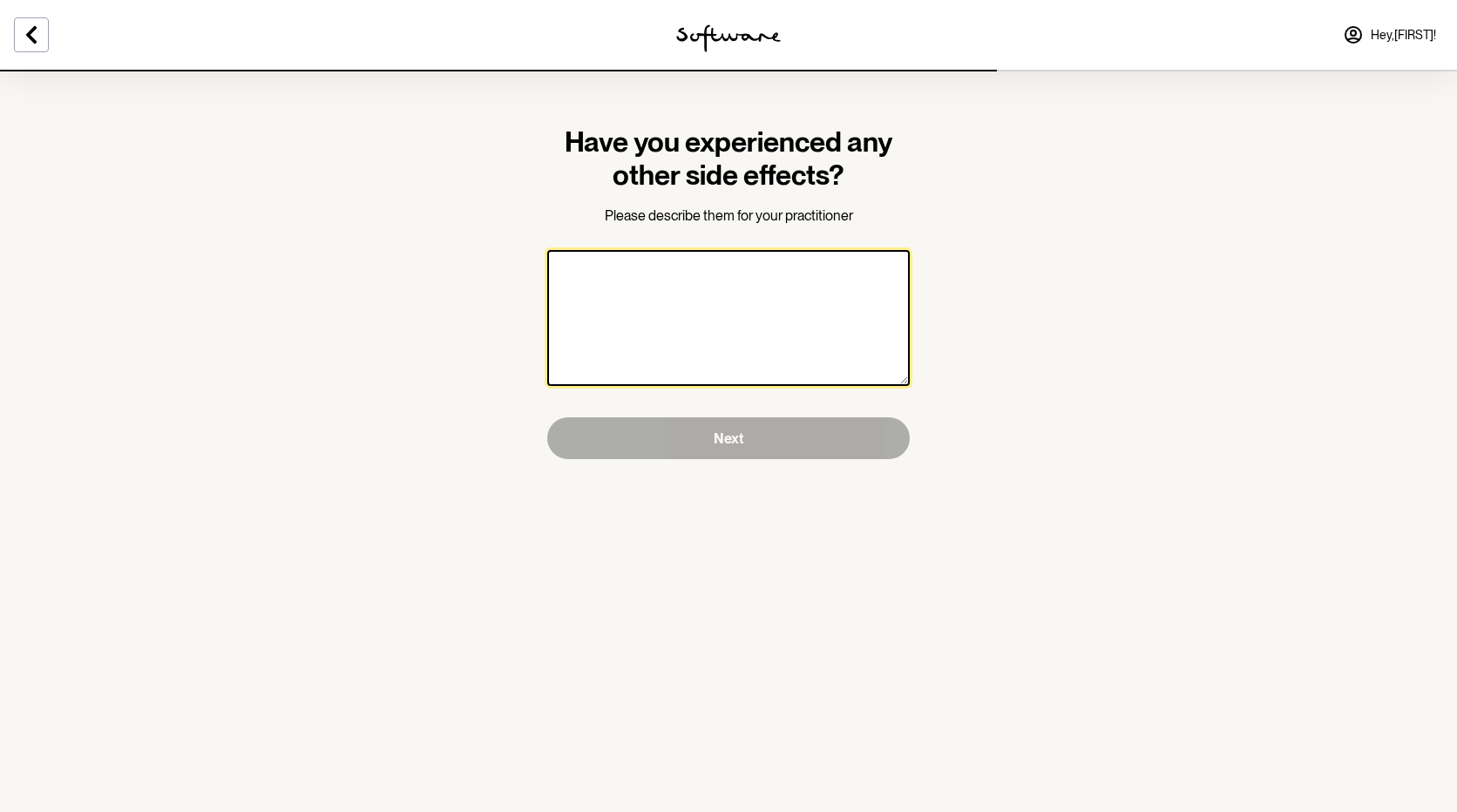 click at bounding box center (728, 318) 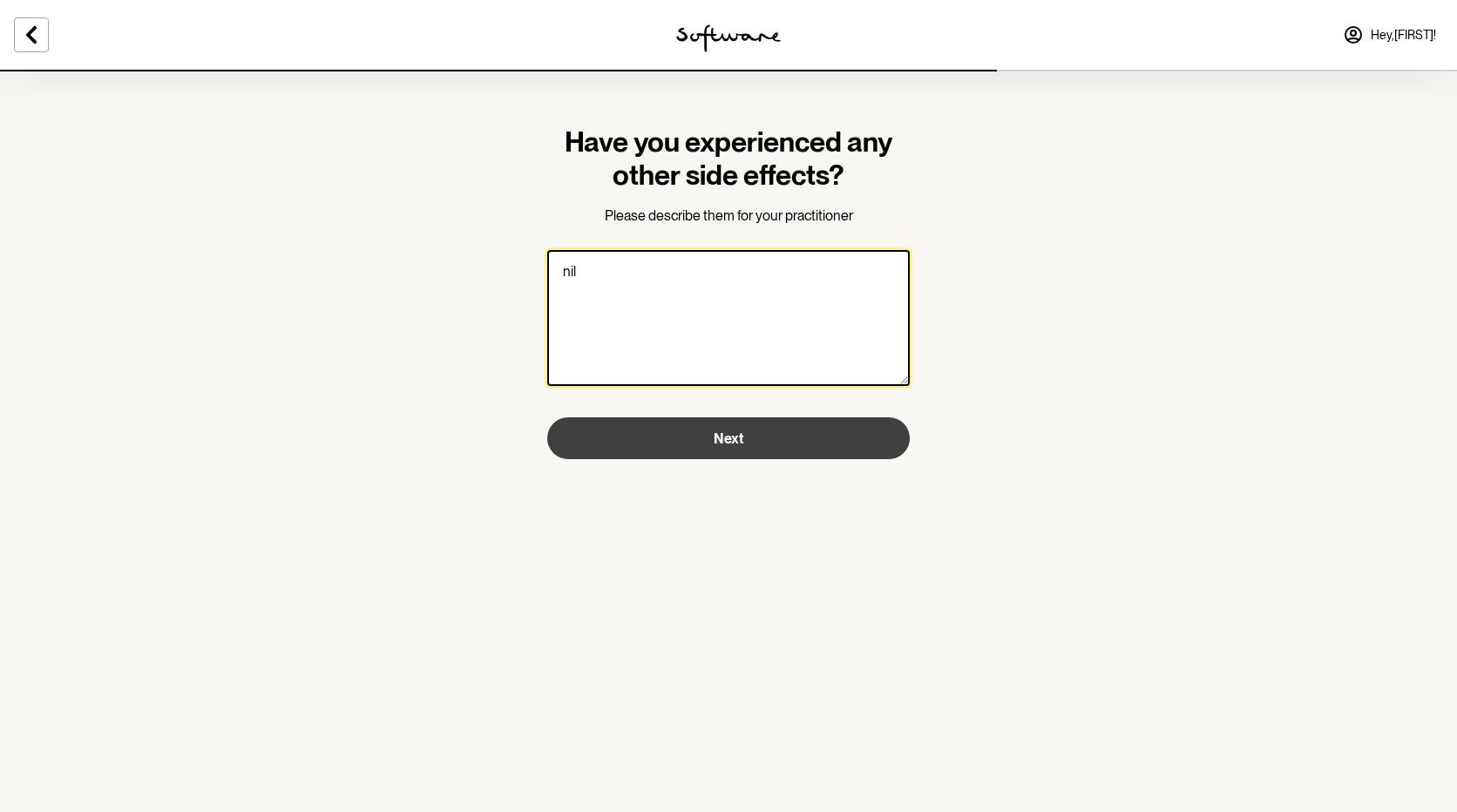 type on "nil" 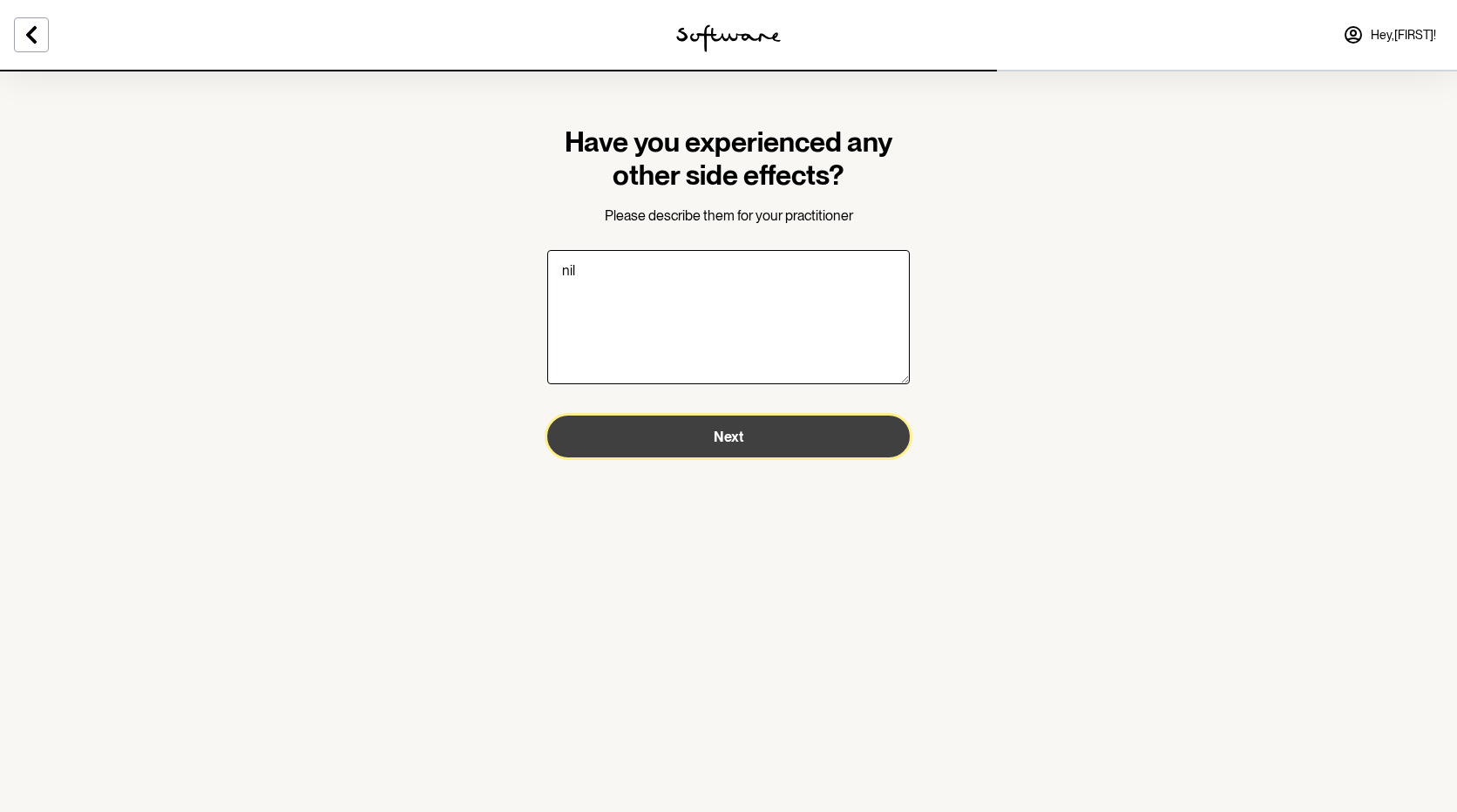 click on "Next" at bounding box center [728, 436] 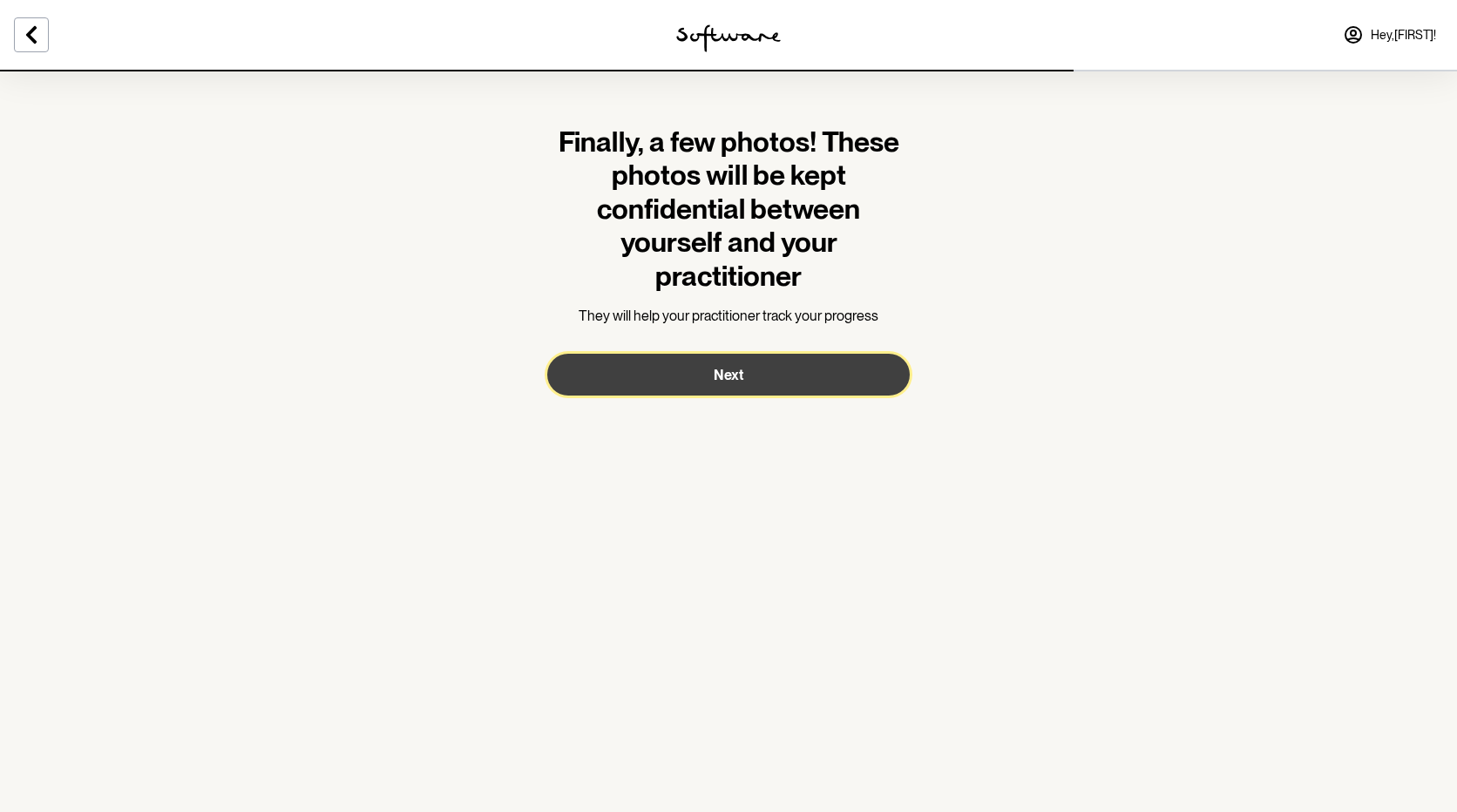 click on "Next" at bounding box center [728, 375] 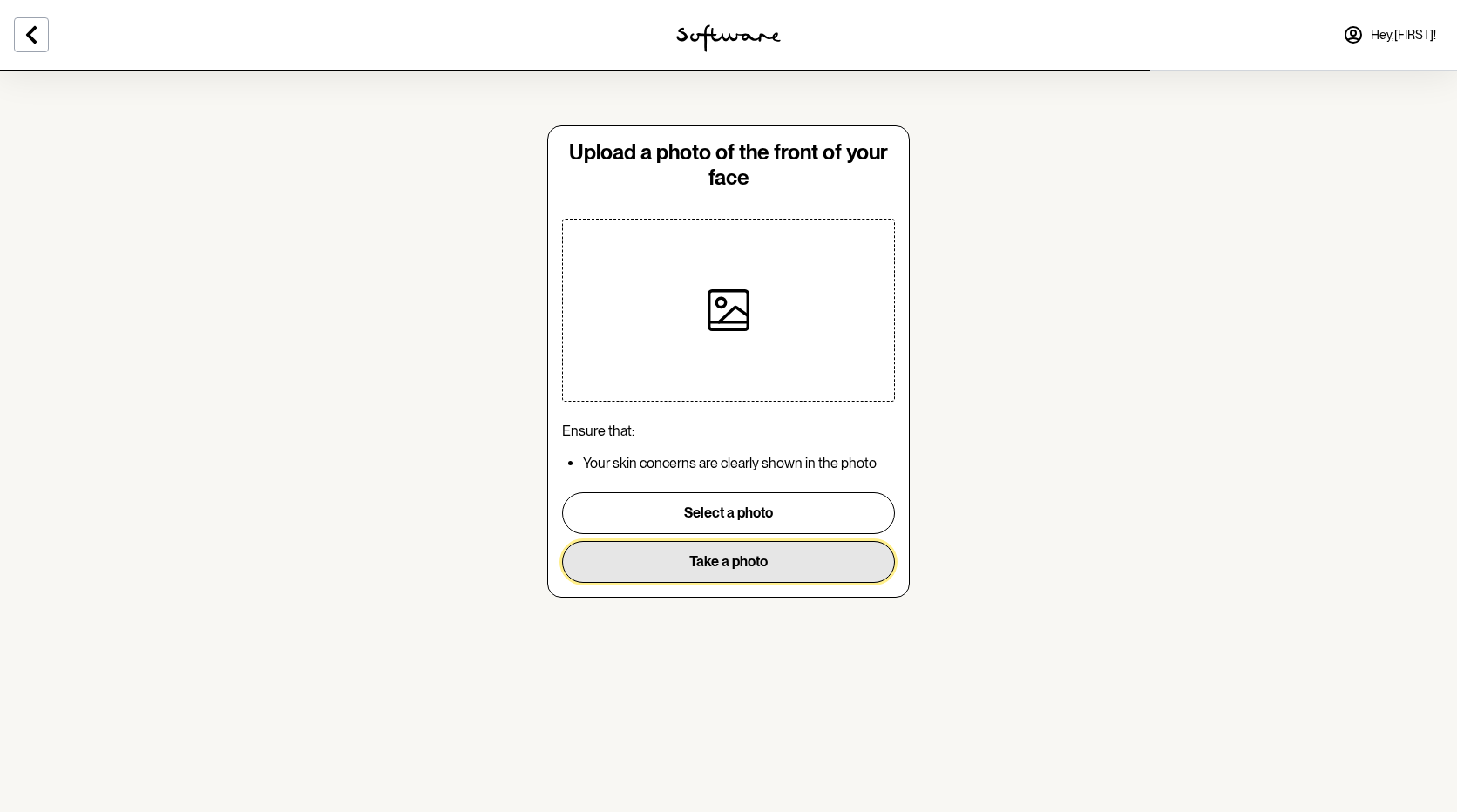 click on "Take a photo" at bounding box center (728, 562) 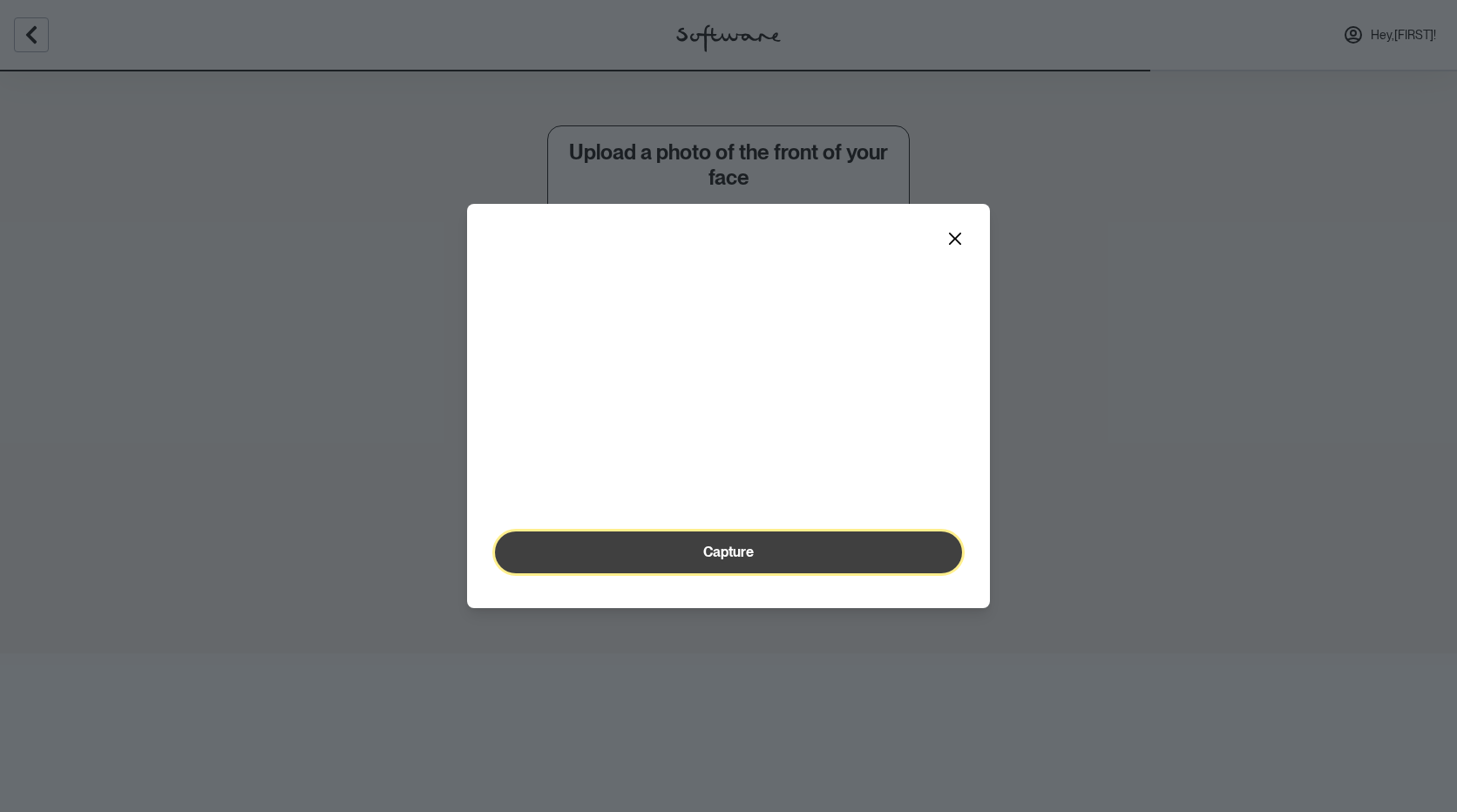 click on "Capture" at bounding box center (728, 551) 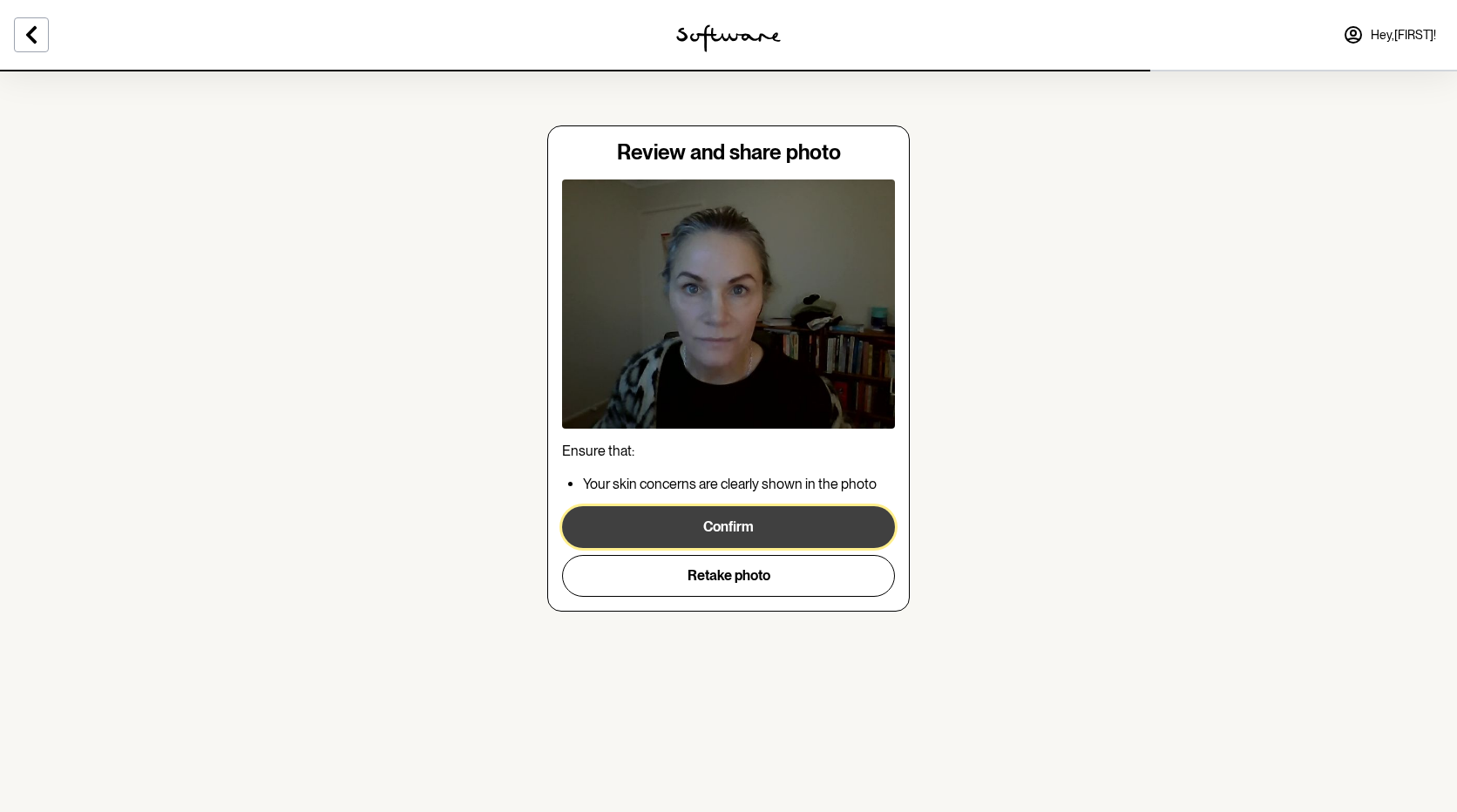 click on "Confirm" at bounding box center (728, 527) 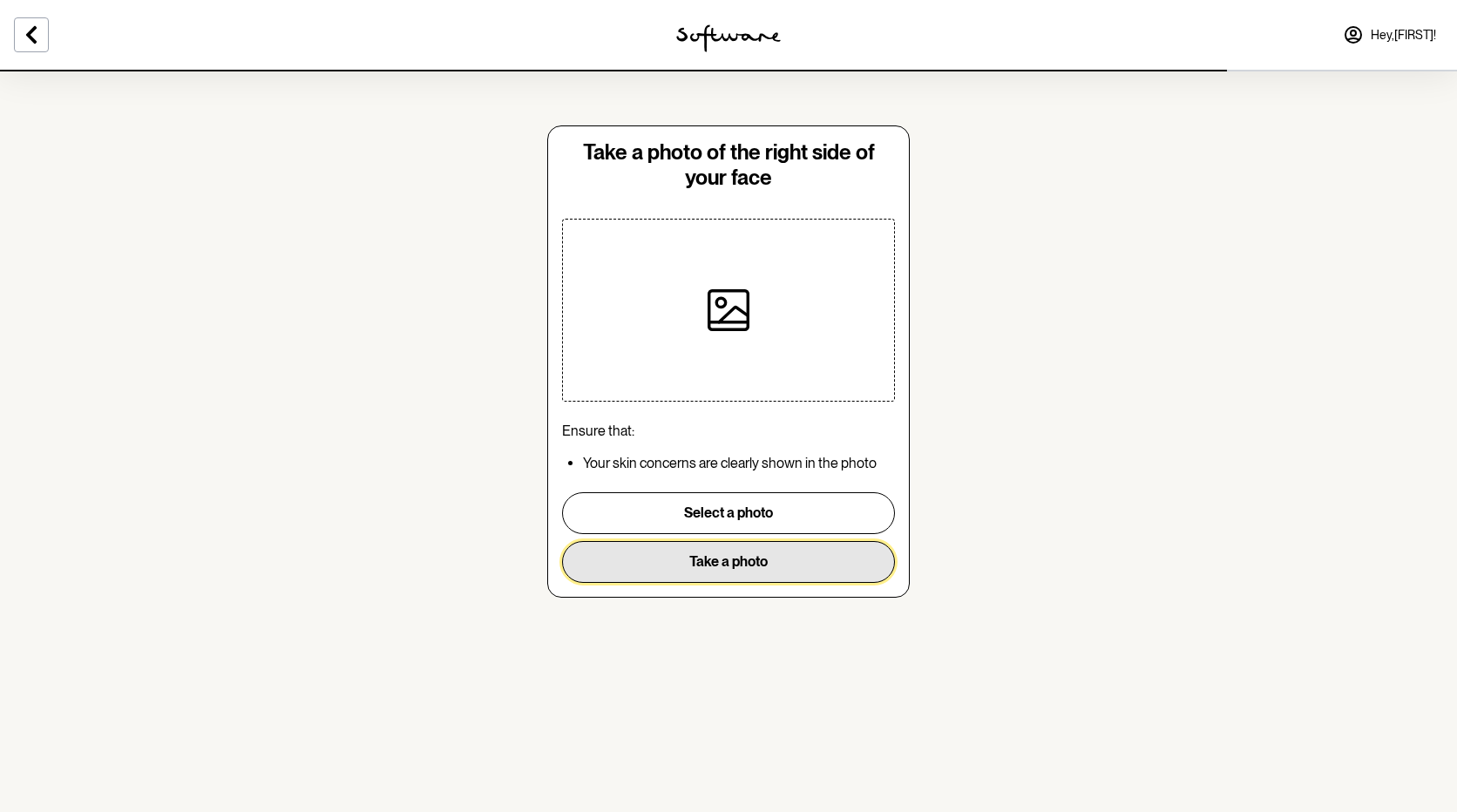 click on "Take a photo" at bounding box center (728, 562) 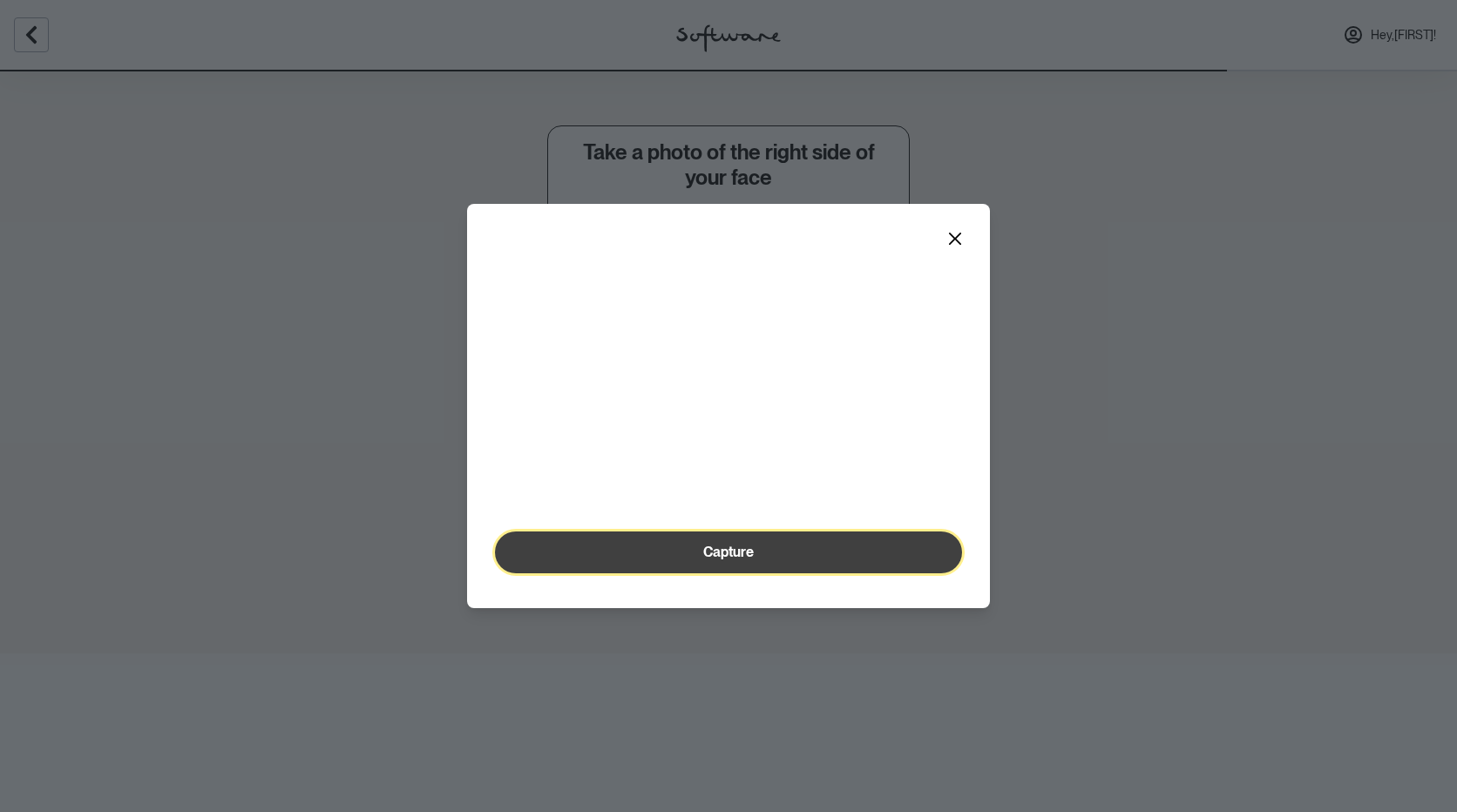 click on "Capture" at bounding box center [728, 552] 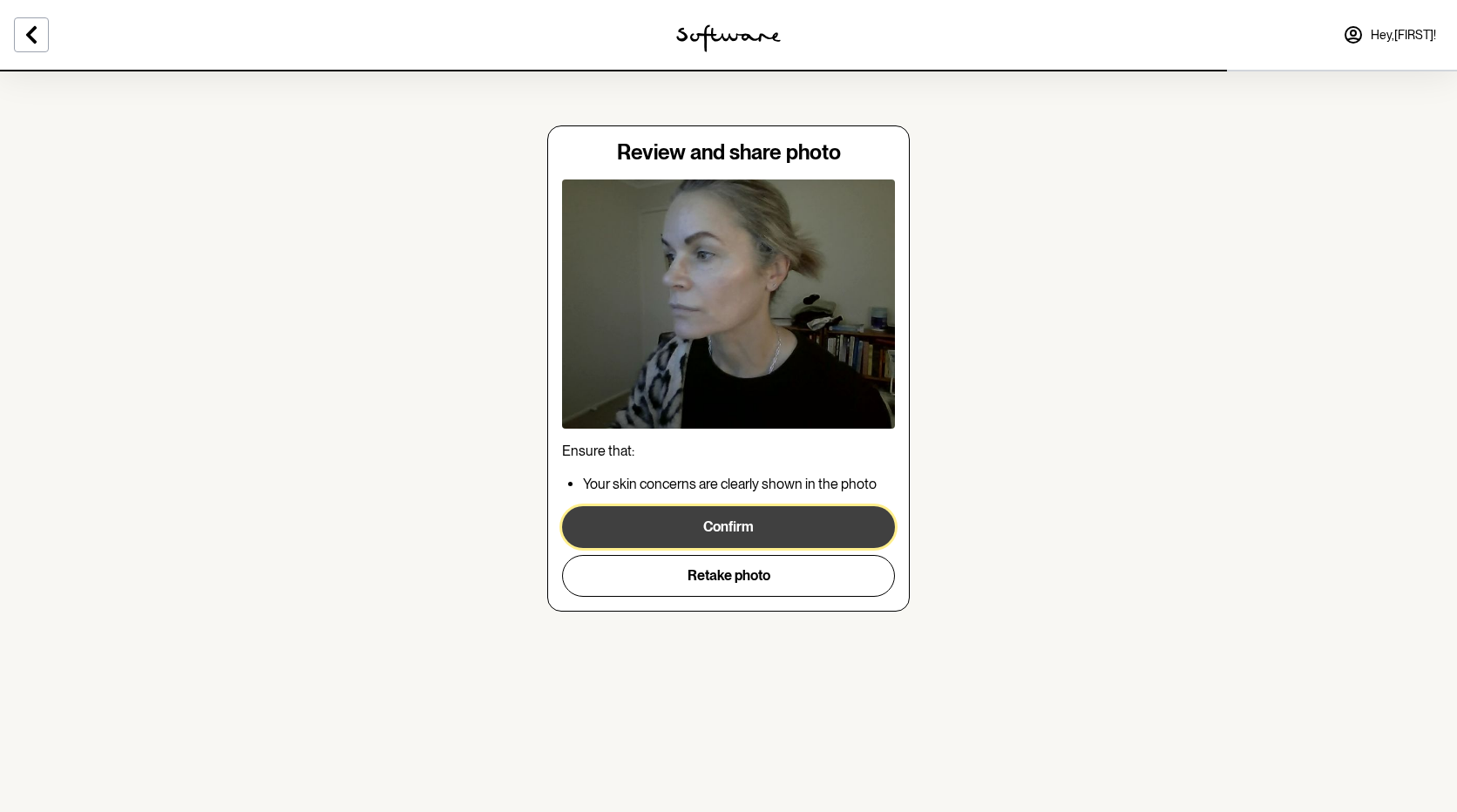 click on "Confirm" at bounding box center (728, 527) 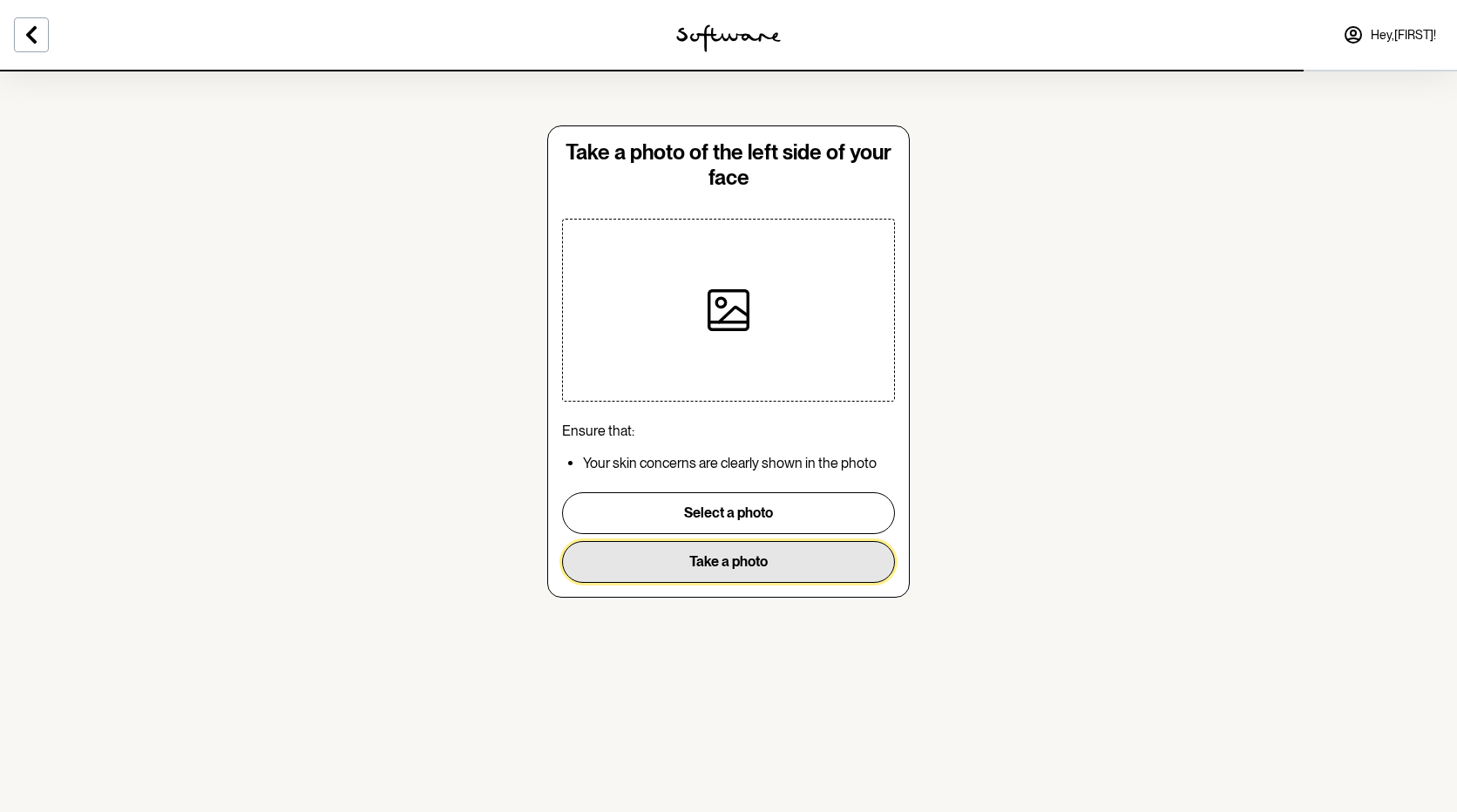 click on "Take a photo" at bounding box center [728, 562] 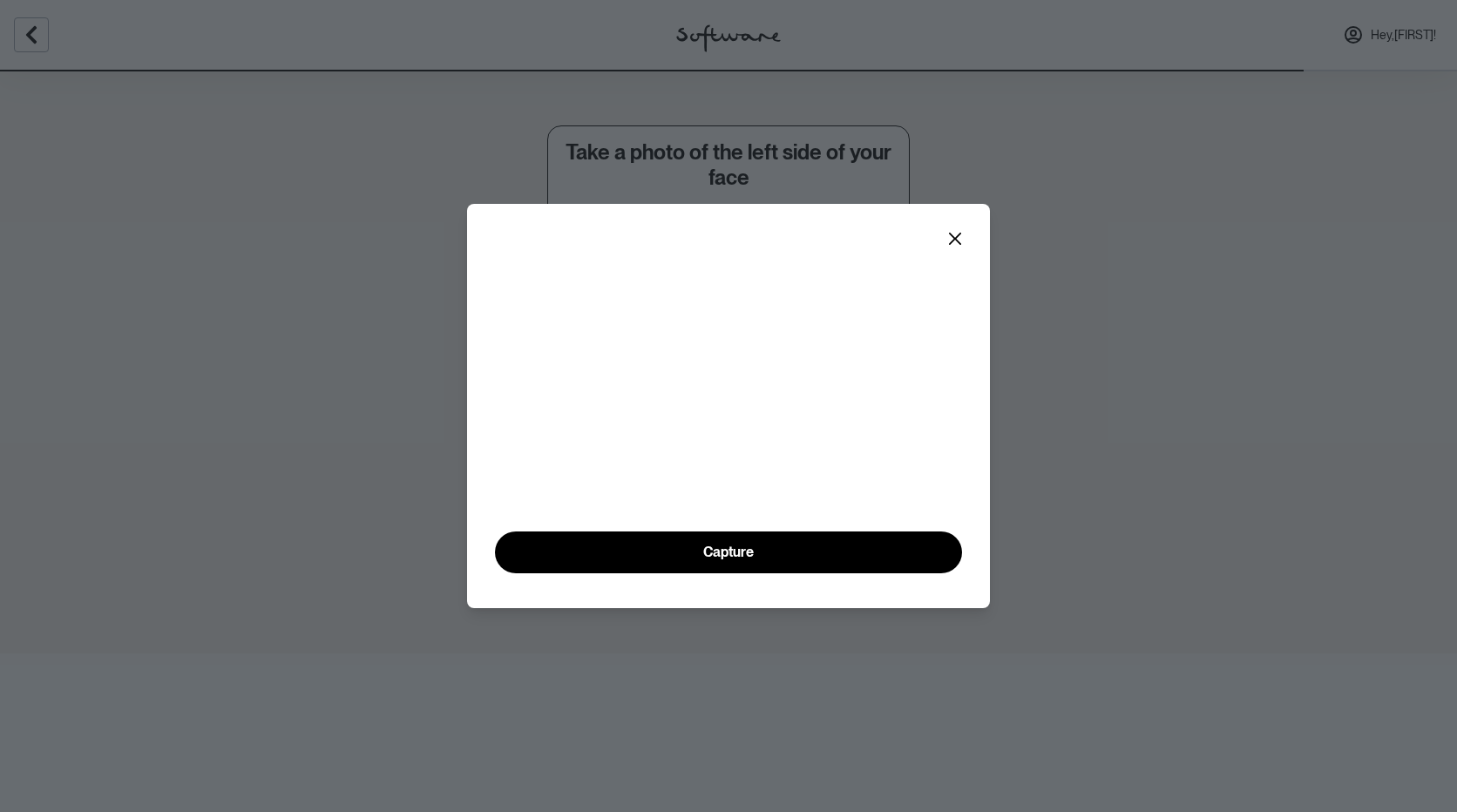 click at bounding box center (728, 404) 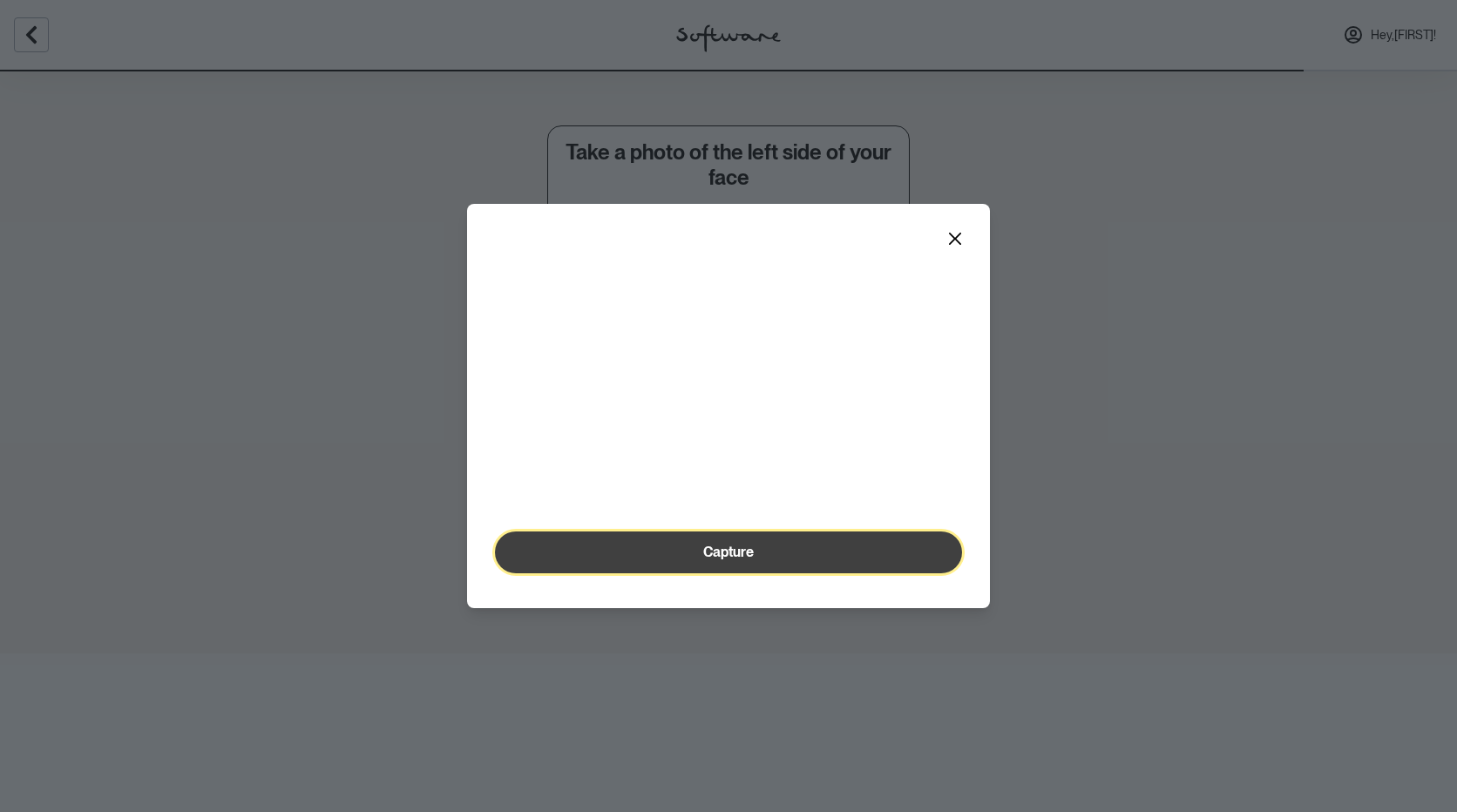 click on "Capture" at bounding box center (728, 551) 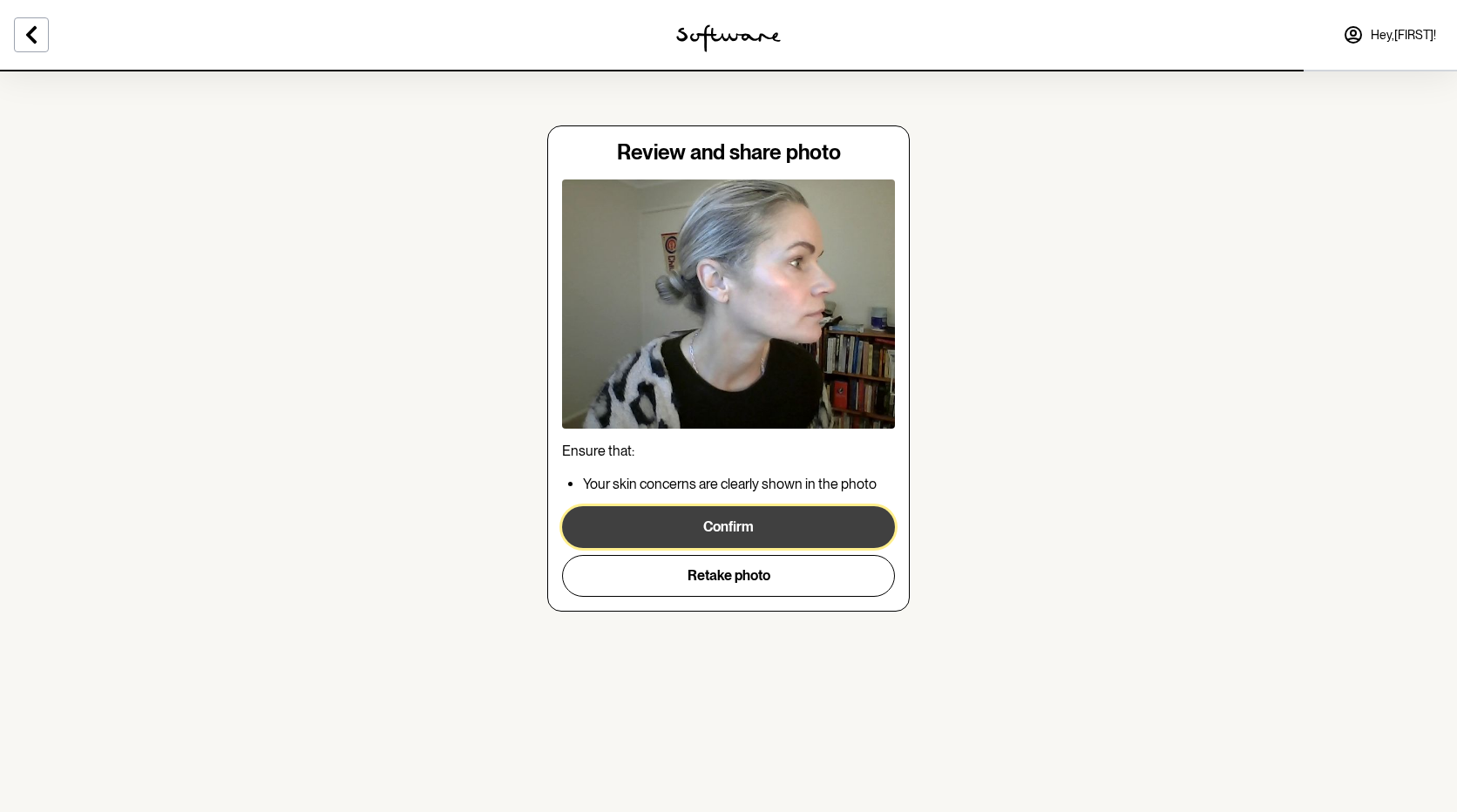 click on "Confirm" at bounding box center [728, 527] 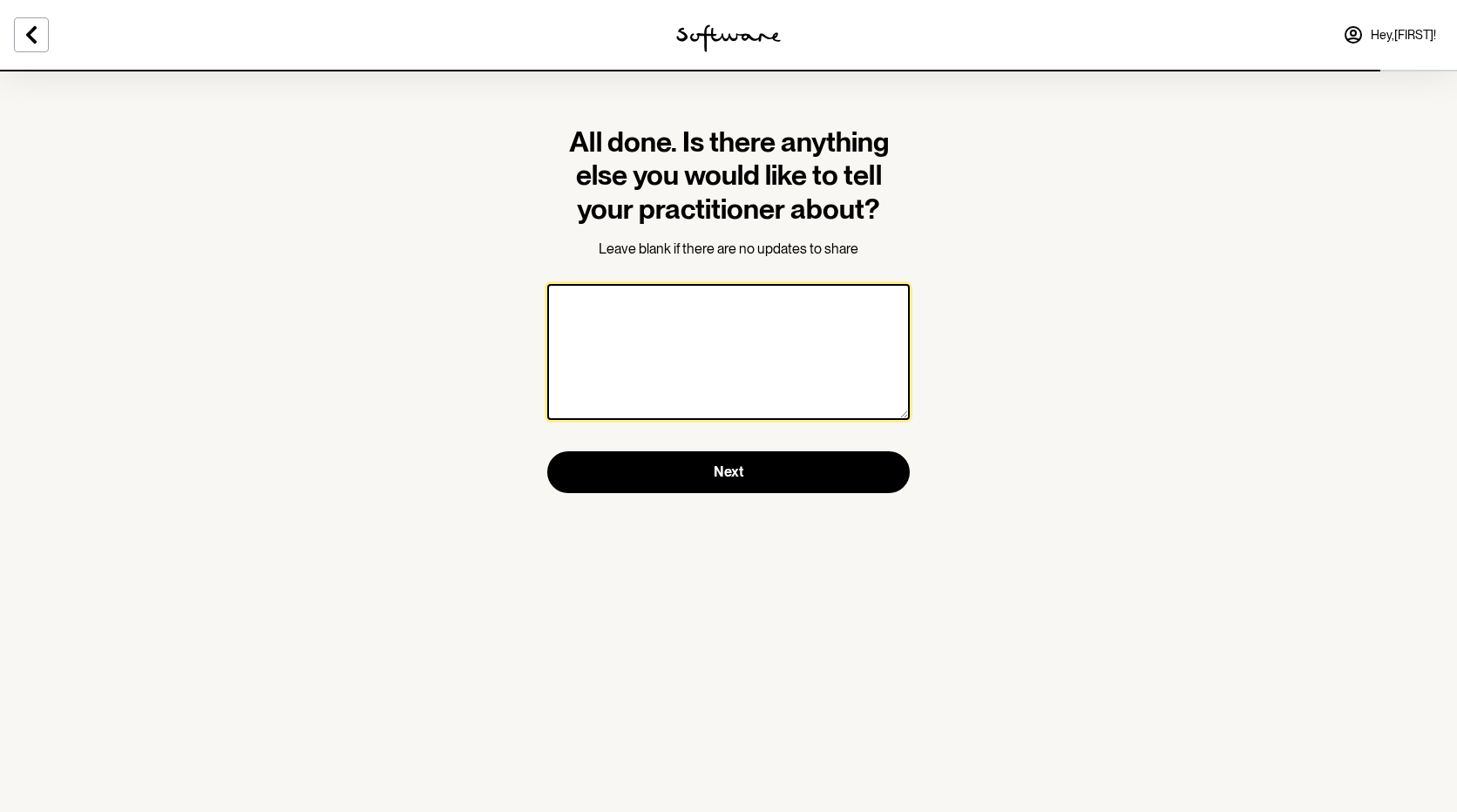 click at bounding box center [728, 352] 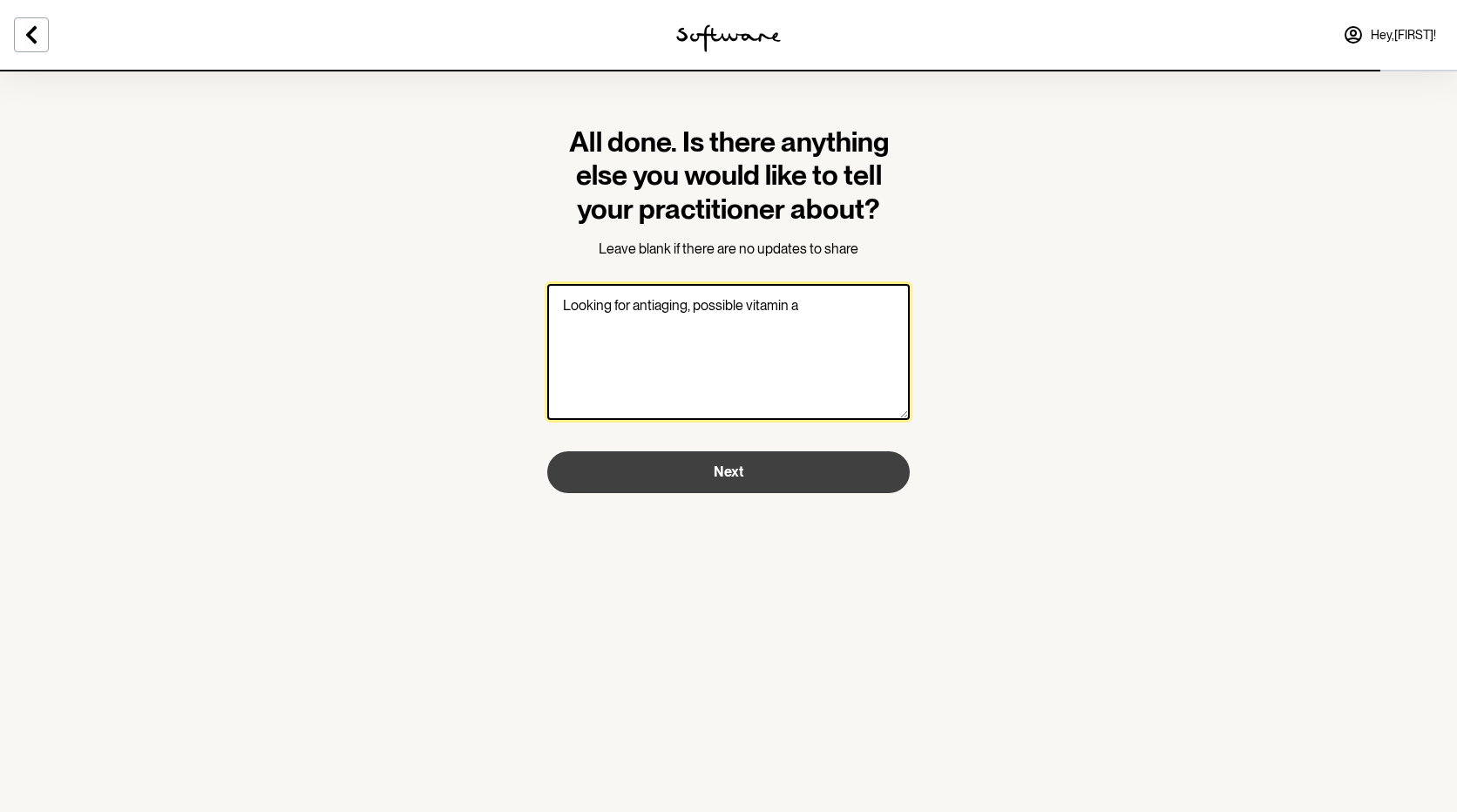 type on "Looking for antiaging, possible vitamin a" 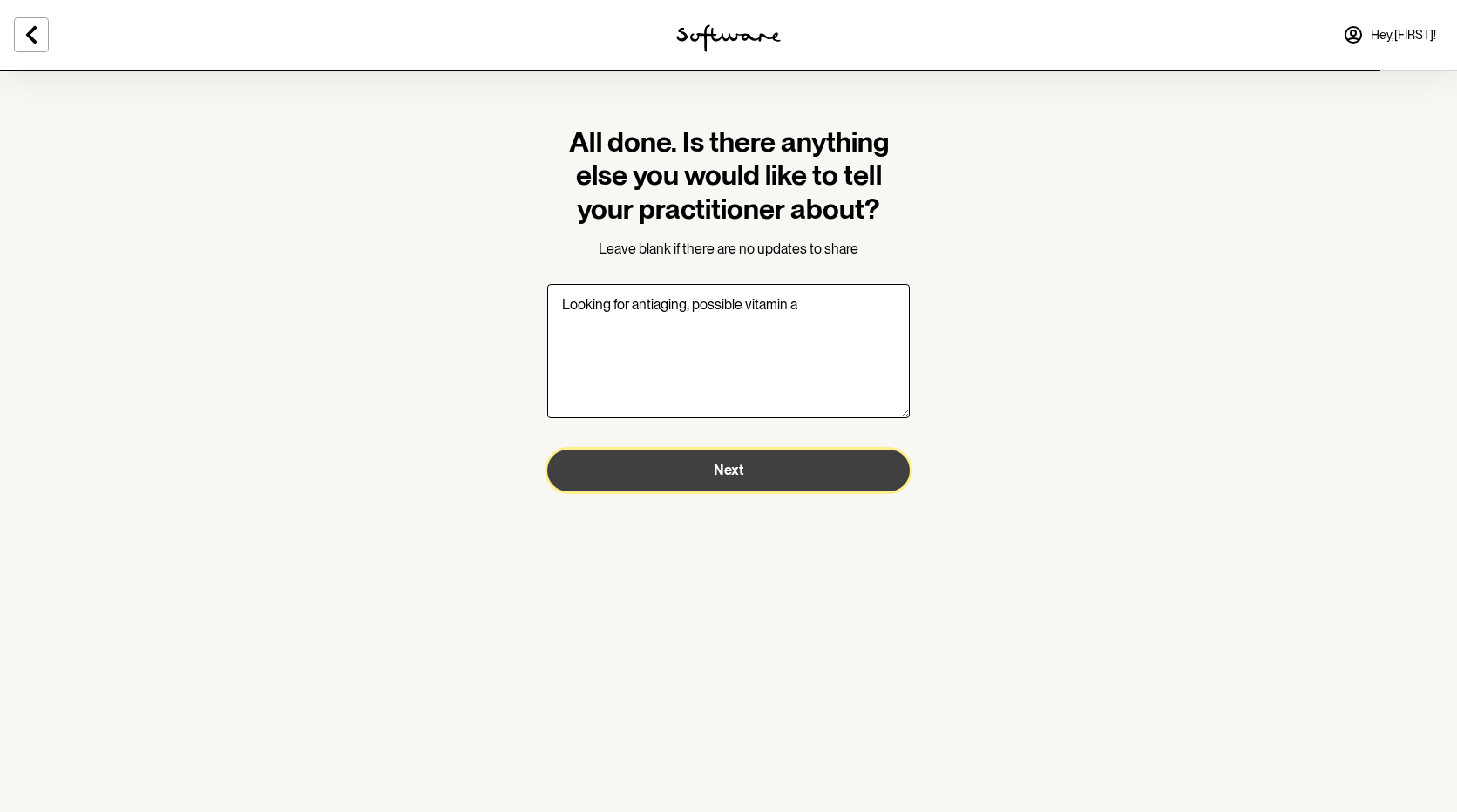 click on "Next" at bounding box center [728, 470] 